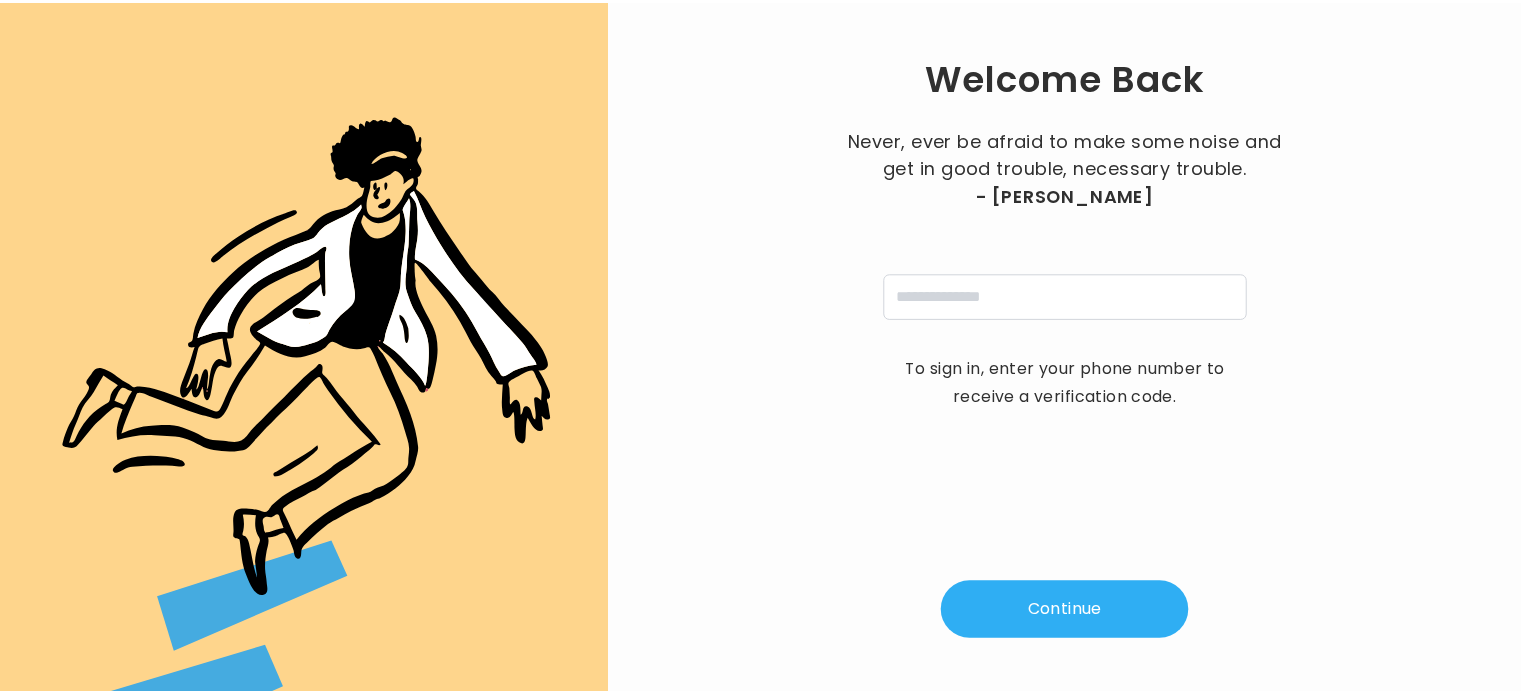 scroll, scrollTop: 0, scrollLeft: 0, axis: both 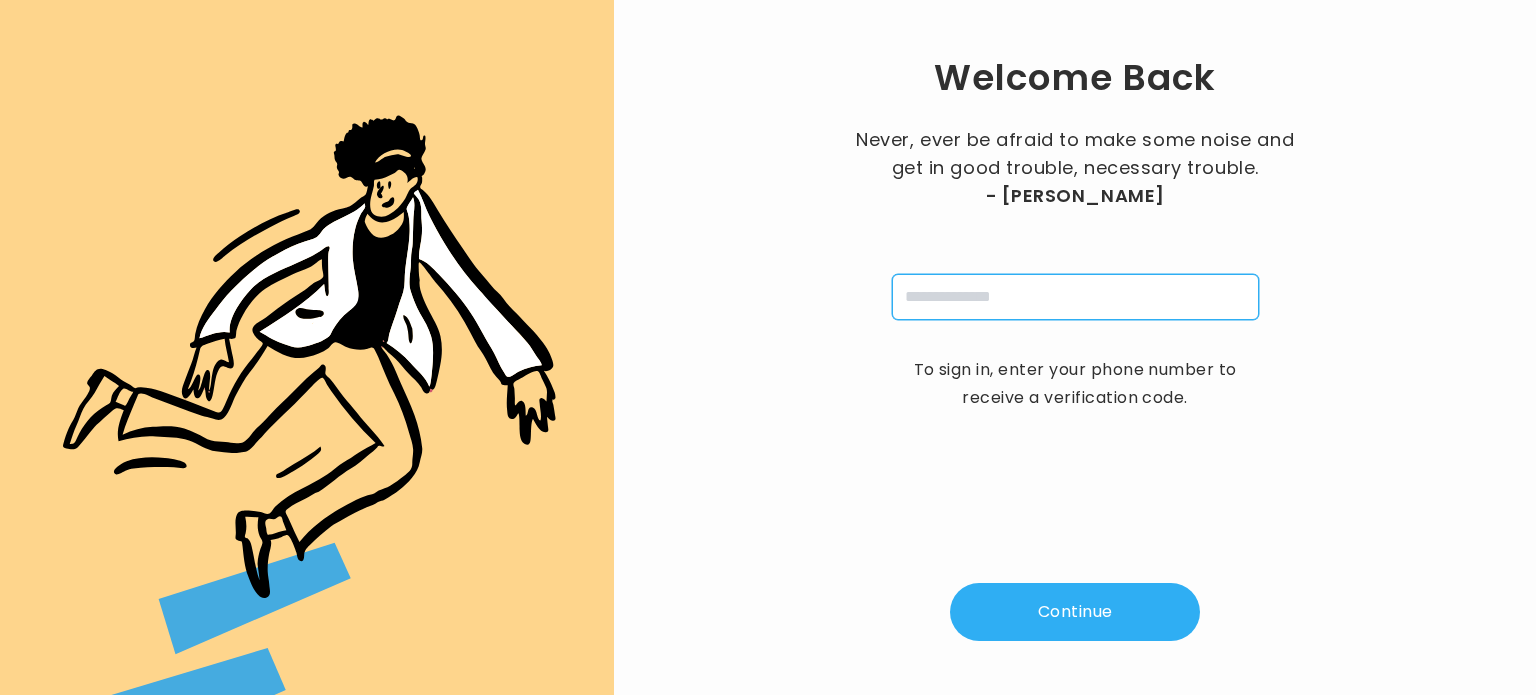 click at bounding box center (1075, 297) 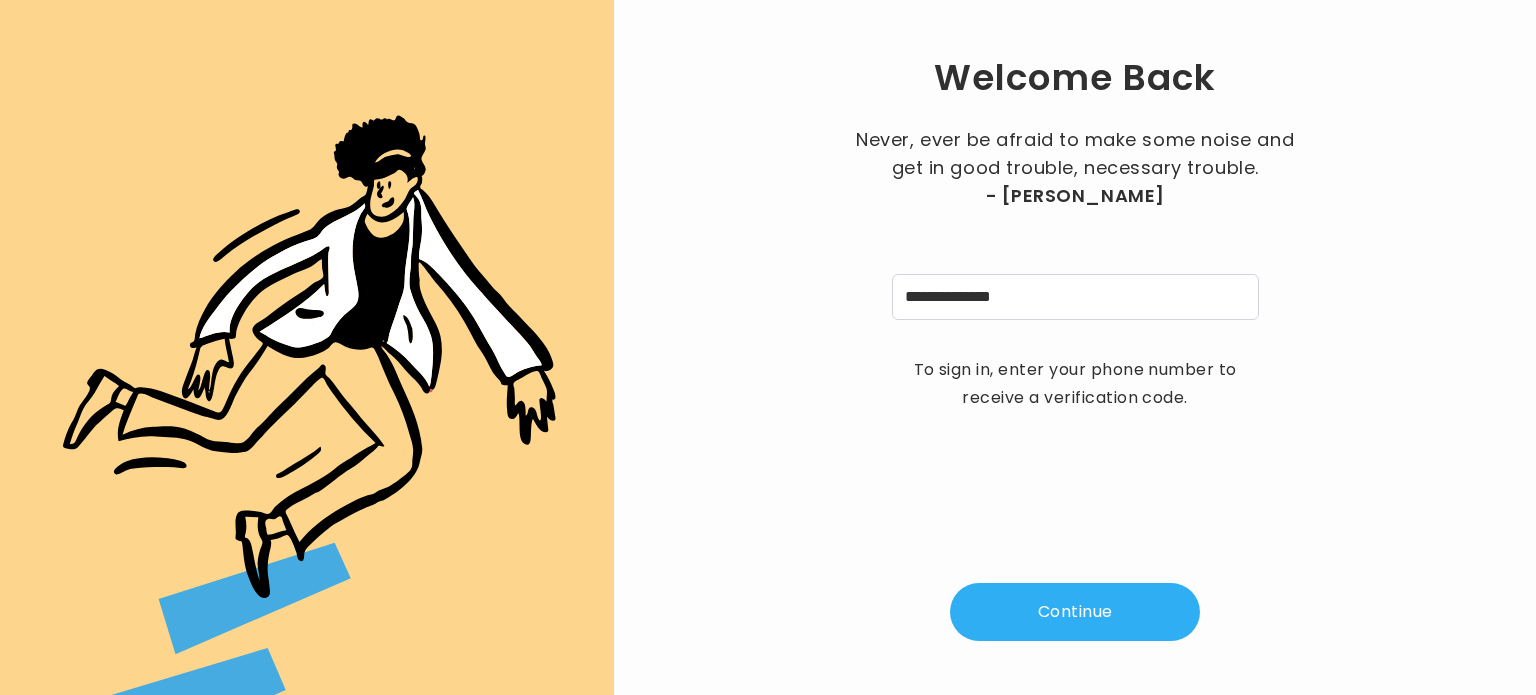 click on "Continue" at bounding box center (1075, 612) 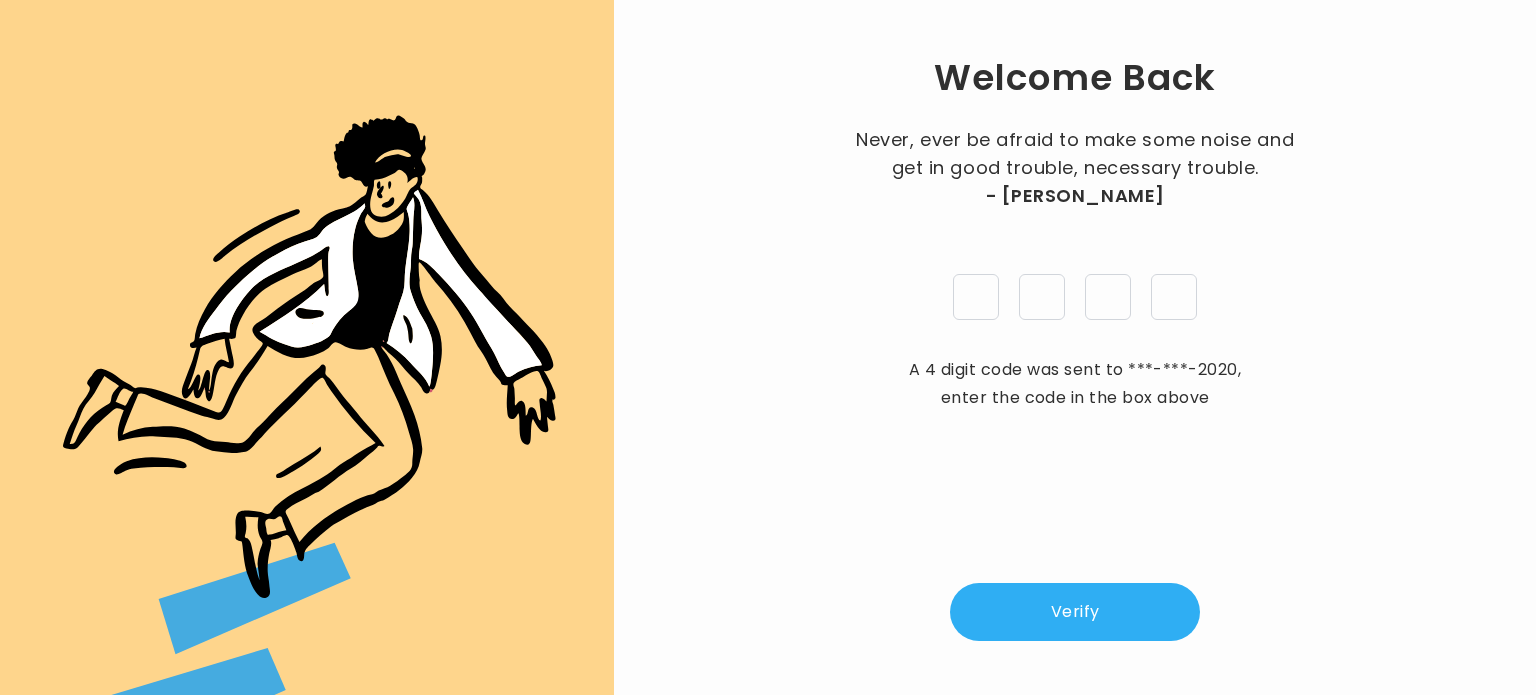 type on "*" 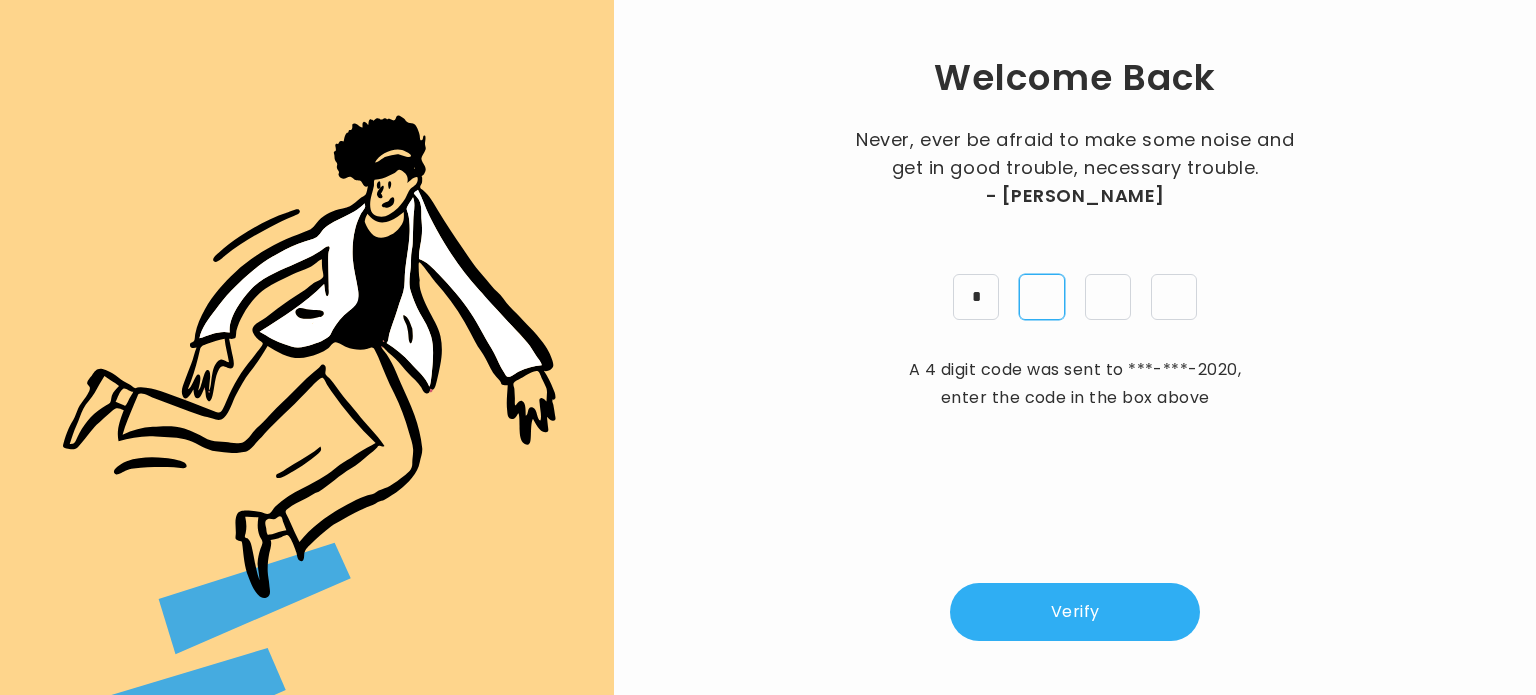 type on "*" 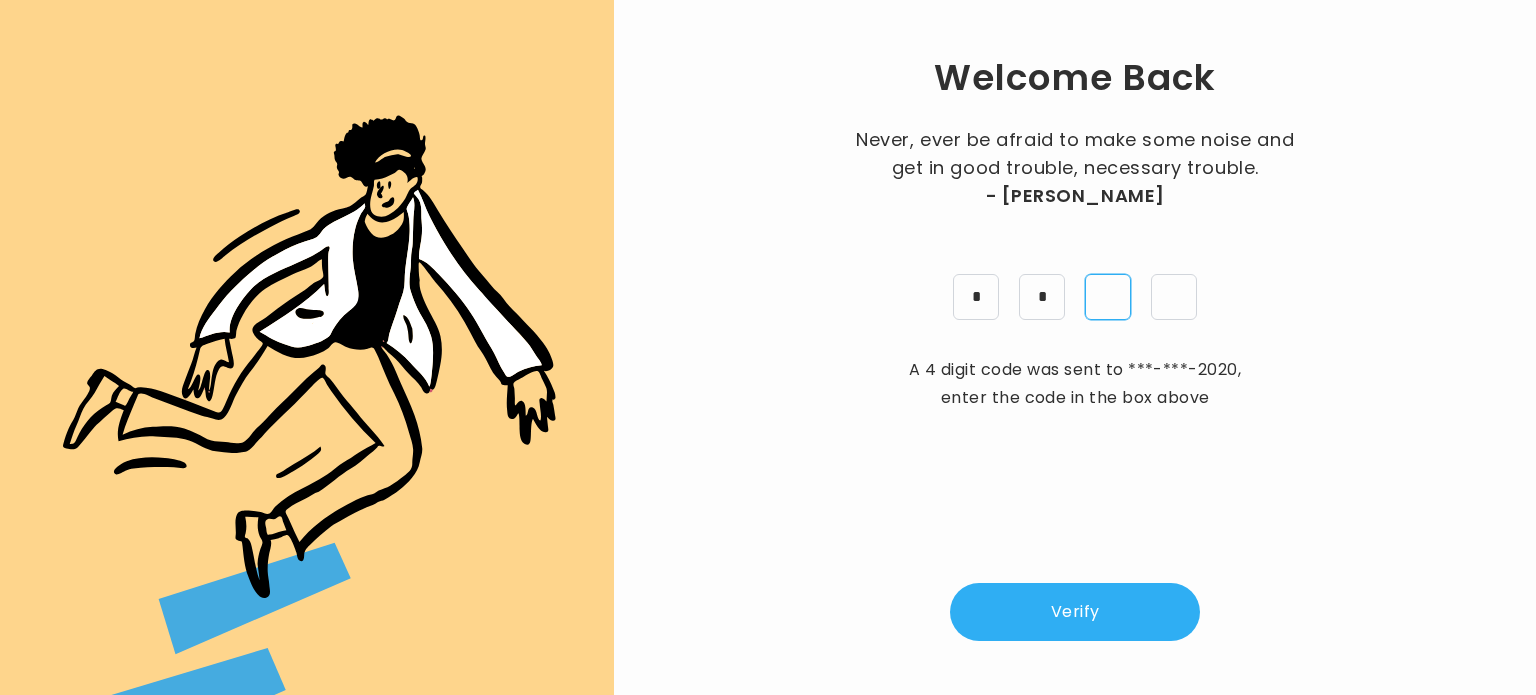type on "*" 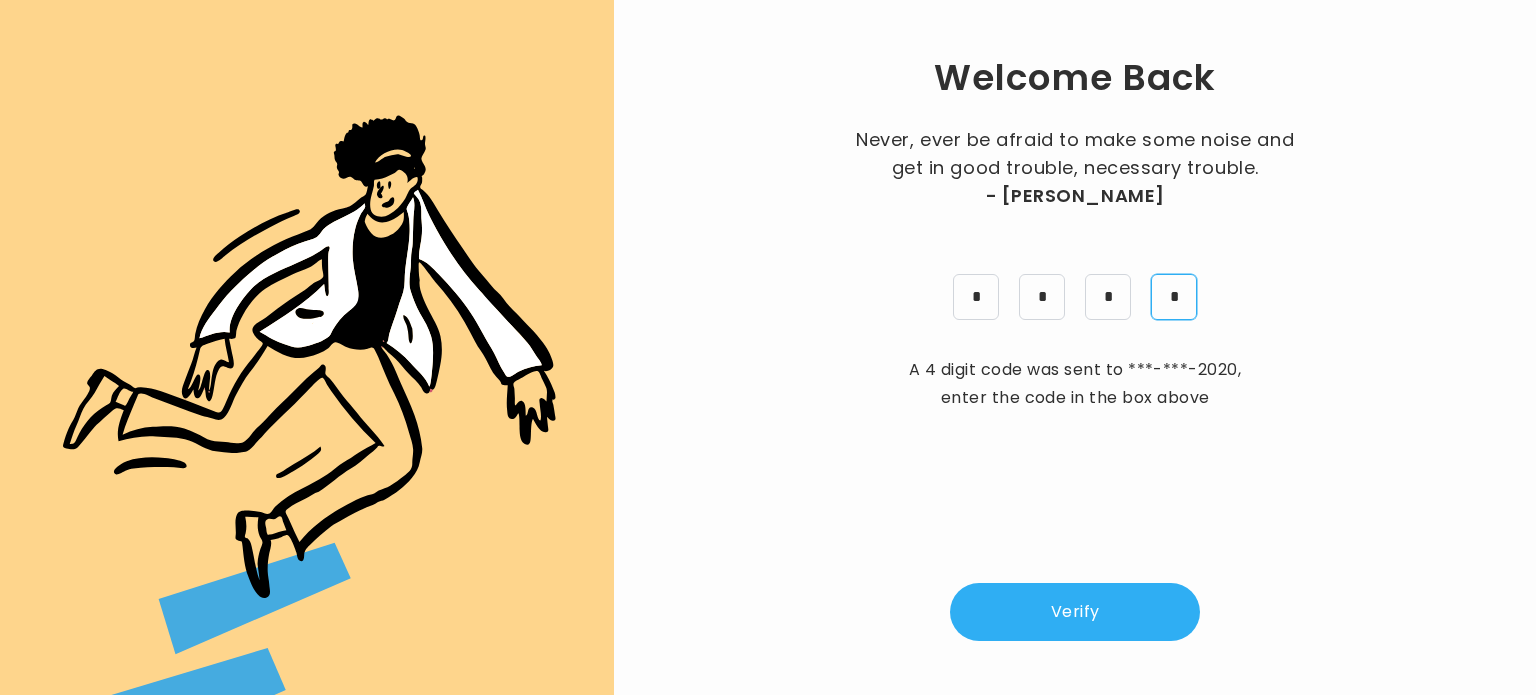 type on "*" 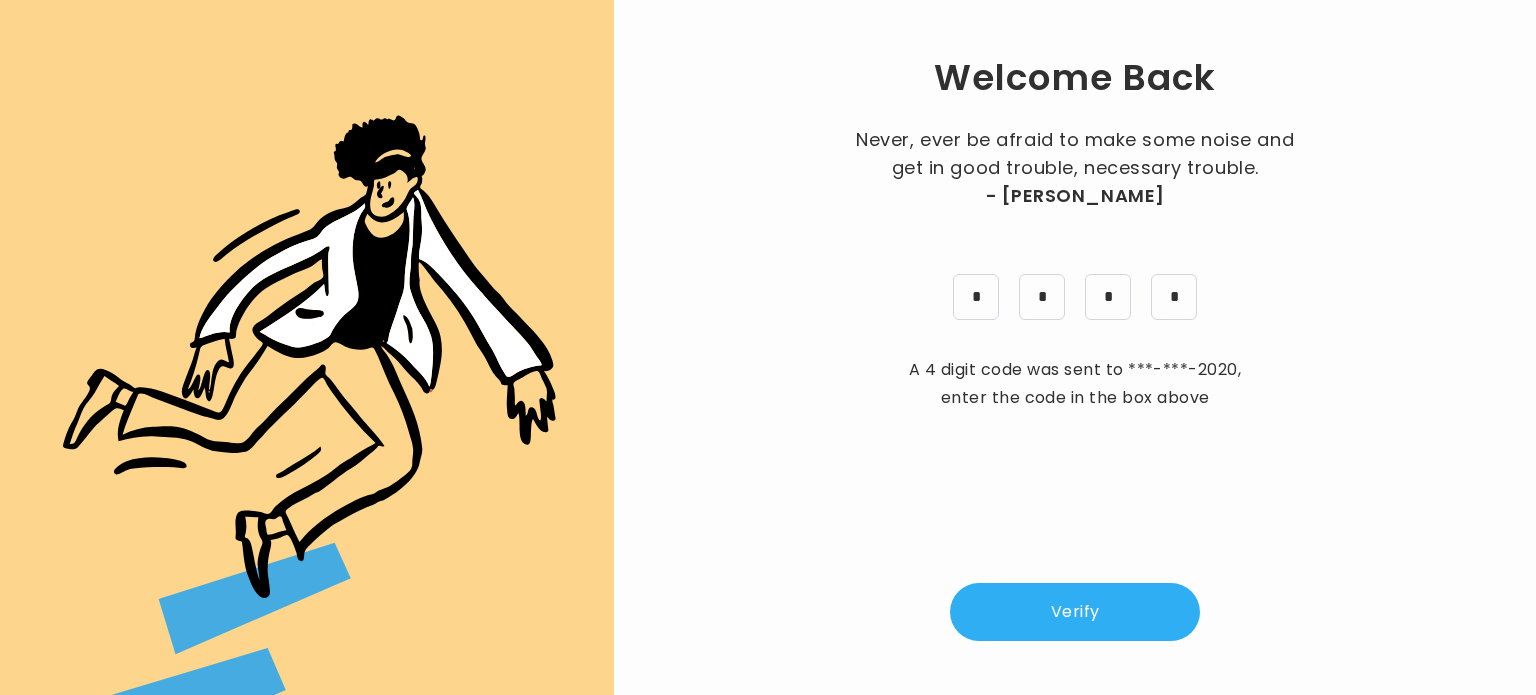 click on "Verify" at bounding box center (1075, 612) 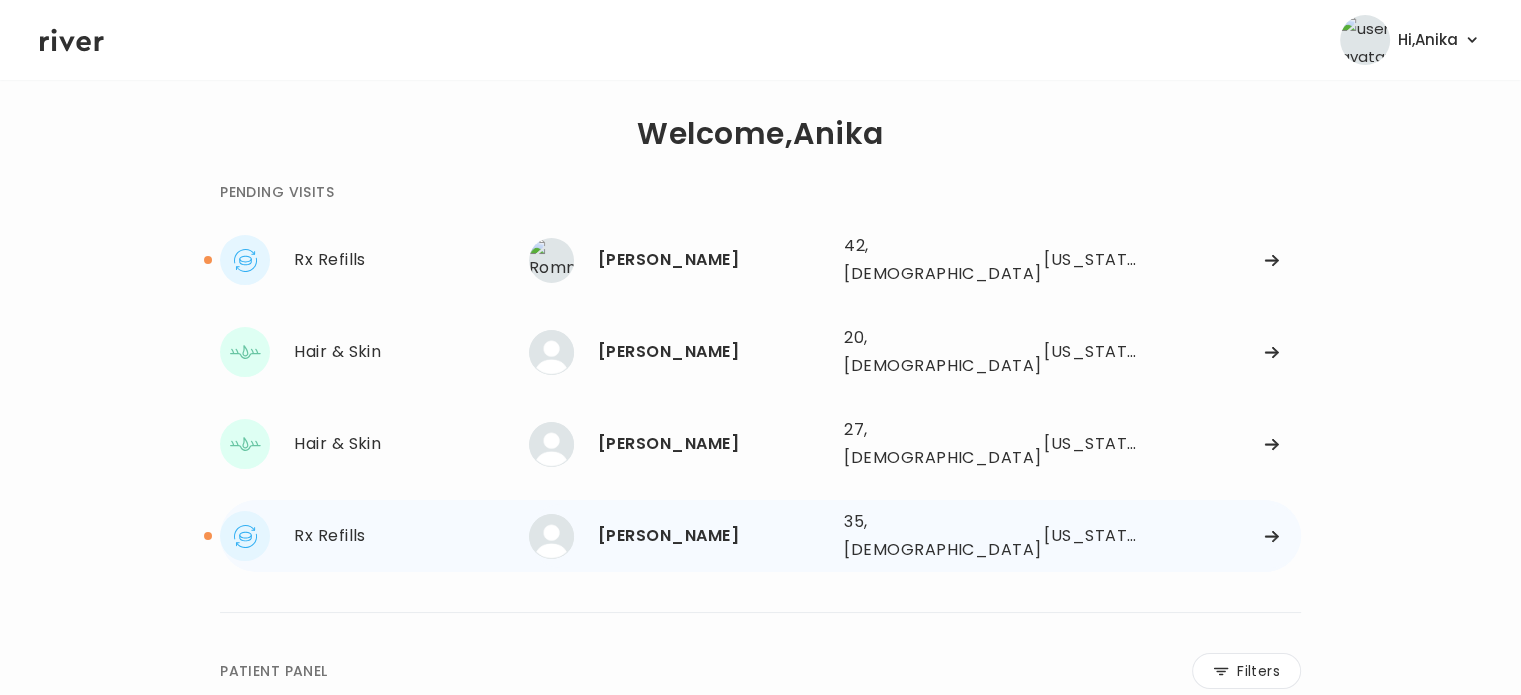 scroll, scrollTop: 0, scrollLeft: 0, axis: both 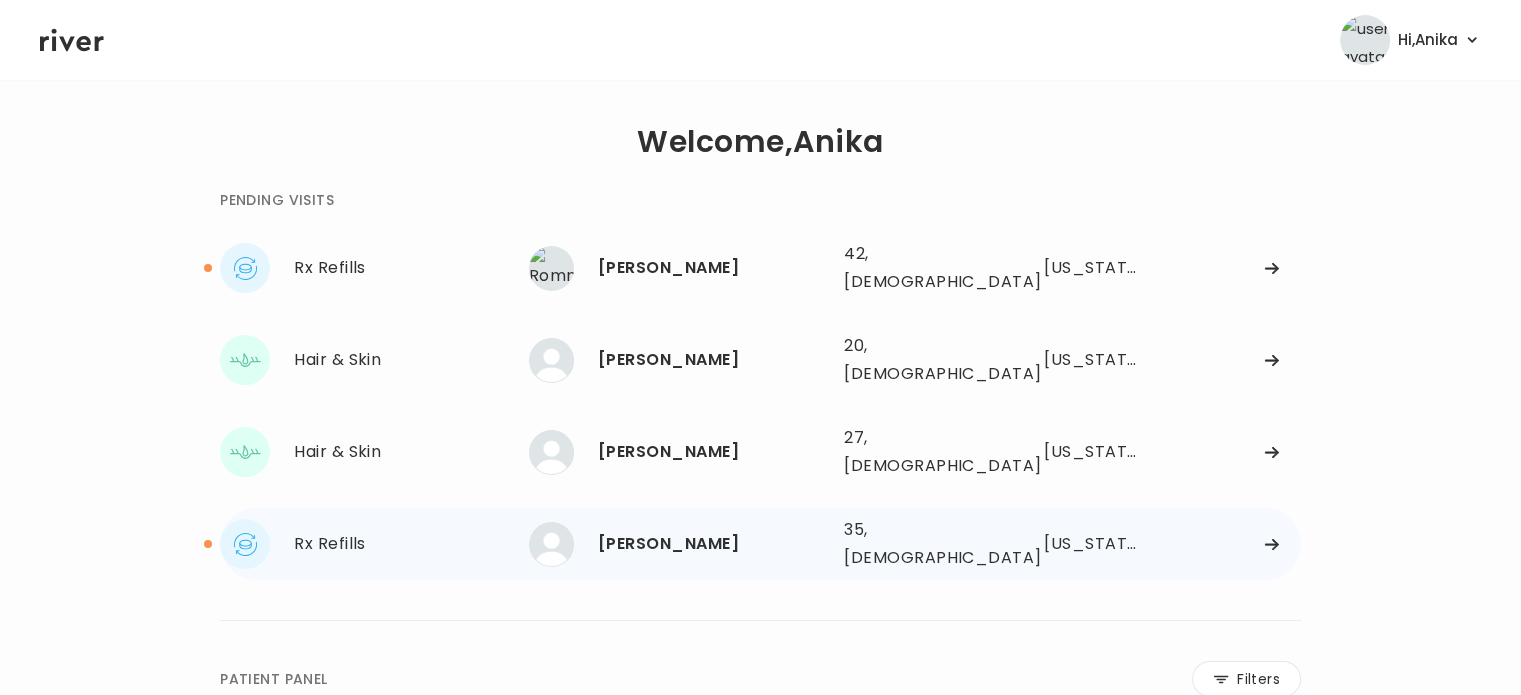 click on "[PERSON_NAME]" at bounding box center (713, 544) 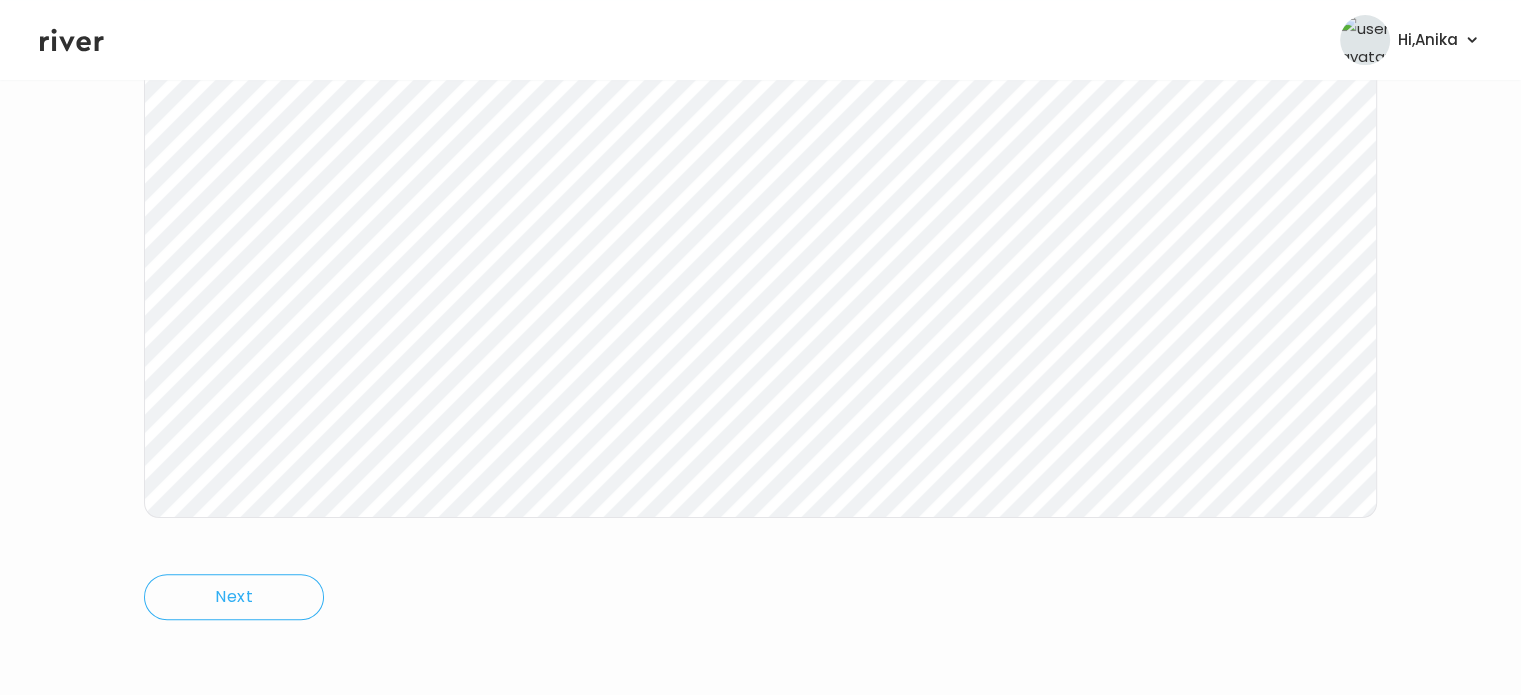 scroll, scrollTop: 55, scrollLeft: 0, axis: vertical 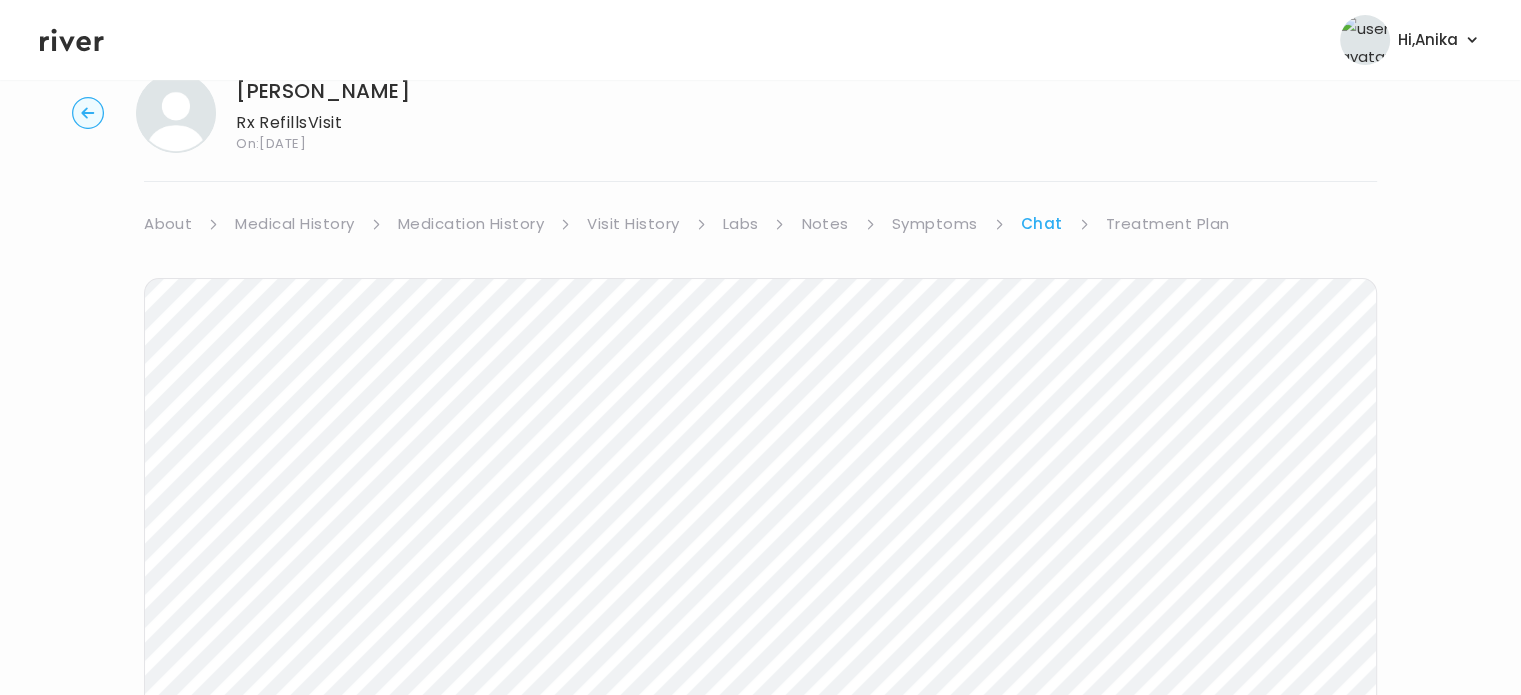 click on "Visit History" at bounding box center (633, 224) 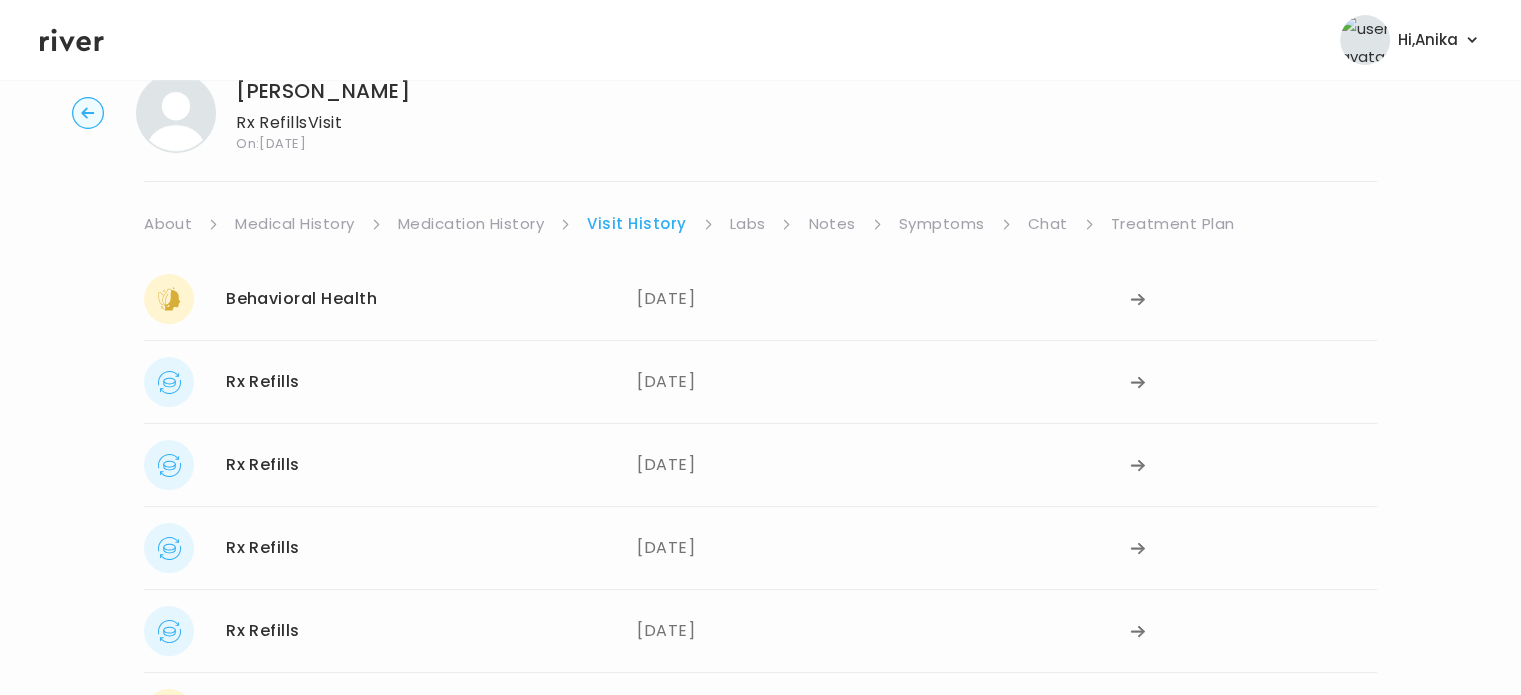 click on "Treatment Plan" at bounding box center [1173, 224] 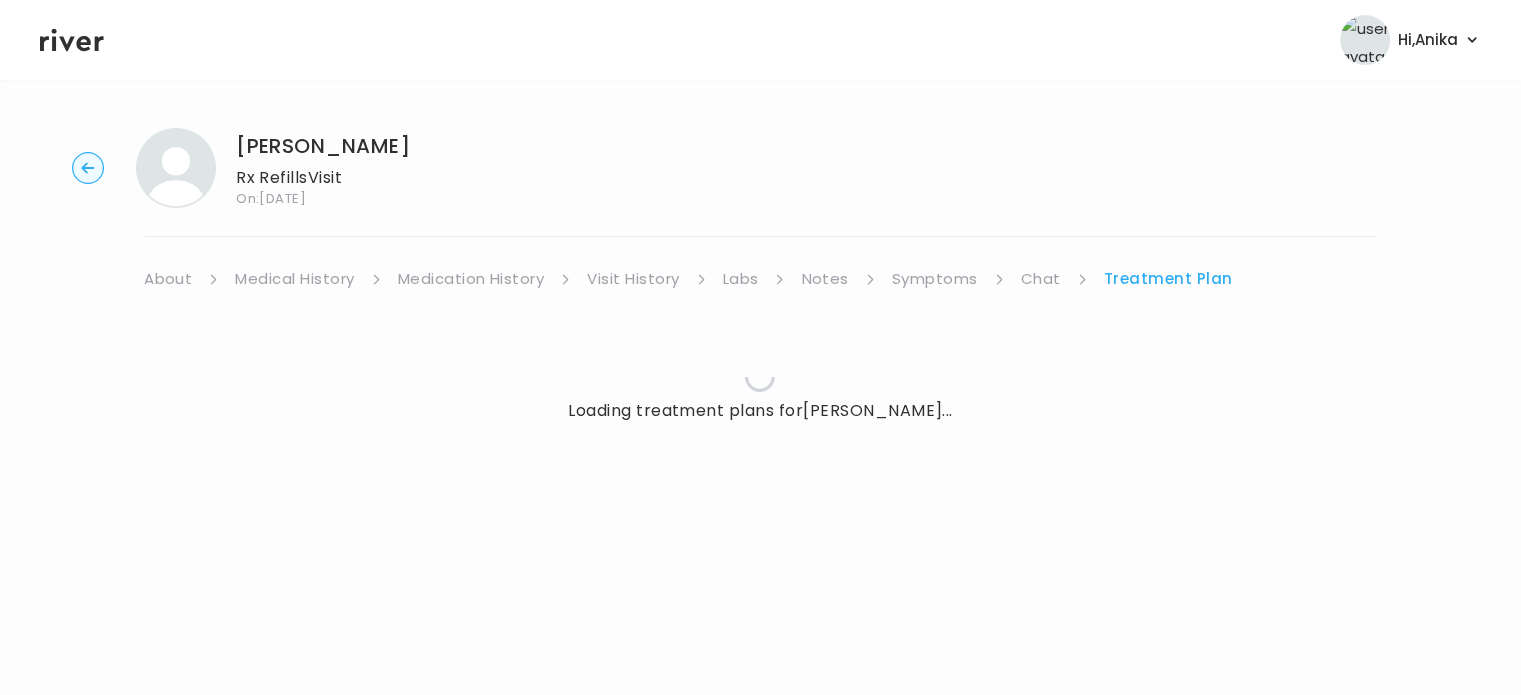 scroll, scrollTop: 0, scrollLeft: 0, axis: both 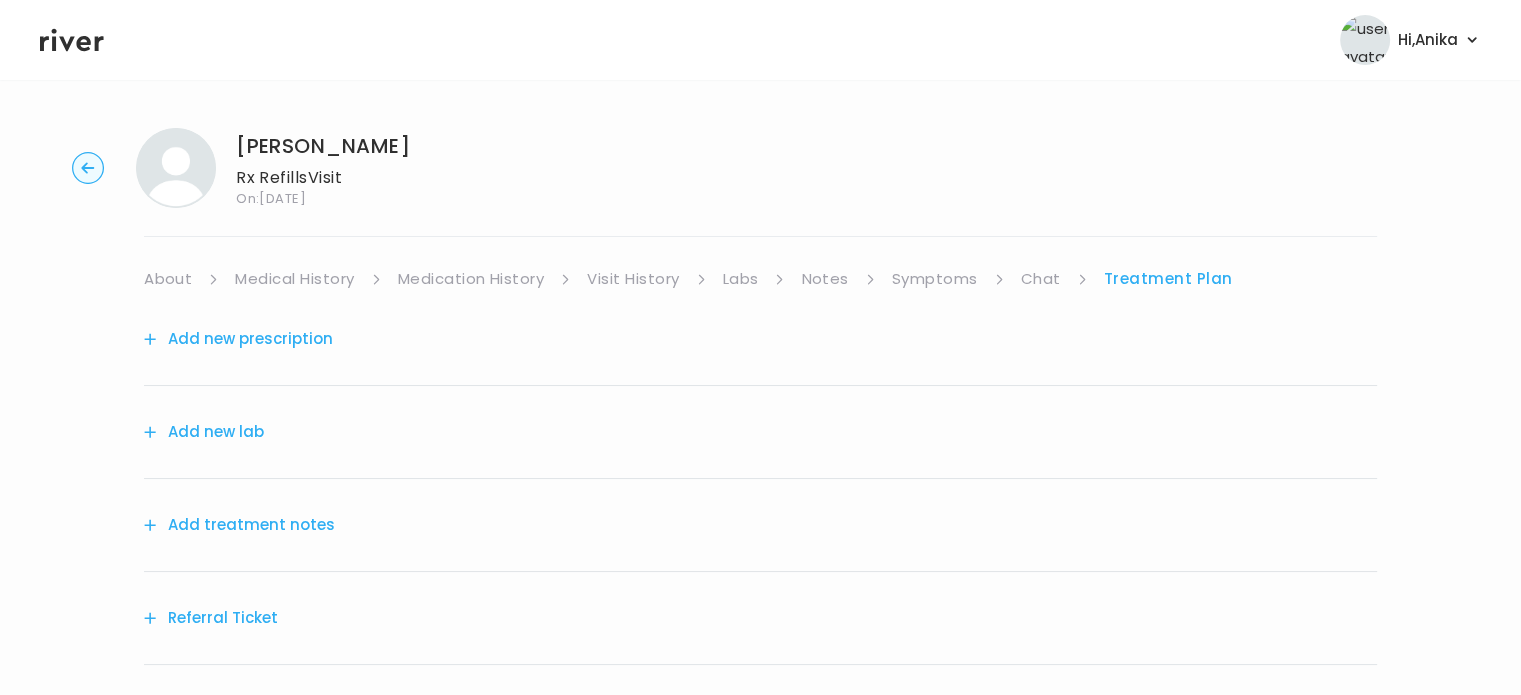 click on "Add treatment notes" at bounding box center (239, 525) 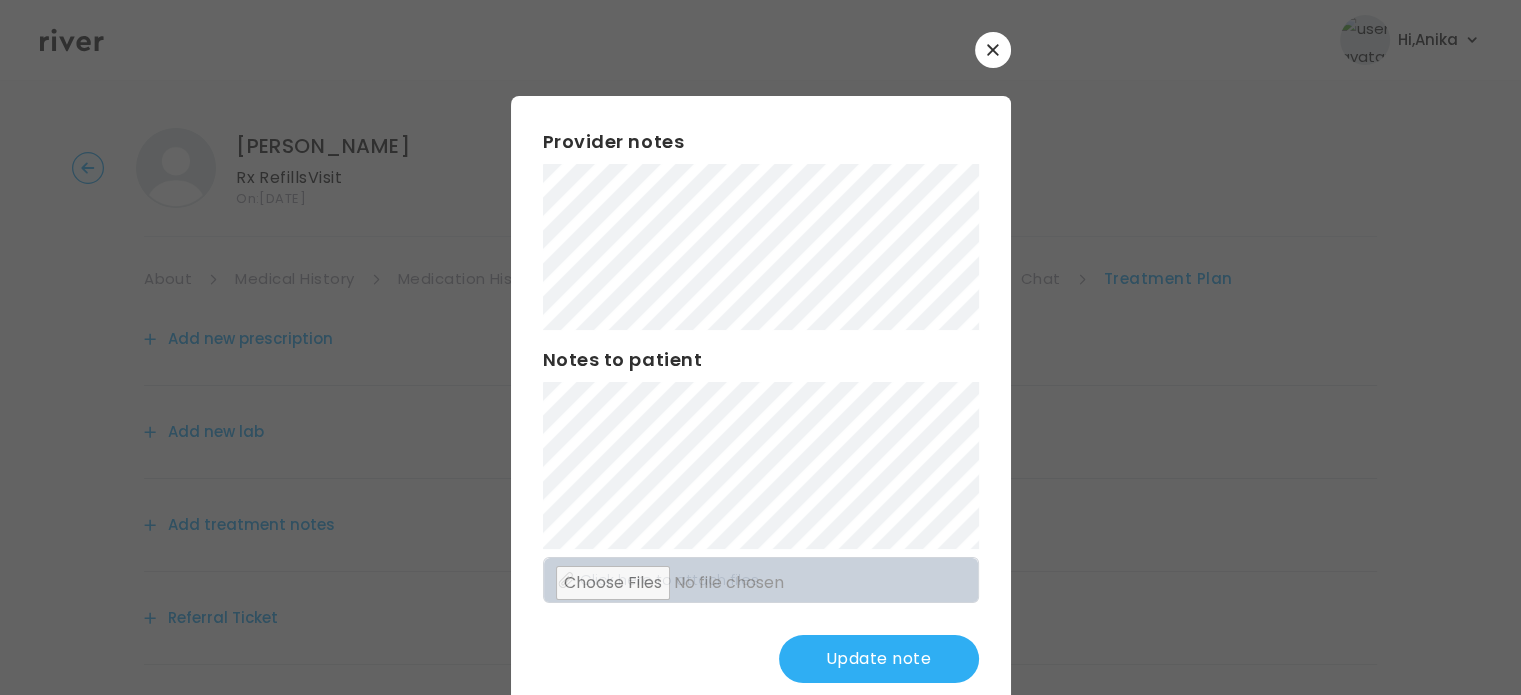 click on "Update note" at bounding box center (879, 659) 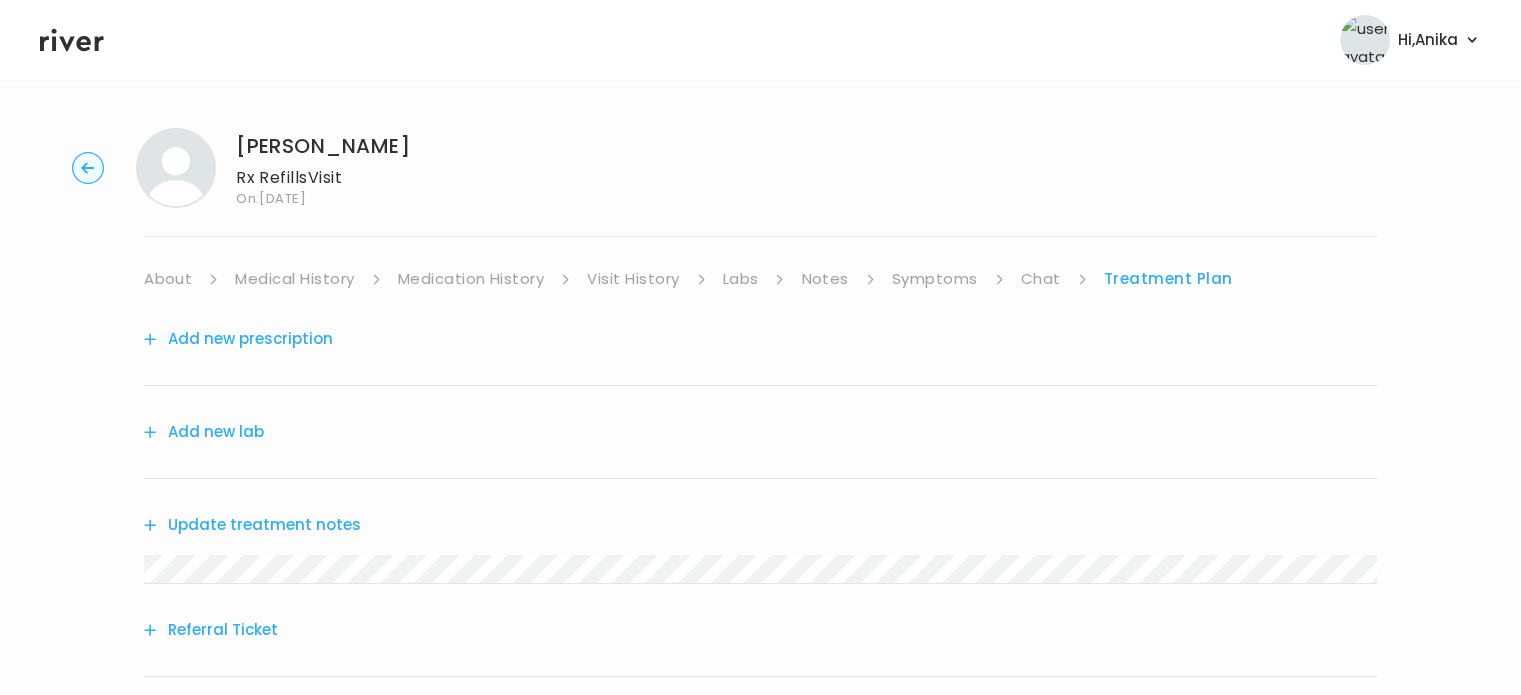 click on "Symptoms" at bounding box center [935, 279] 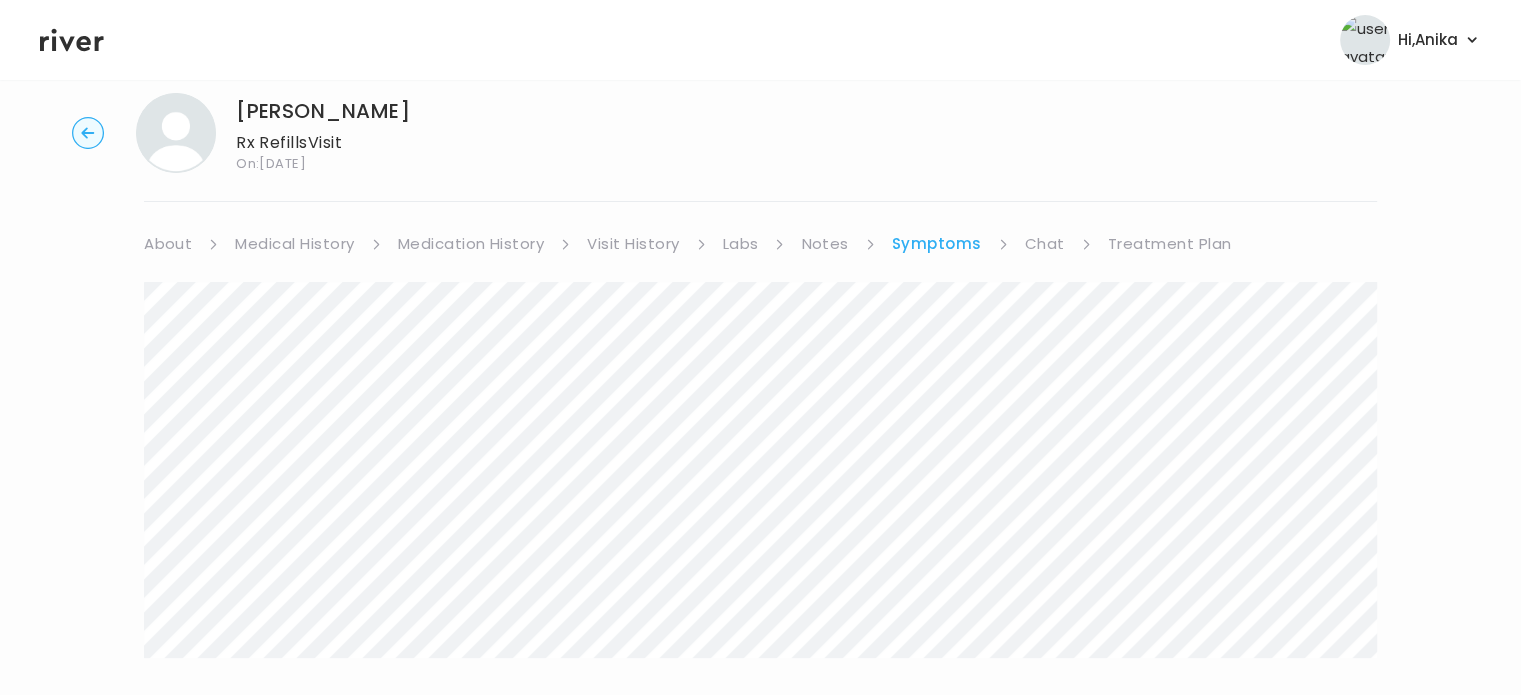 scroll, scrollTop: 31, scrollLeft: 0, axis: vertical 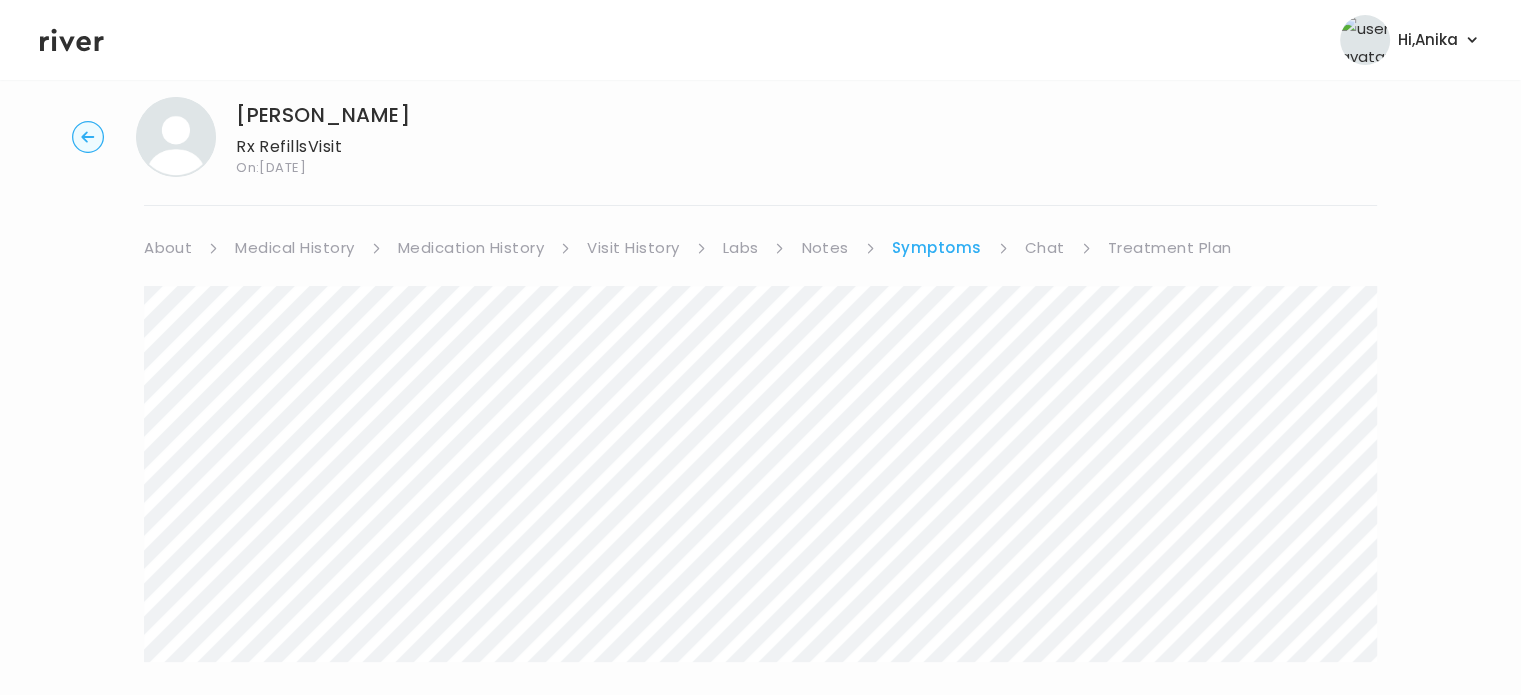 click on "Treatment Plan" at bounding box center [1170, 248] 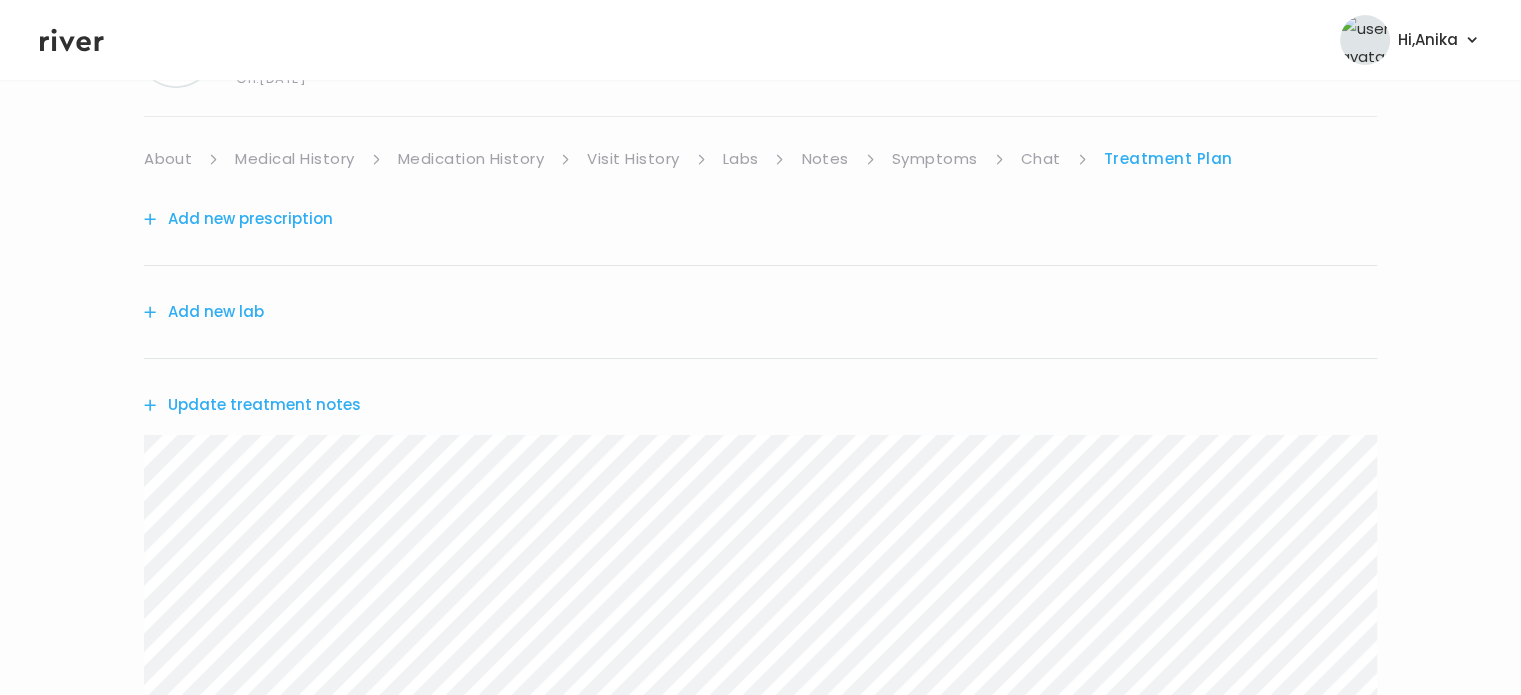scroll, scrollTop: 139, scrollLeft: 0, axis: vertical 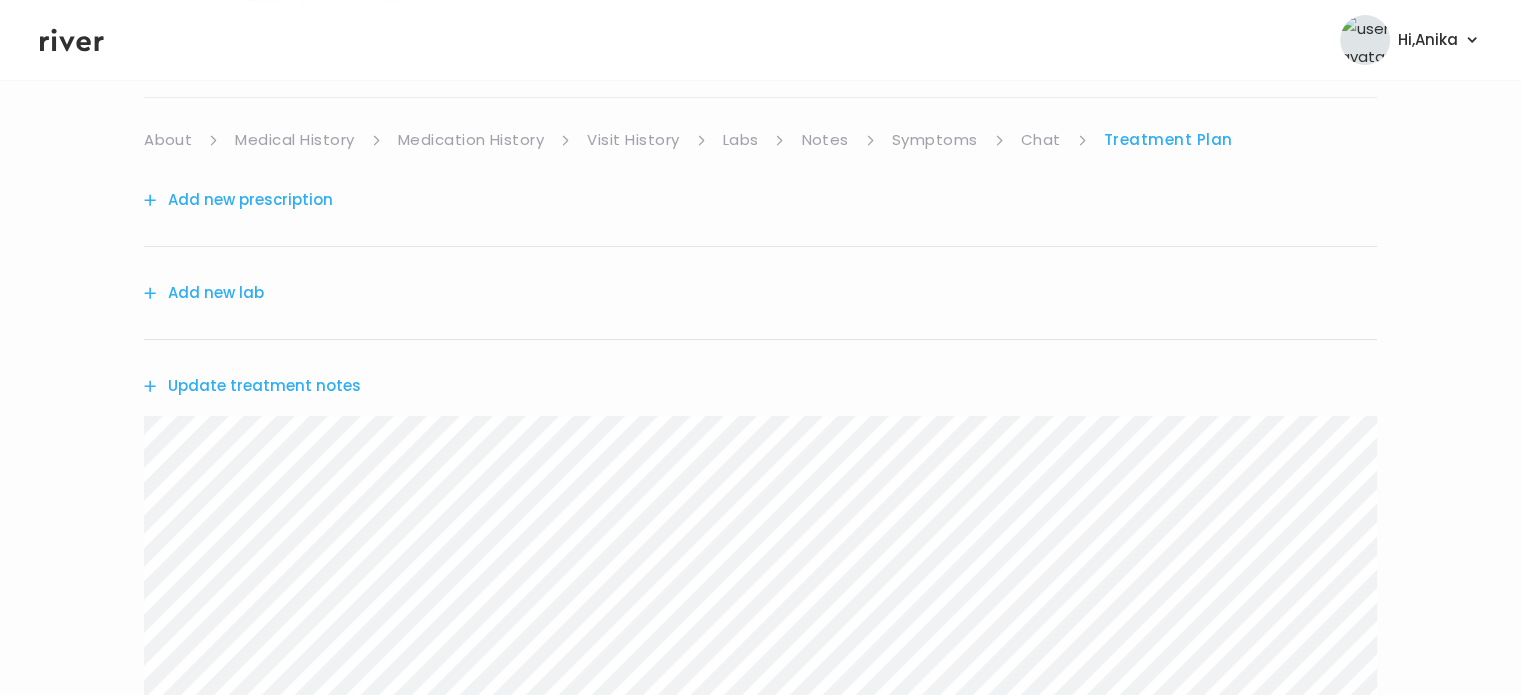 click on "Update treatment notes" at bounding box center (252, 386) 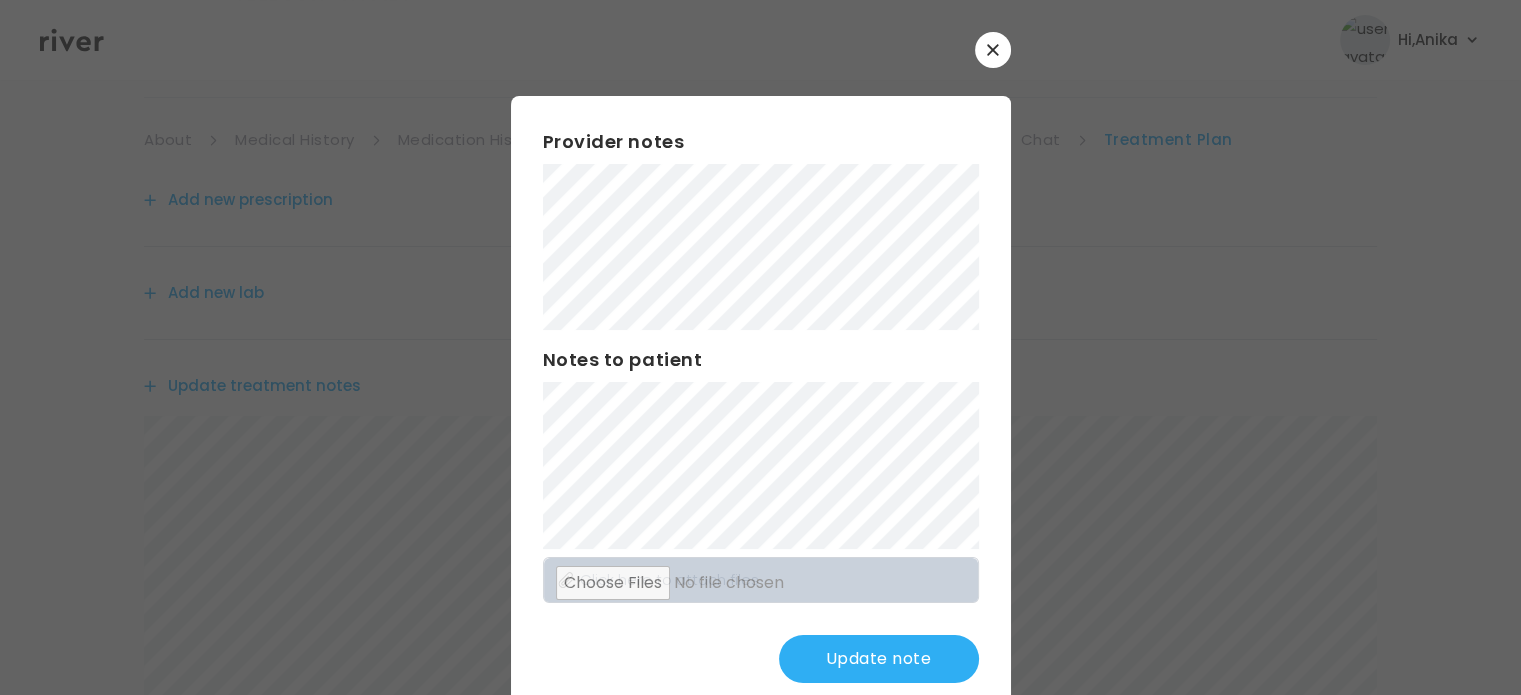 click on "Update note" at bounding box center (879, 659) 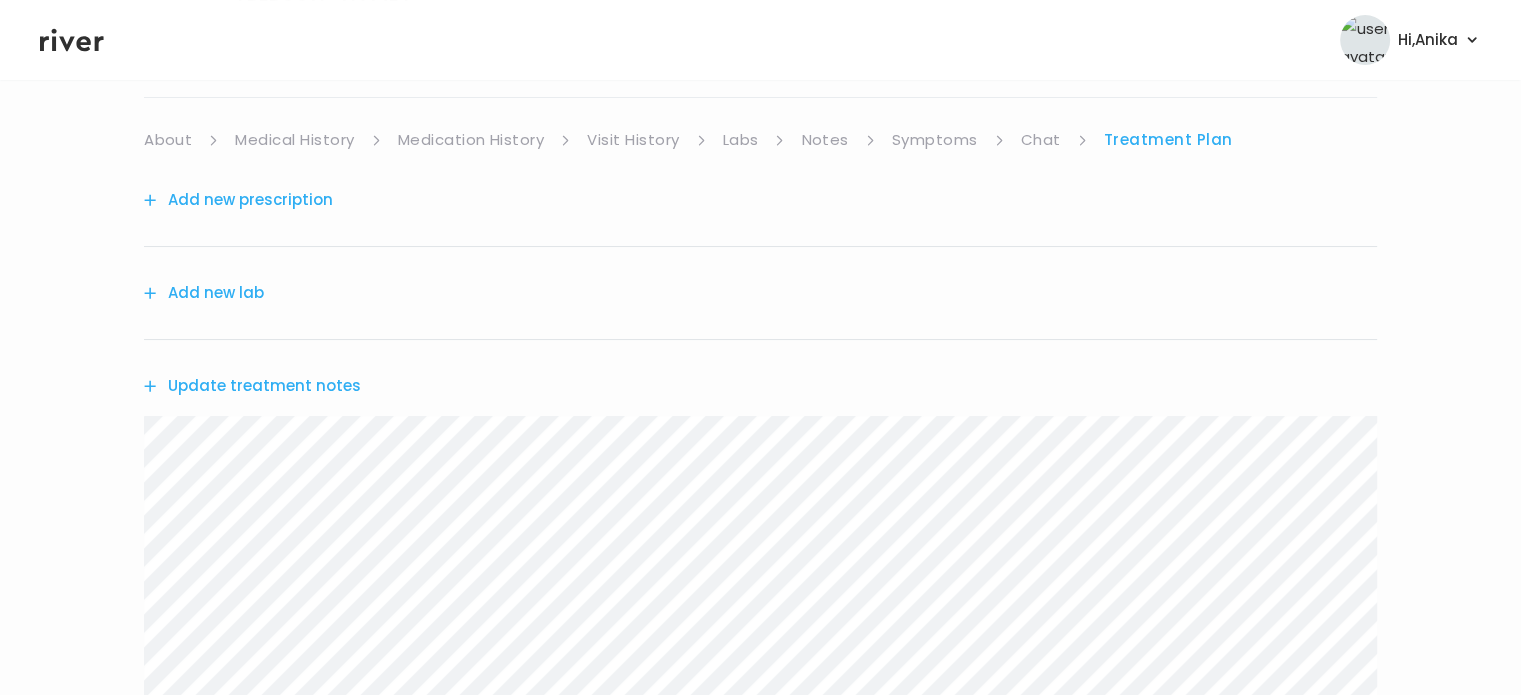 click on "Add new prescription" at bounding box center [238, 200] 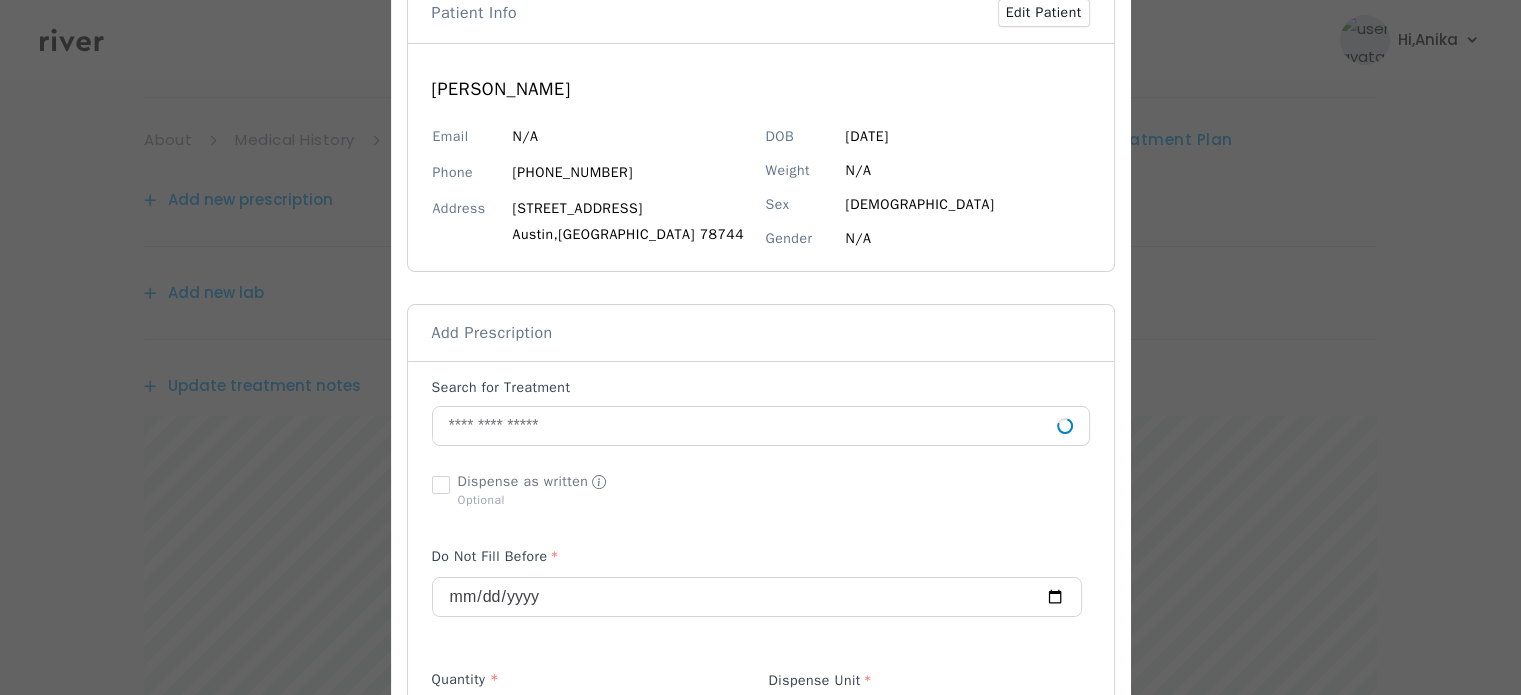 scroll, scrollTop: 131, scrollLeft: 0, axis: vertical 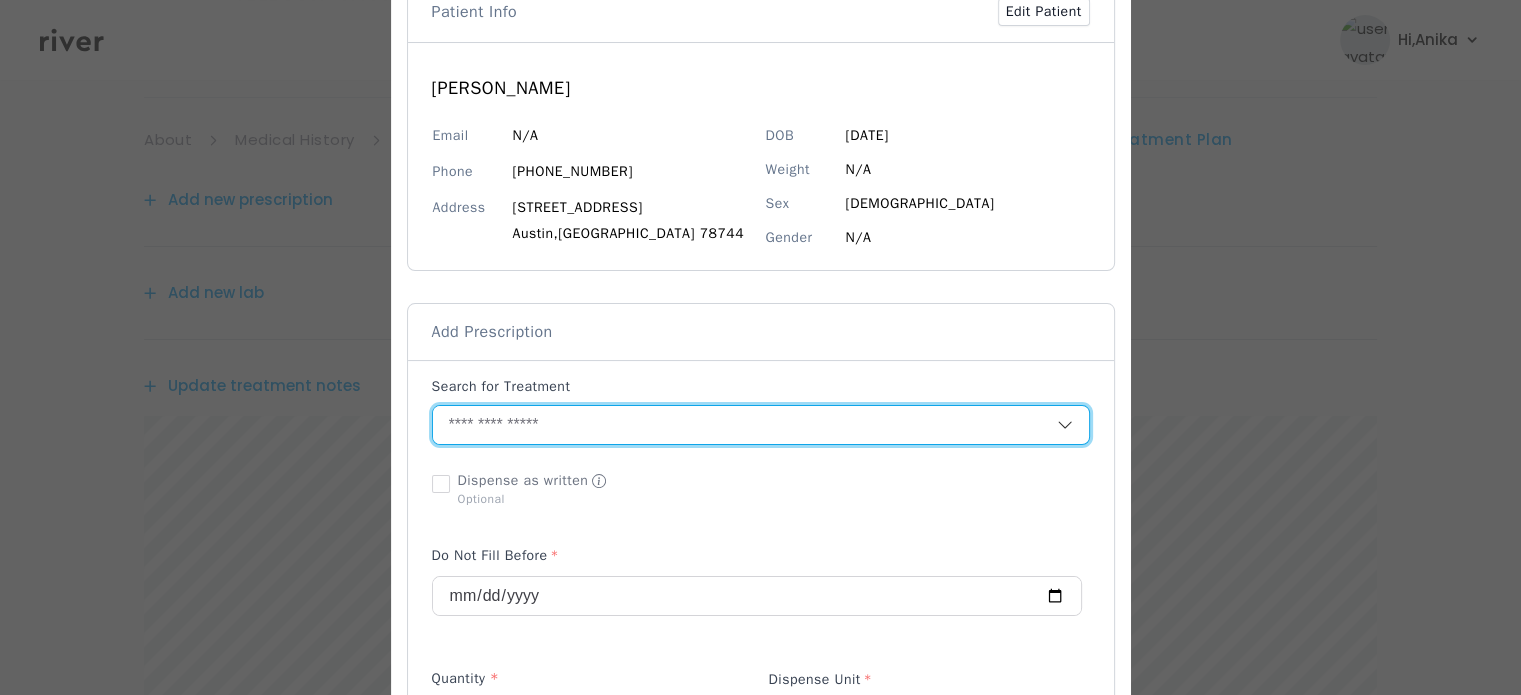 click at bounding box center [745, 425] 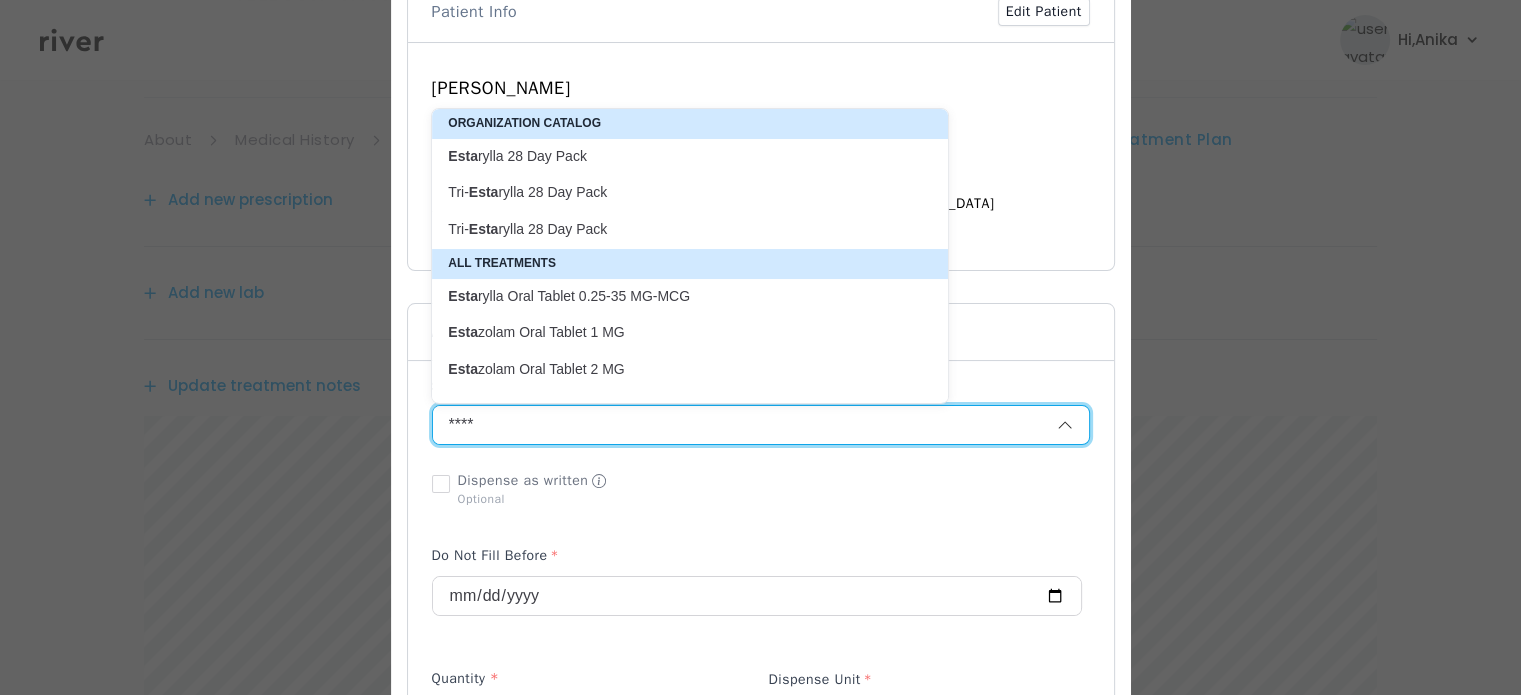 click on "Esta rylla 28 Day Pack" at bounding box center [678, 156] 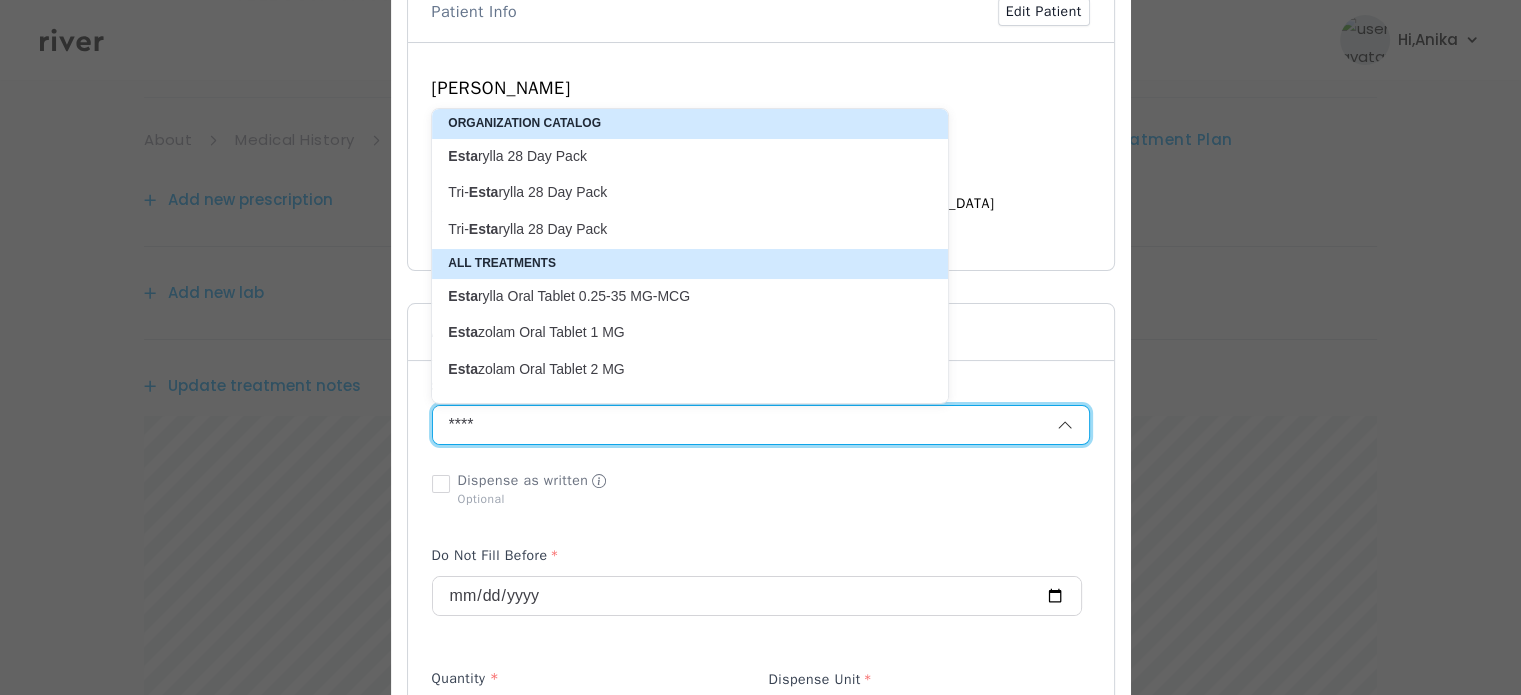 type on "**********" 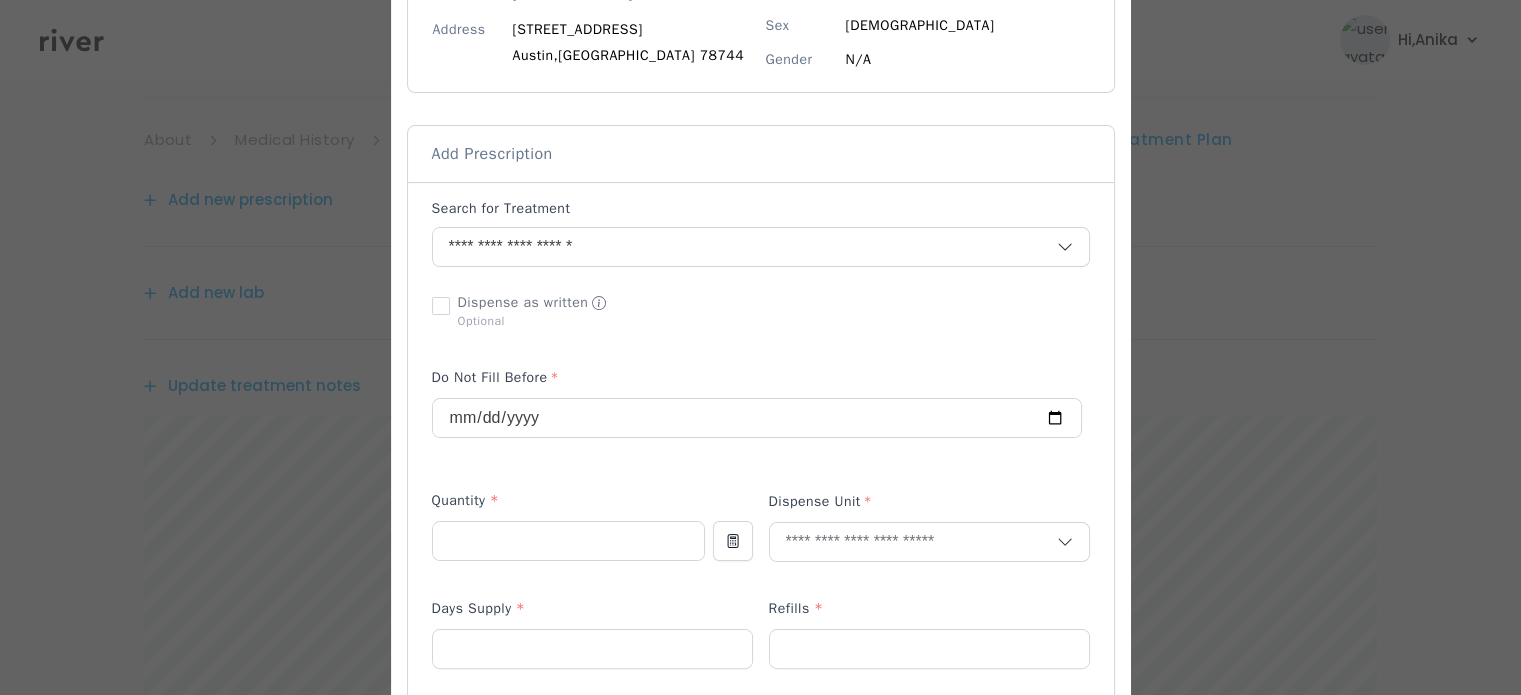 scroll, scrollTop: 361, scrollLeft: 0, axis: vertical 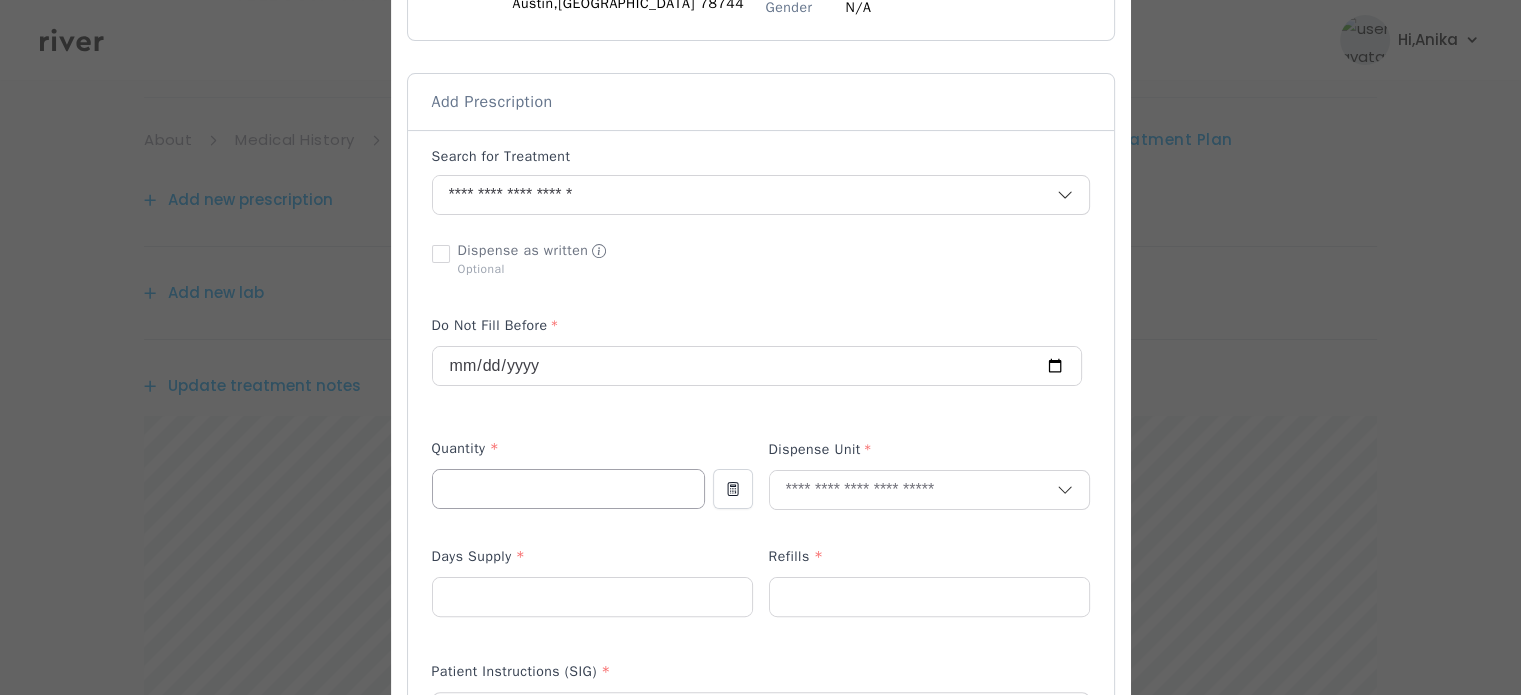 click at bounding box center [568, 489] 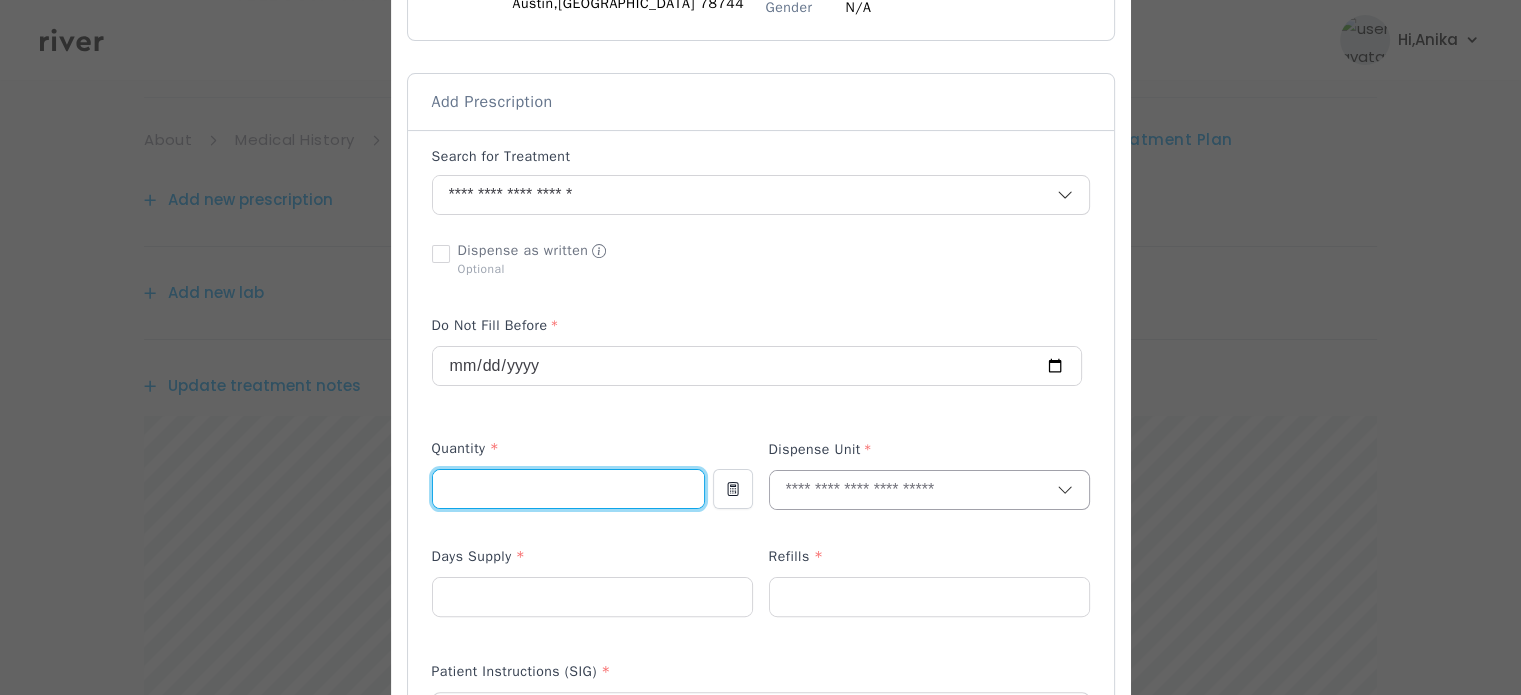 type on "*" 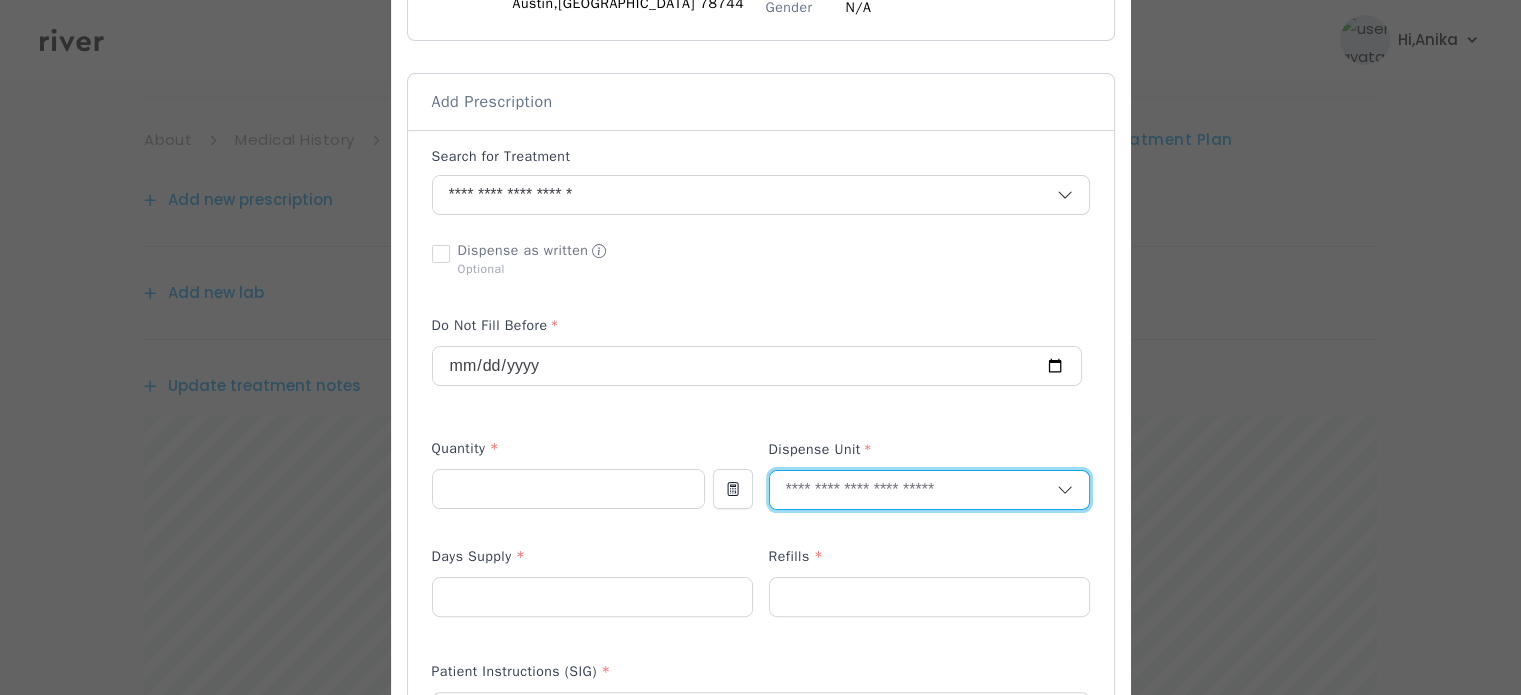 click at bounding box center [913, 490] 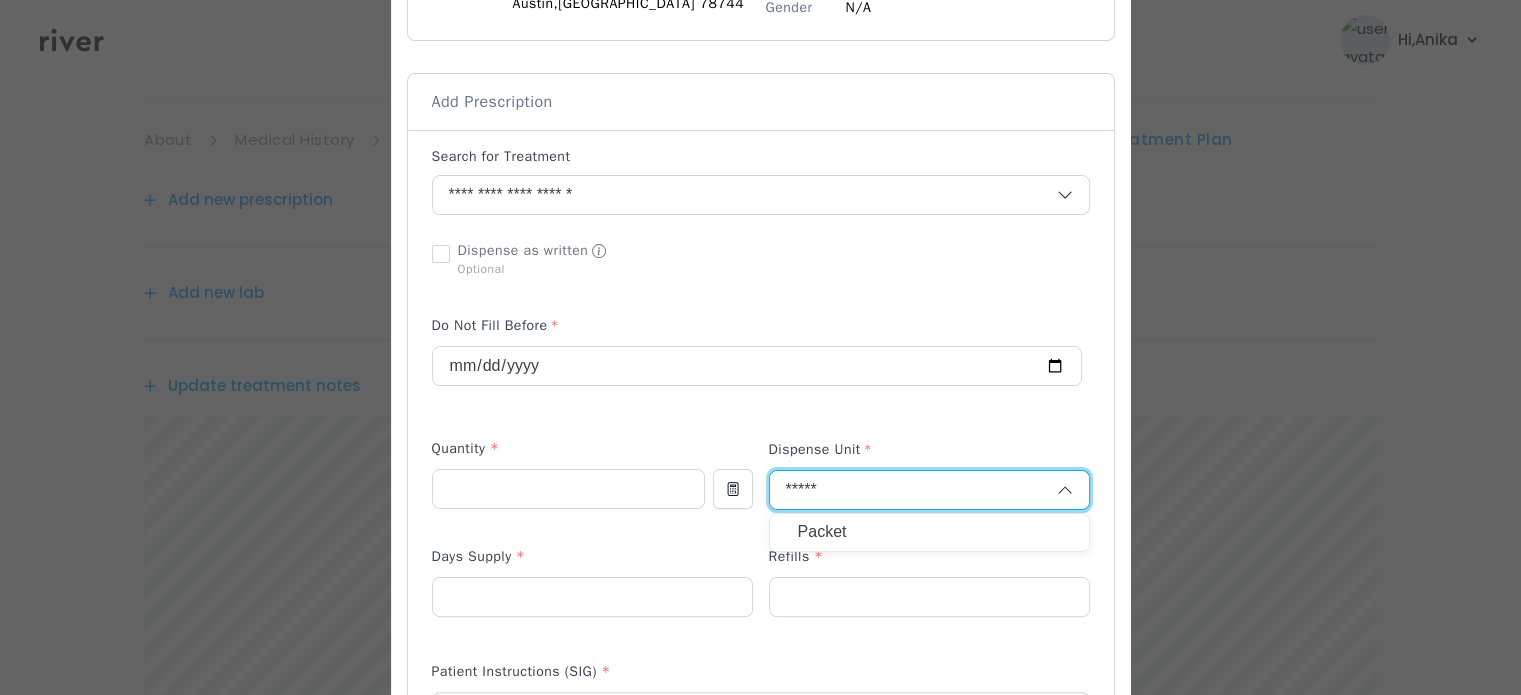 type on "*****" 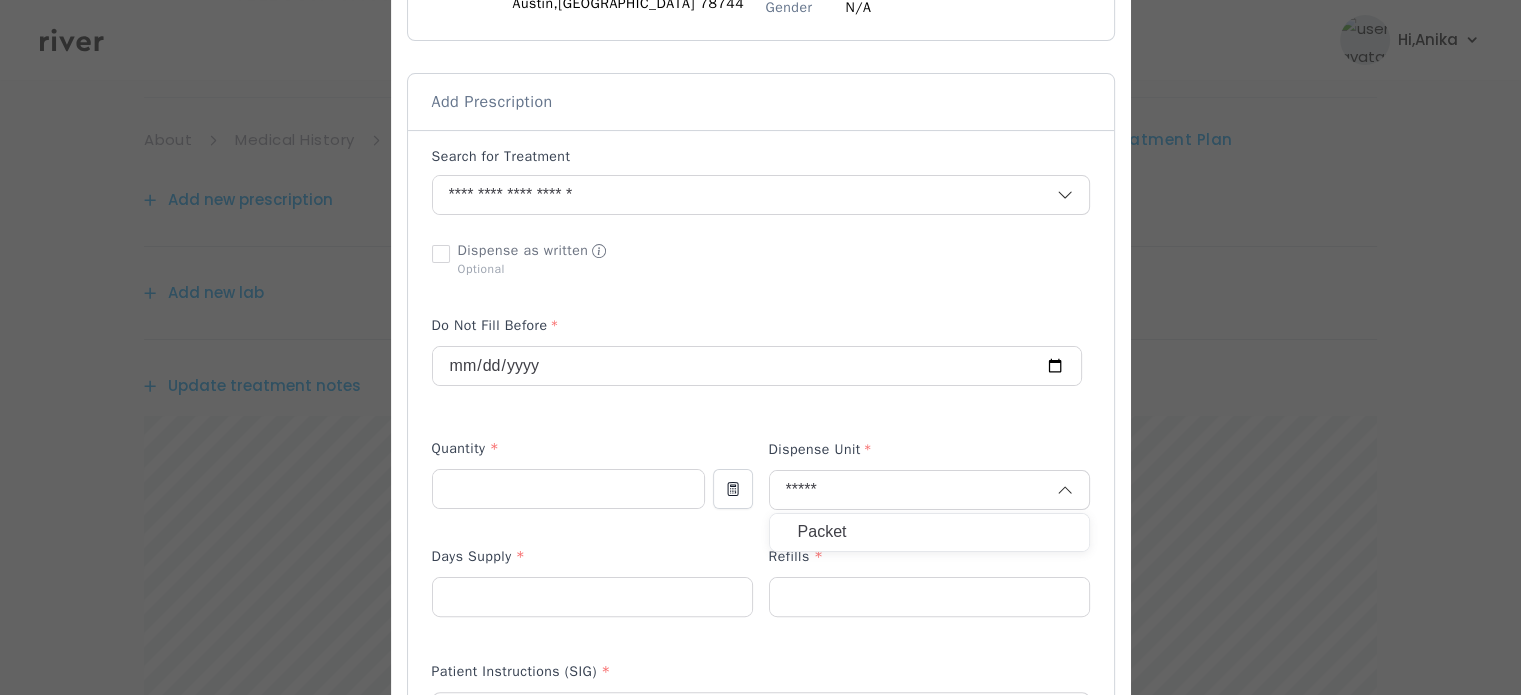 click on "Packet" at bounding box center [929, 532] 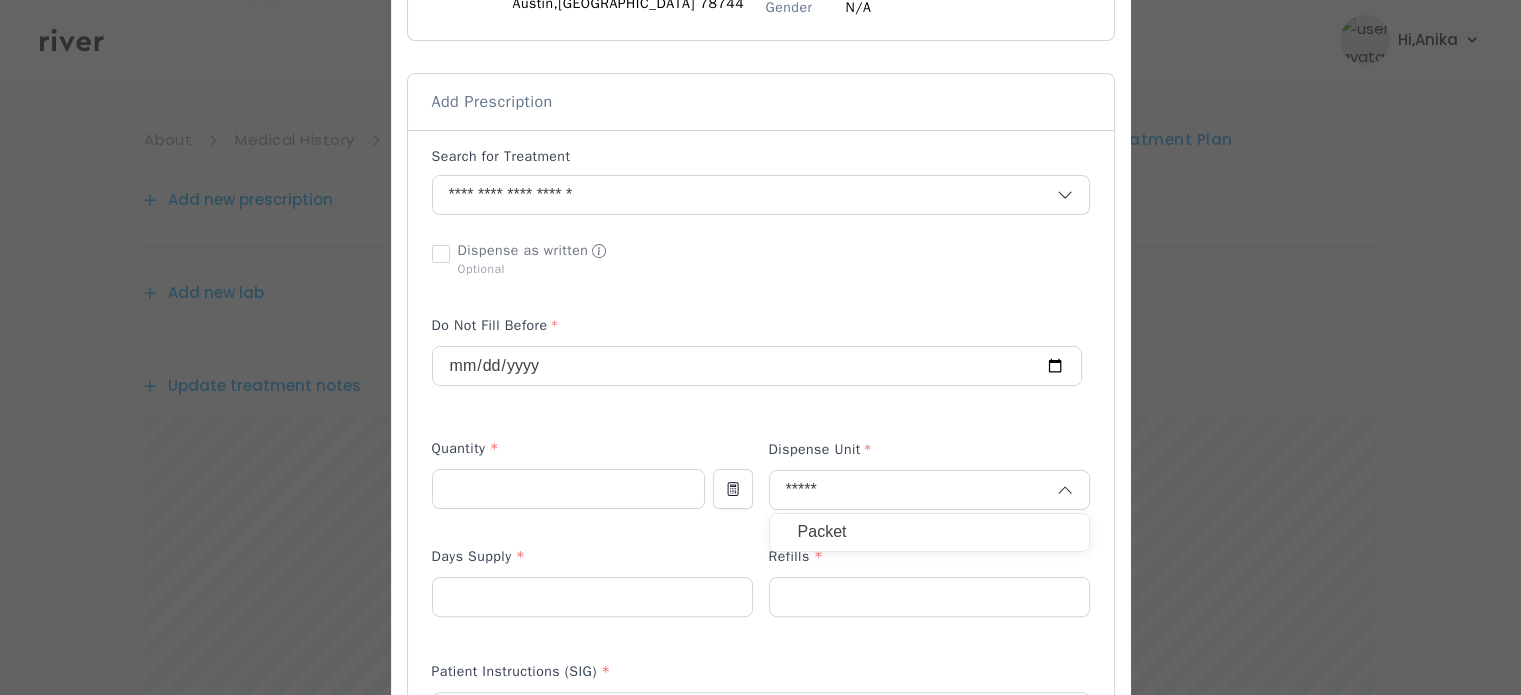 type 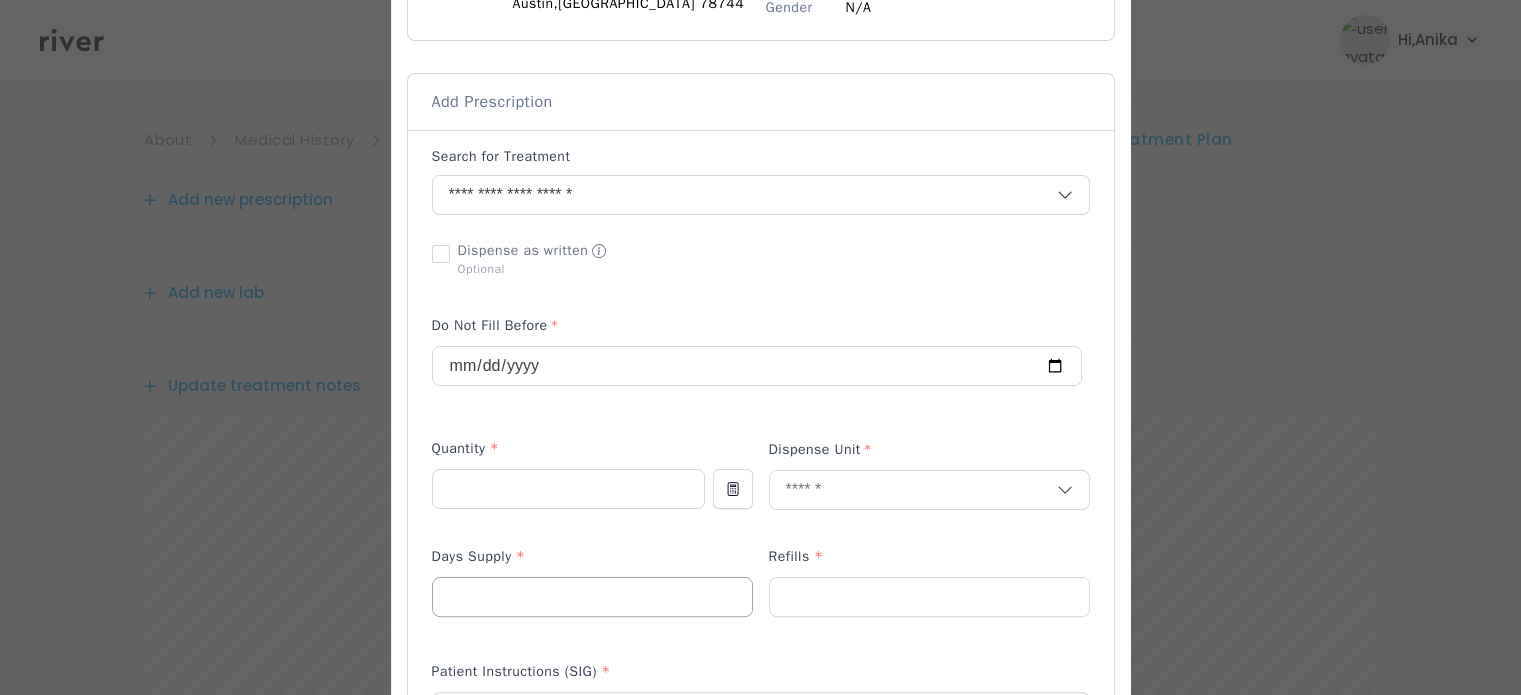 click at bounding box center (592, 597) 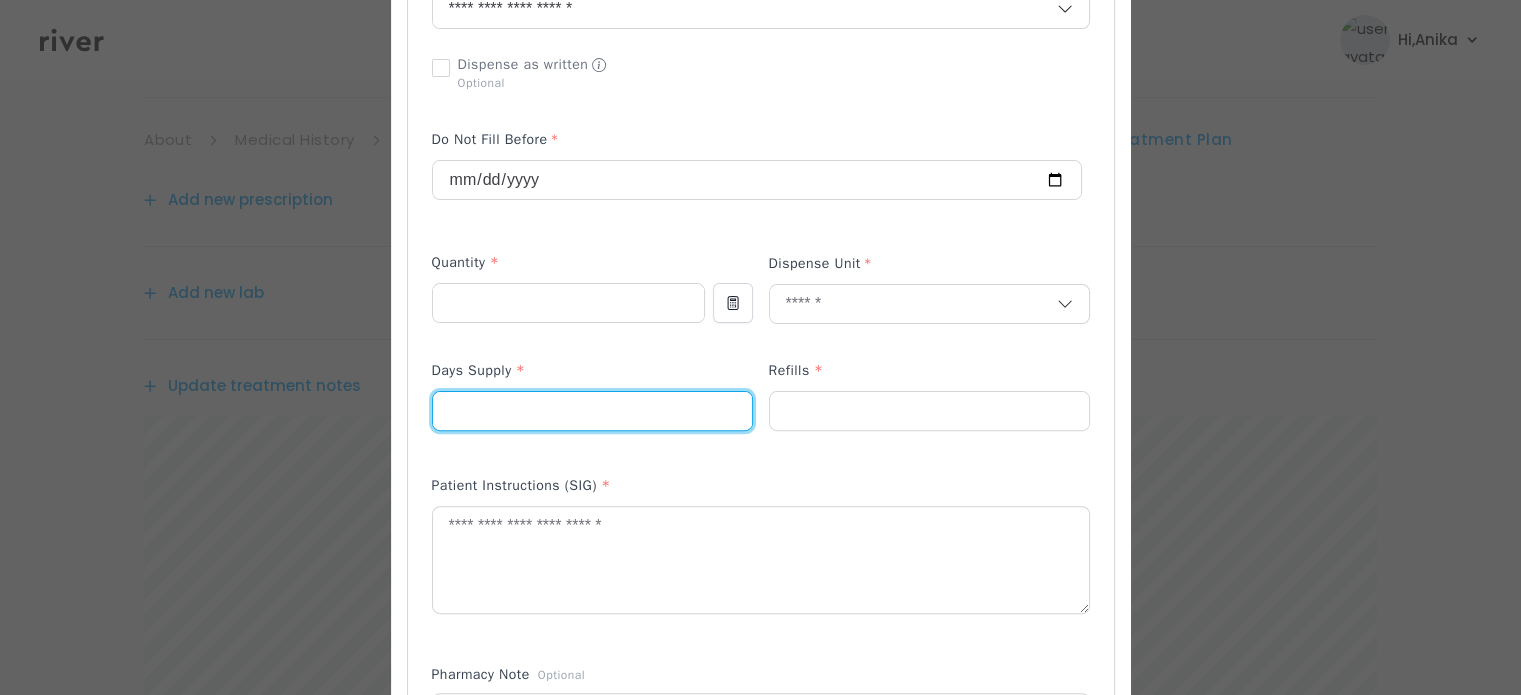scroll, scrollTop: 548, scrollLeft: 0, axis: vertical 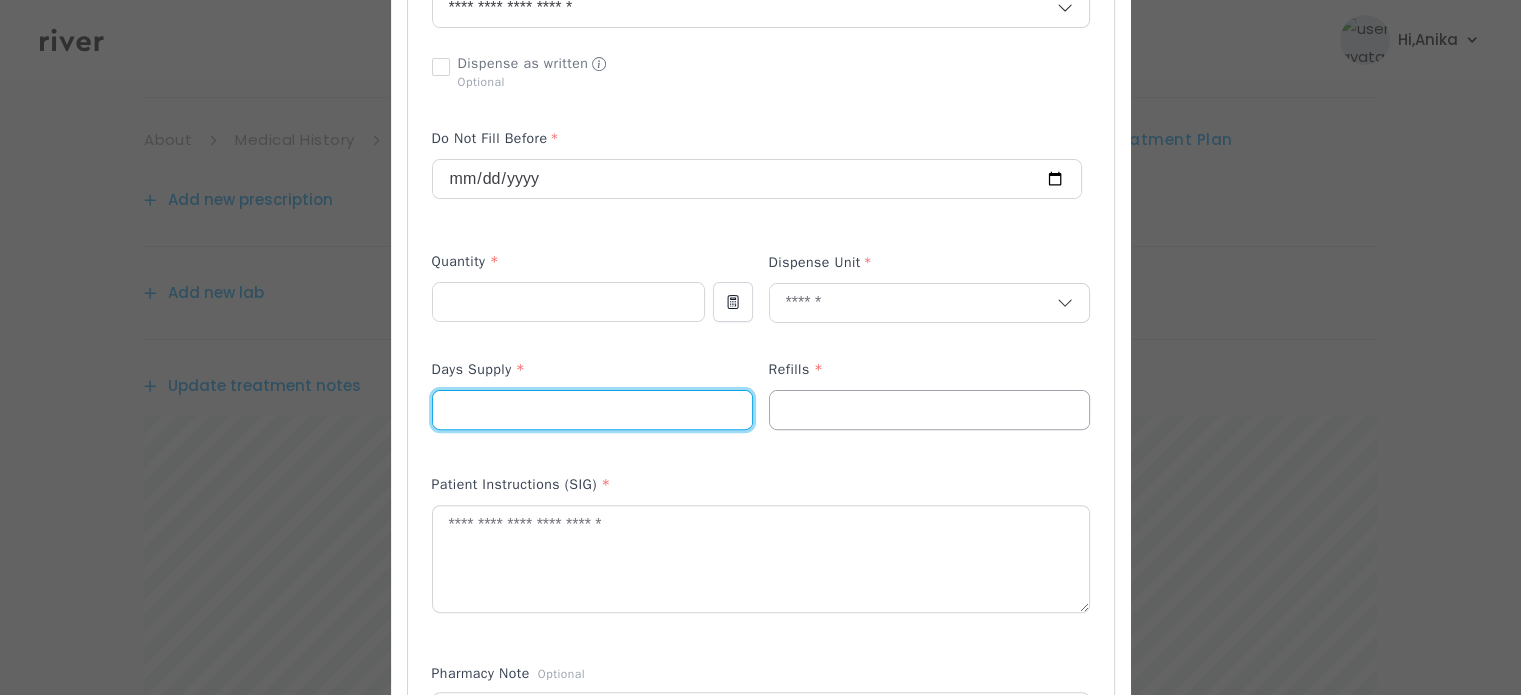 type on "**" 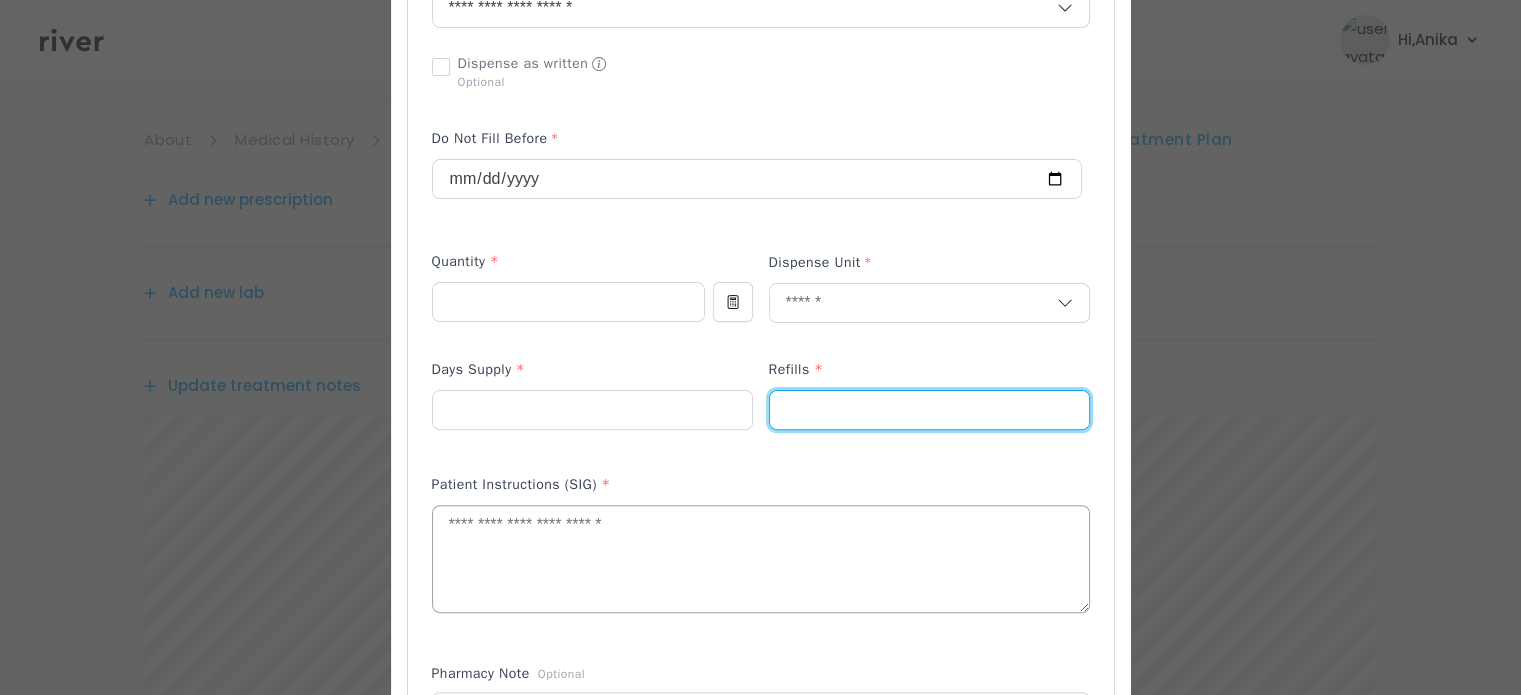 type on "*" 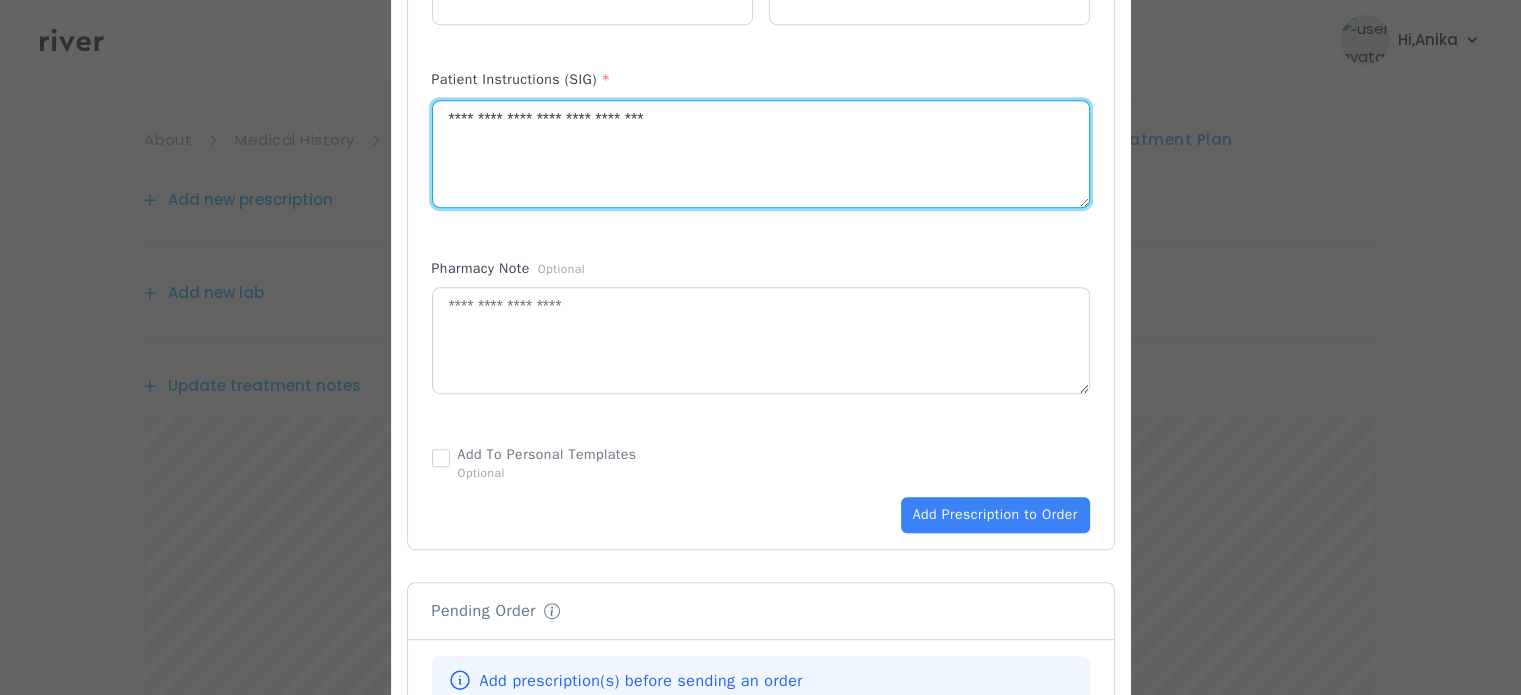 scroll, scrollTop: 954, scrollLeft: 0, axis: vertical 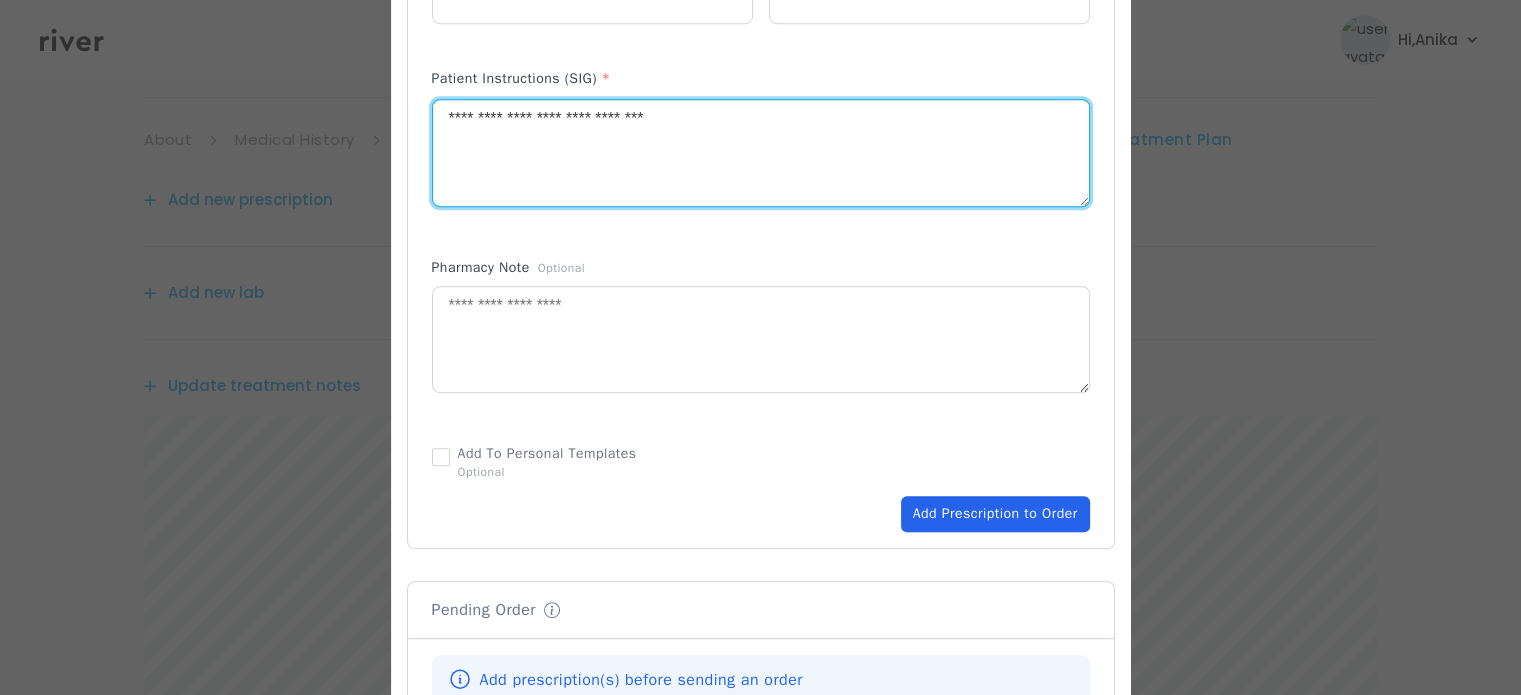 type on "**********" 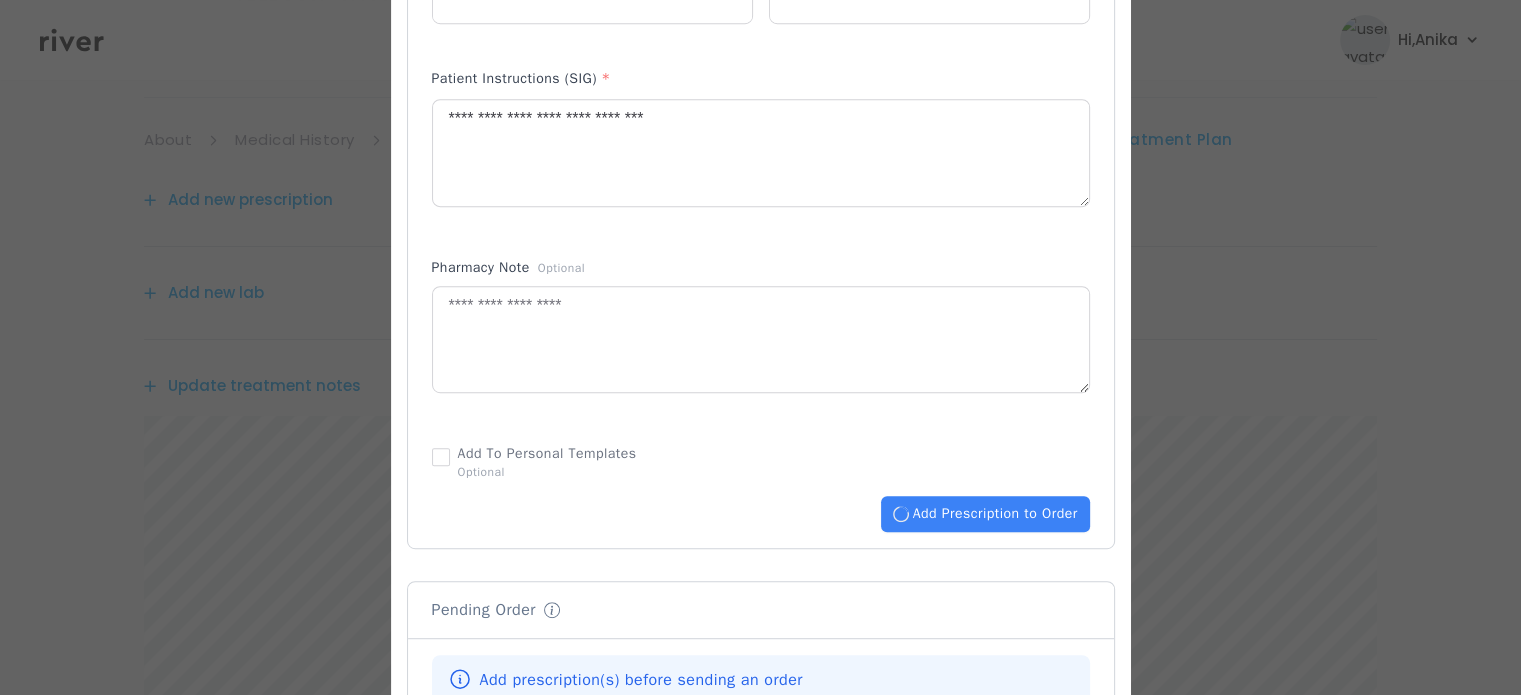 type 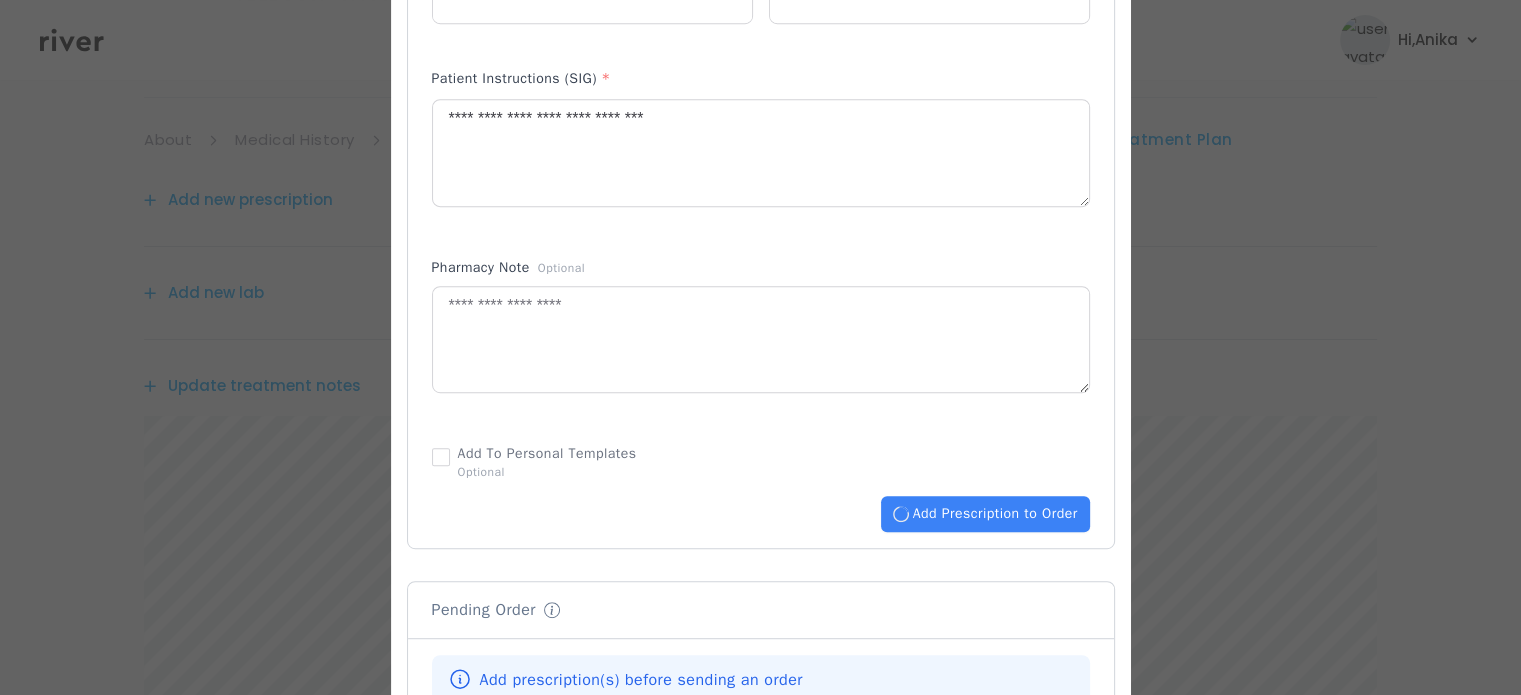 type 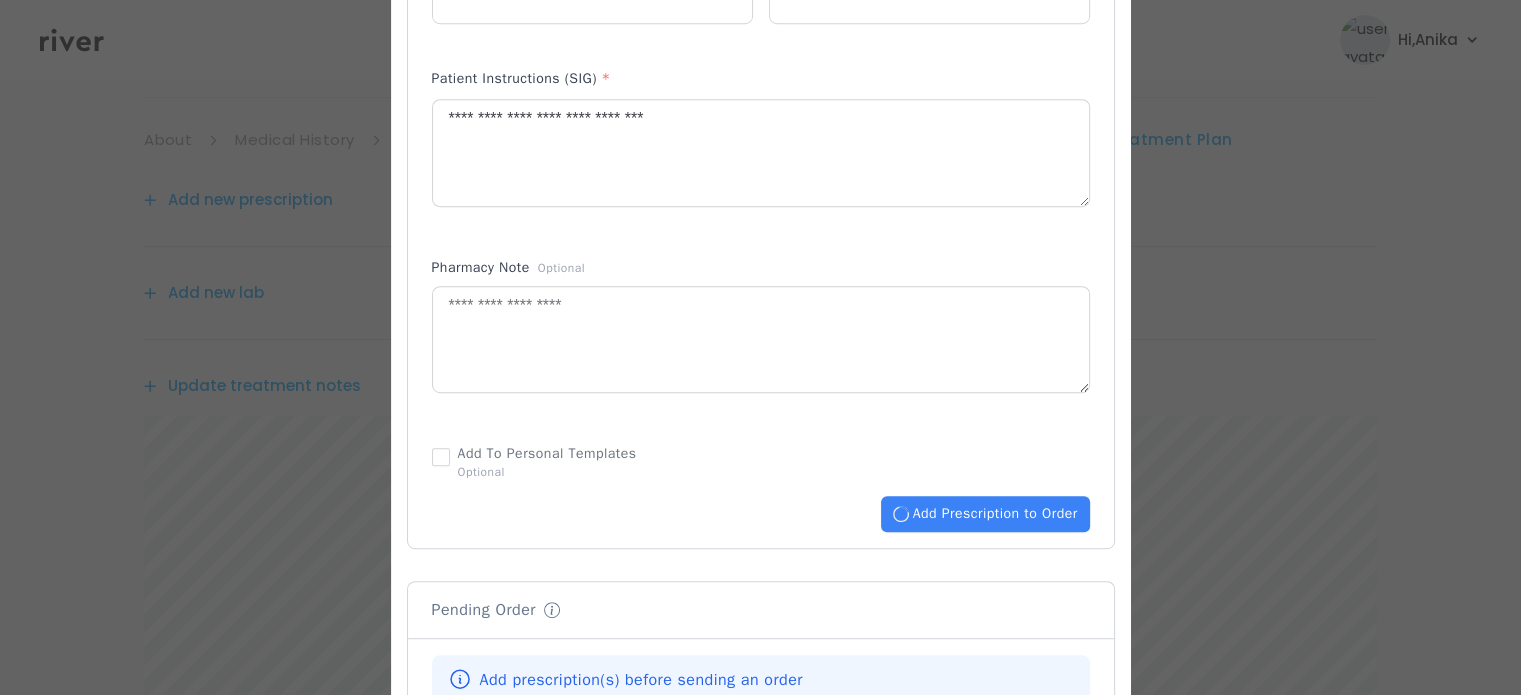 type 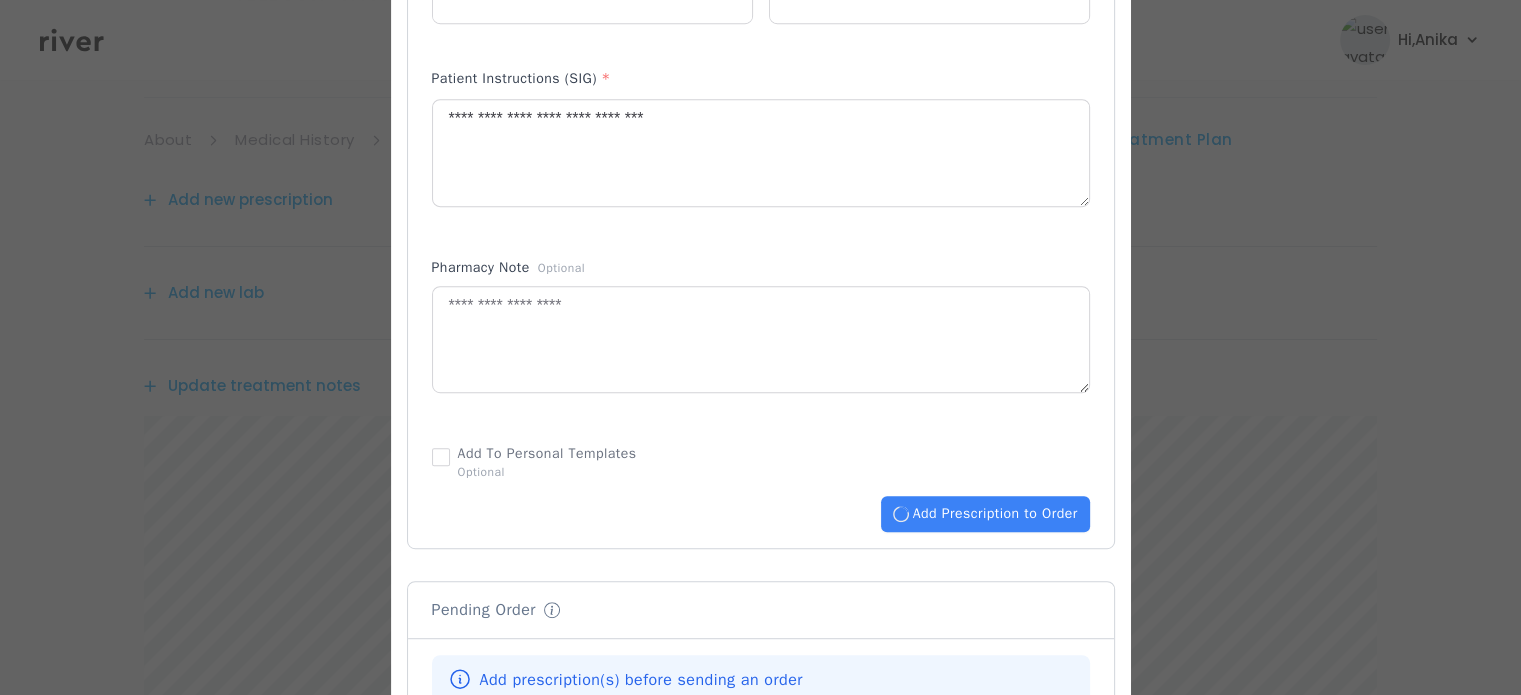 type 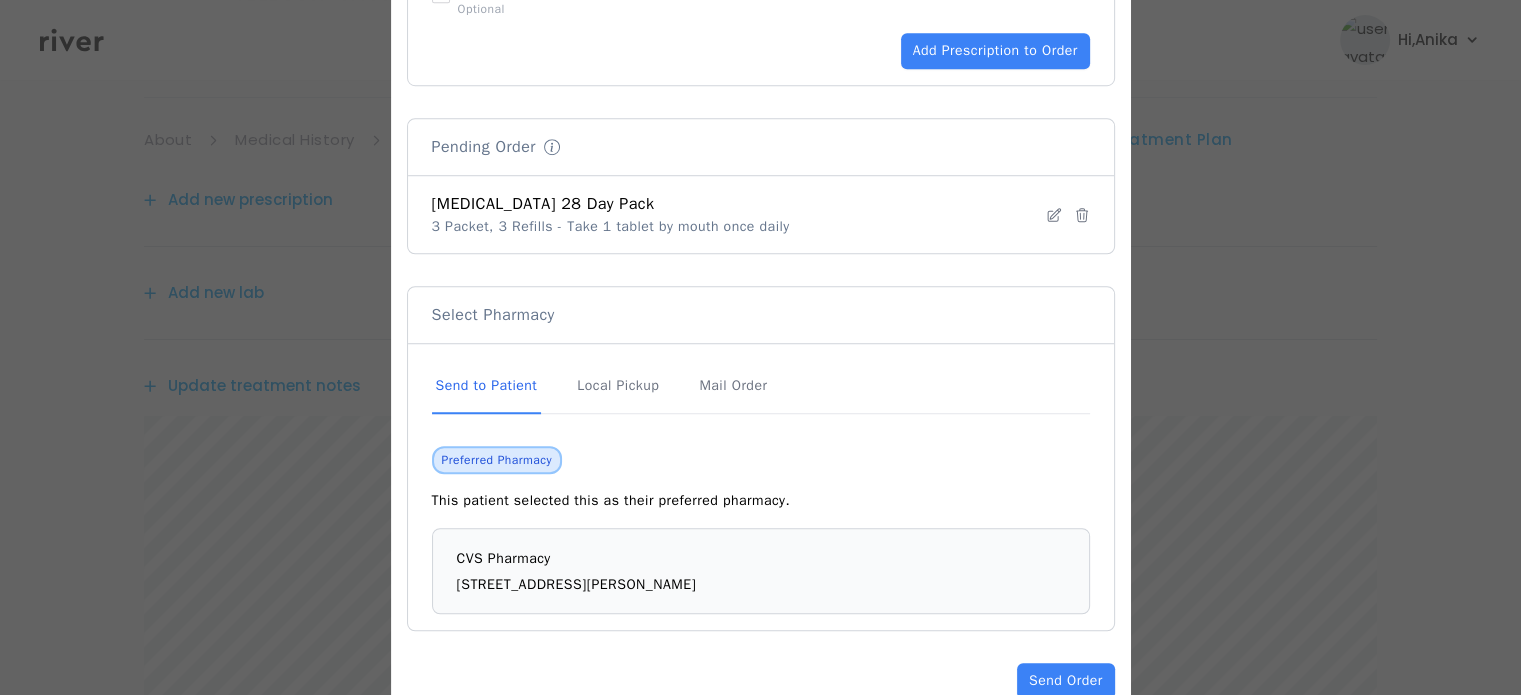scroll, scrollTop: 1456, scrollLeft: 0, axis: vertical 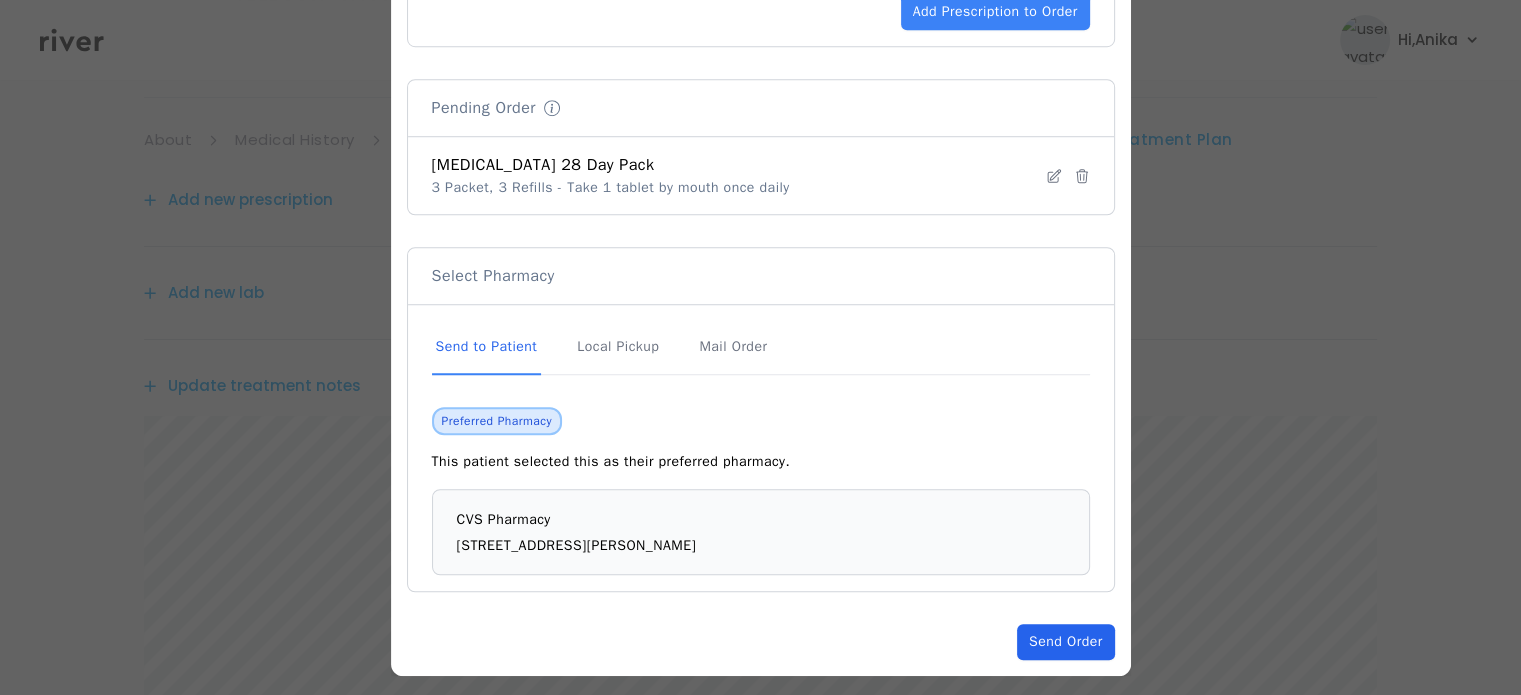click on "Send Order" 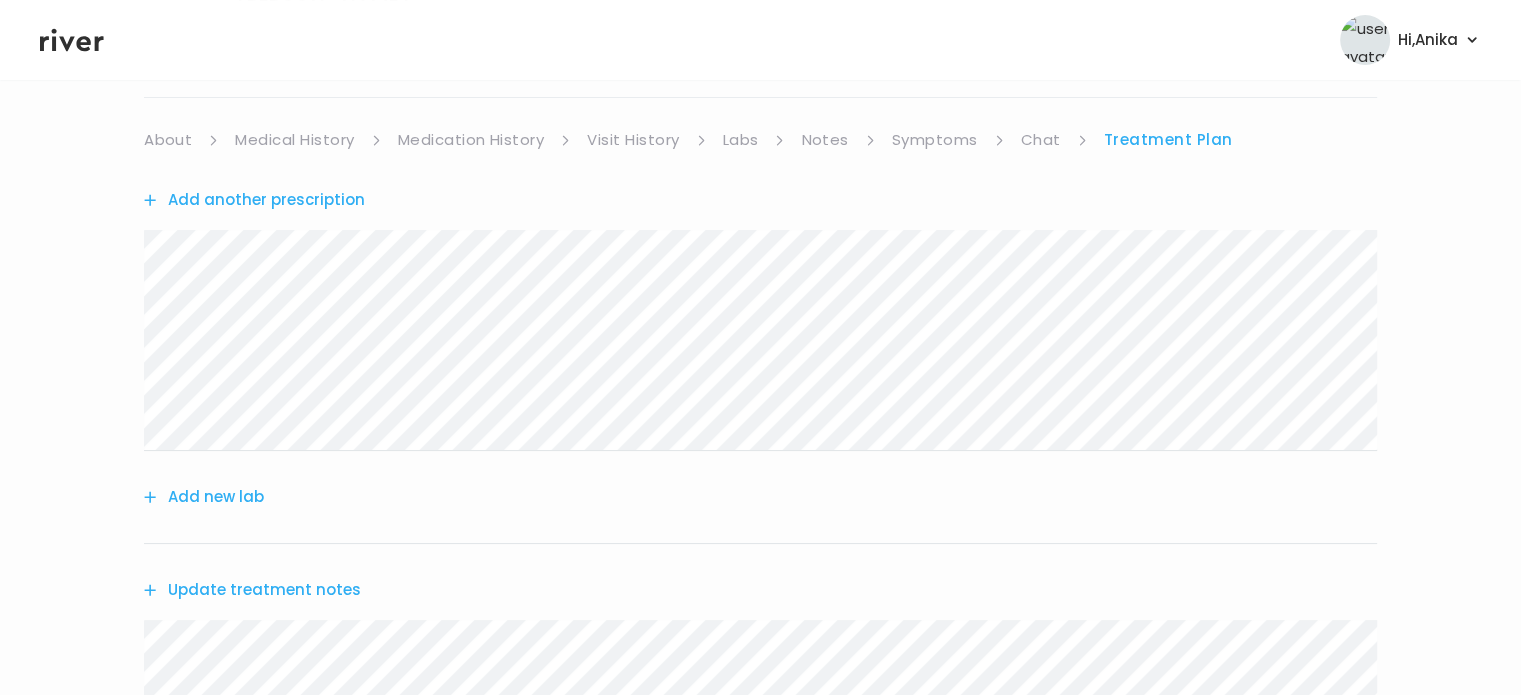 click on "Symptoms" at bounding box center [935, 140] 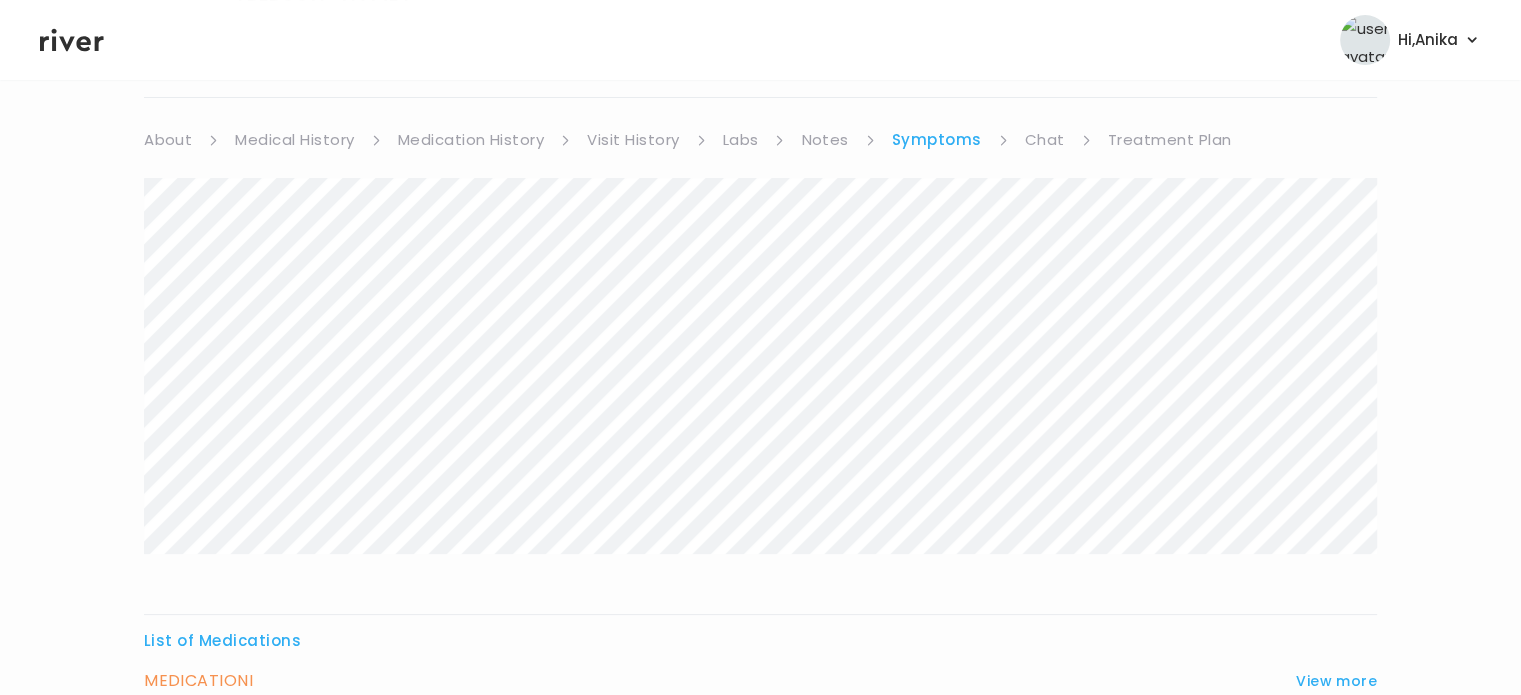 click on "Chat" at bounding box center (1045, 140) 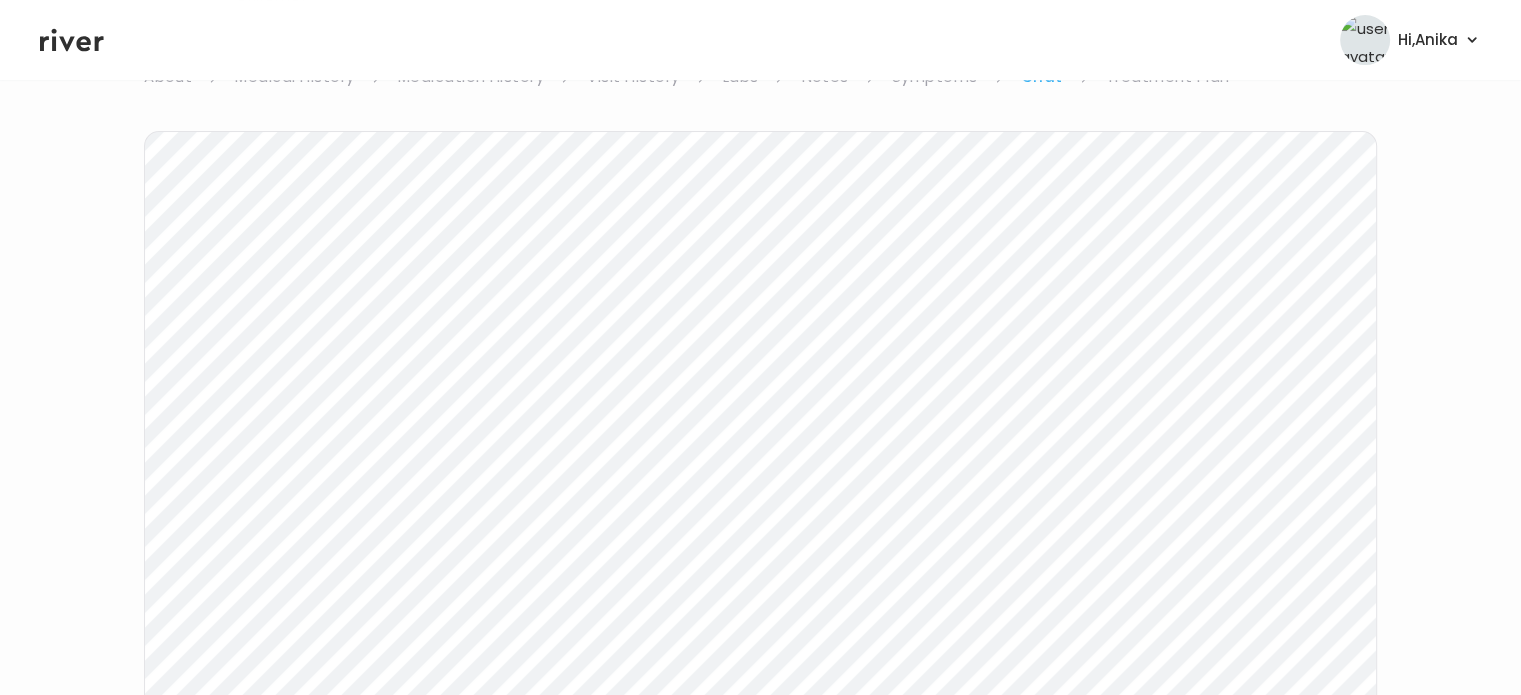scroll, scrollTop: 197, scrollLeft: 0, axis: vertical 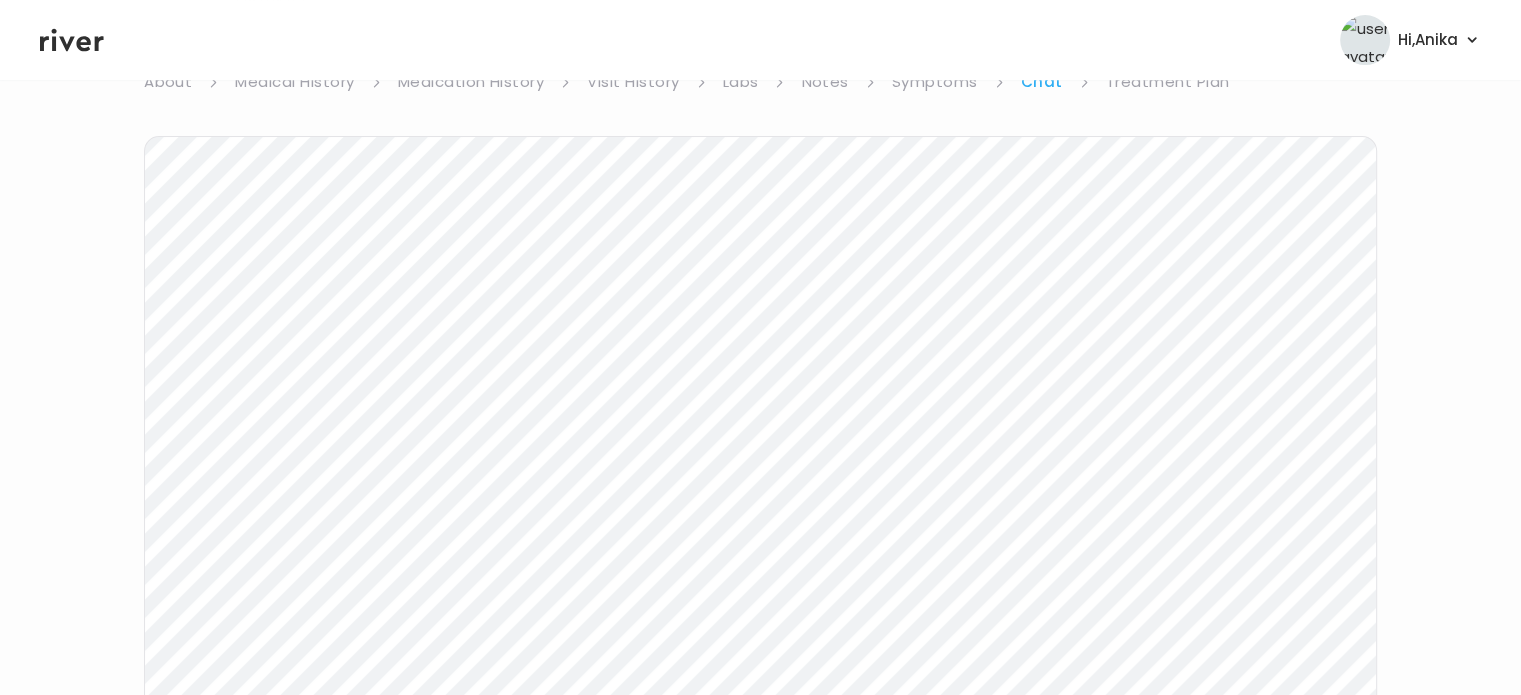 click on "Treatment Plan" at bounding box center [1168, 82] 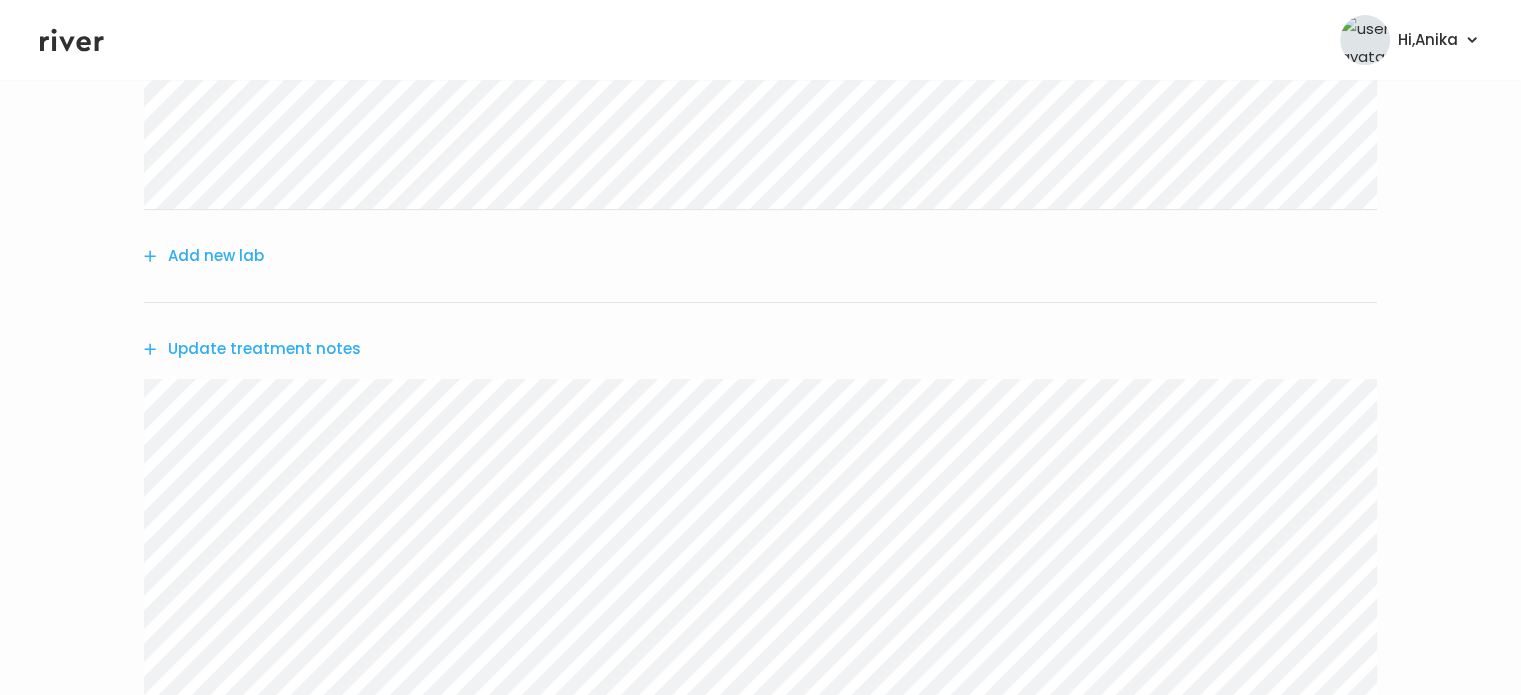 scroll, scrollTop: 405, scrollLeft: 0, axis: vertical 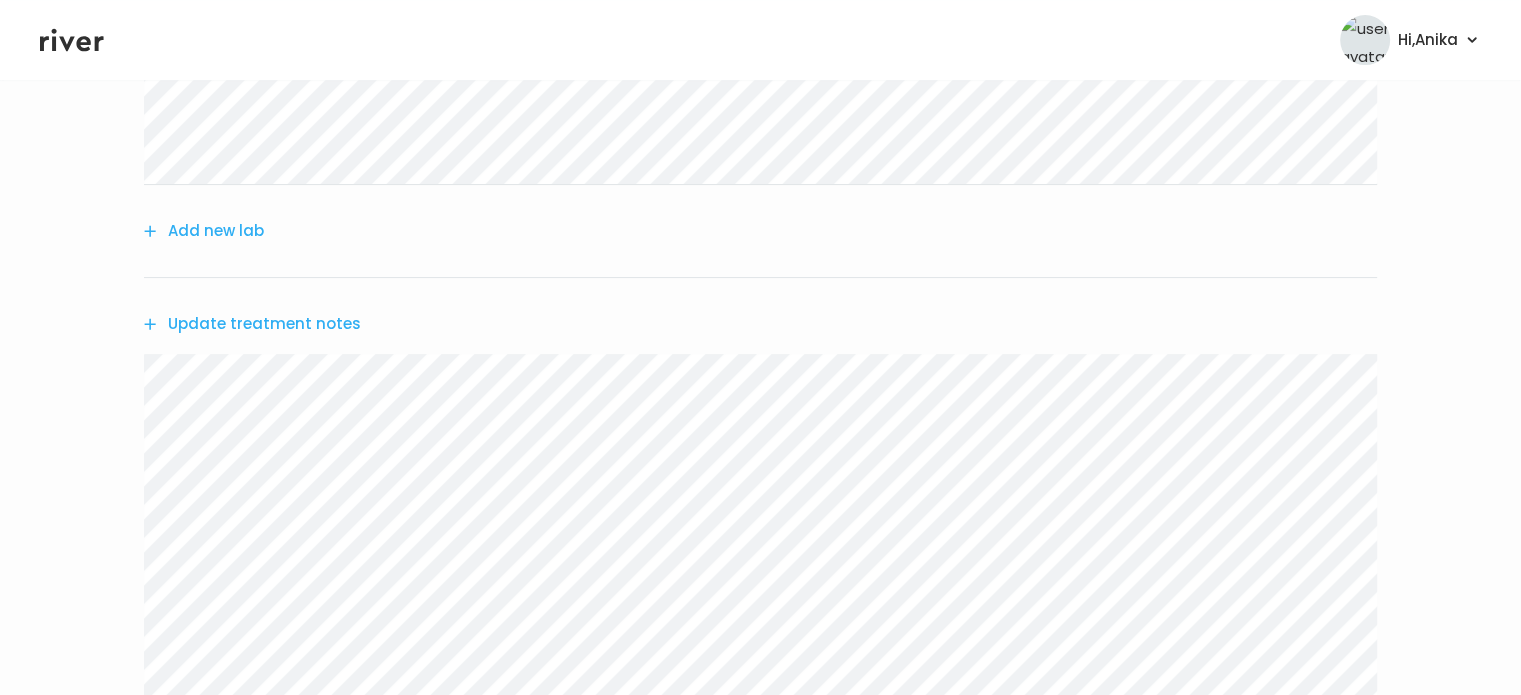click on "Update treatment notes" at bounding box center [252, 324] 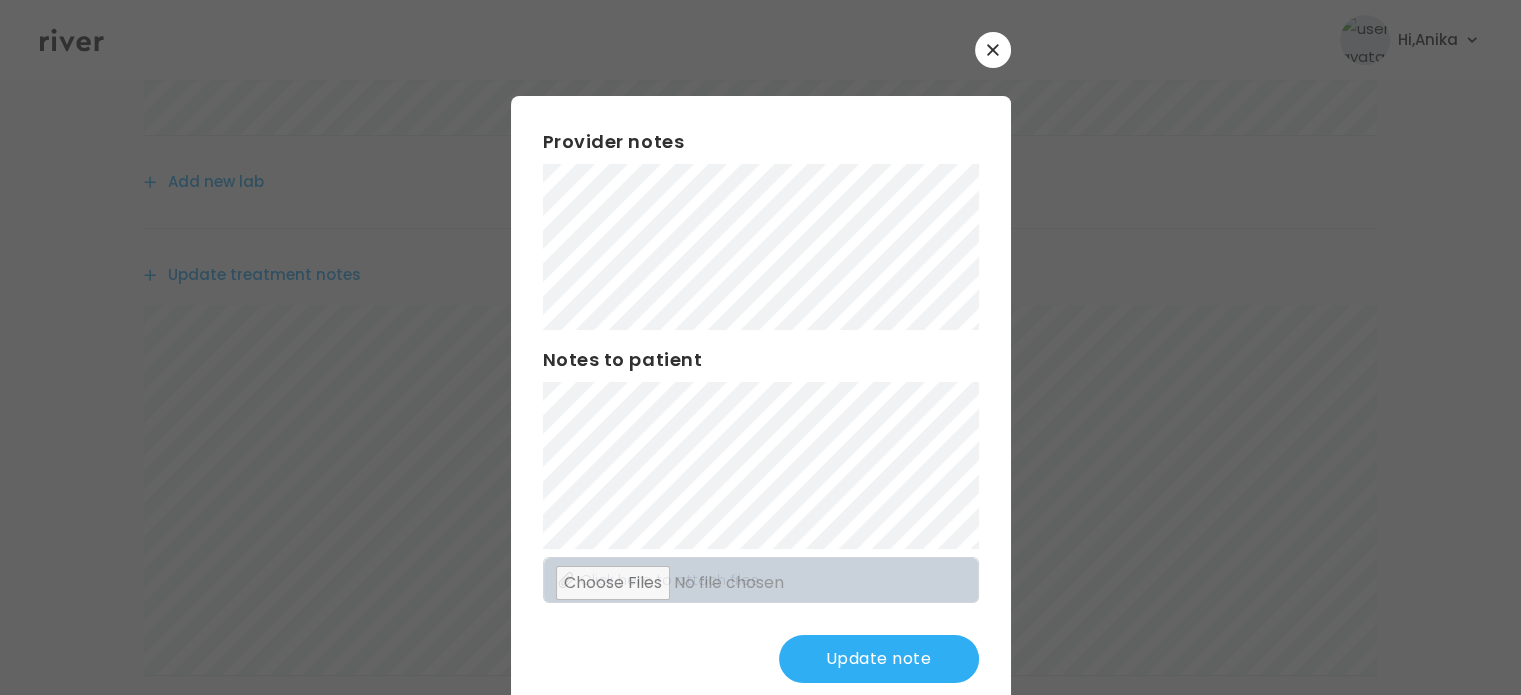 scroll, scrollTop: 471, scrollLeft: 0, axis: vertical 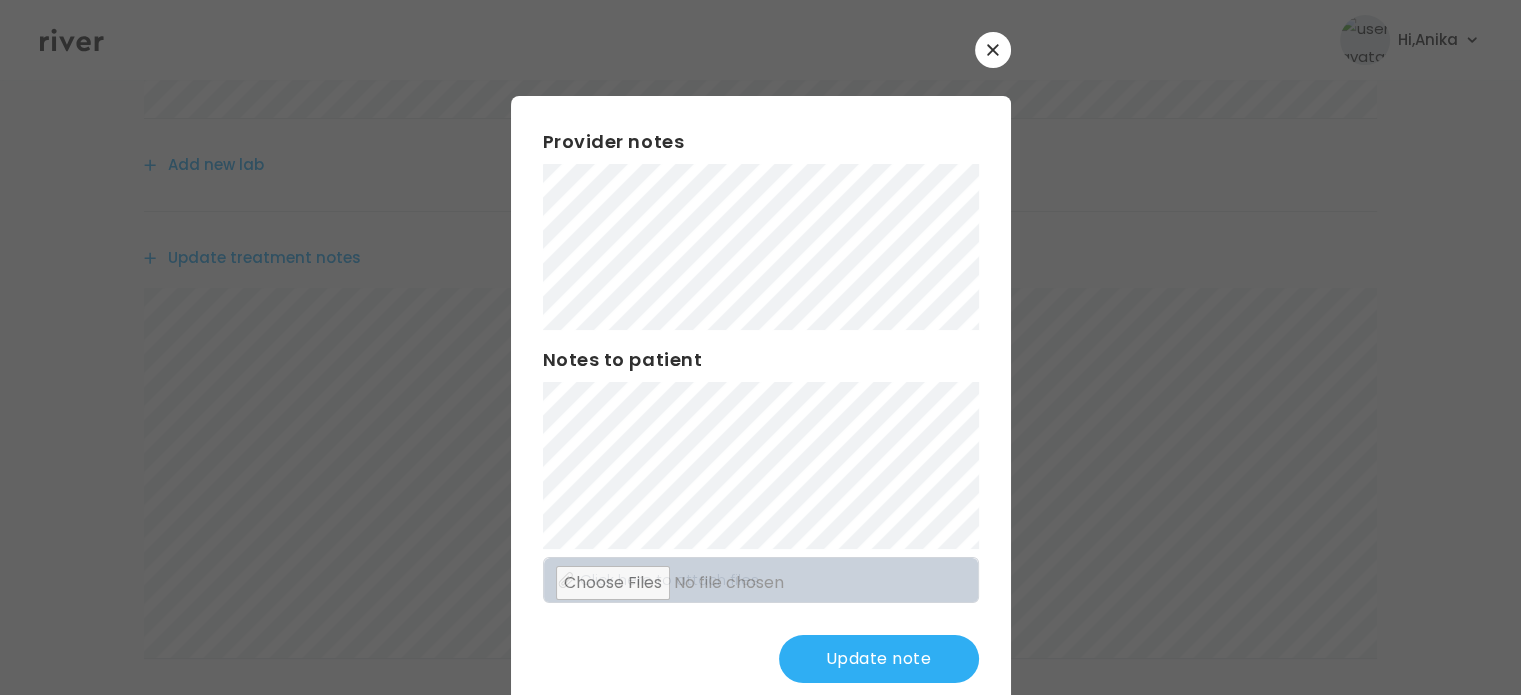 click on "Update note" at bounding box center [879, 659] 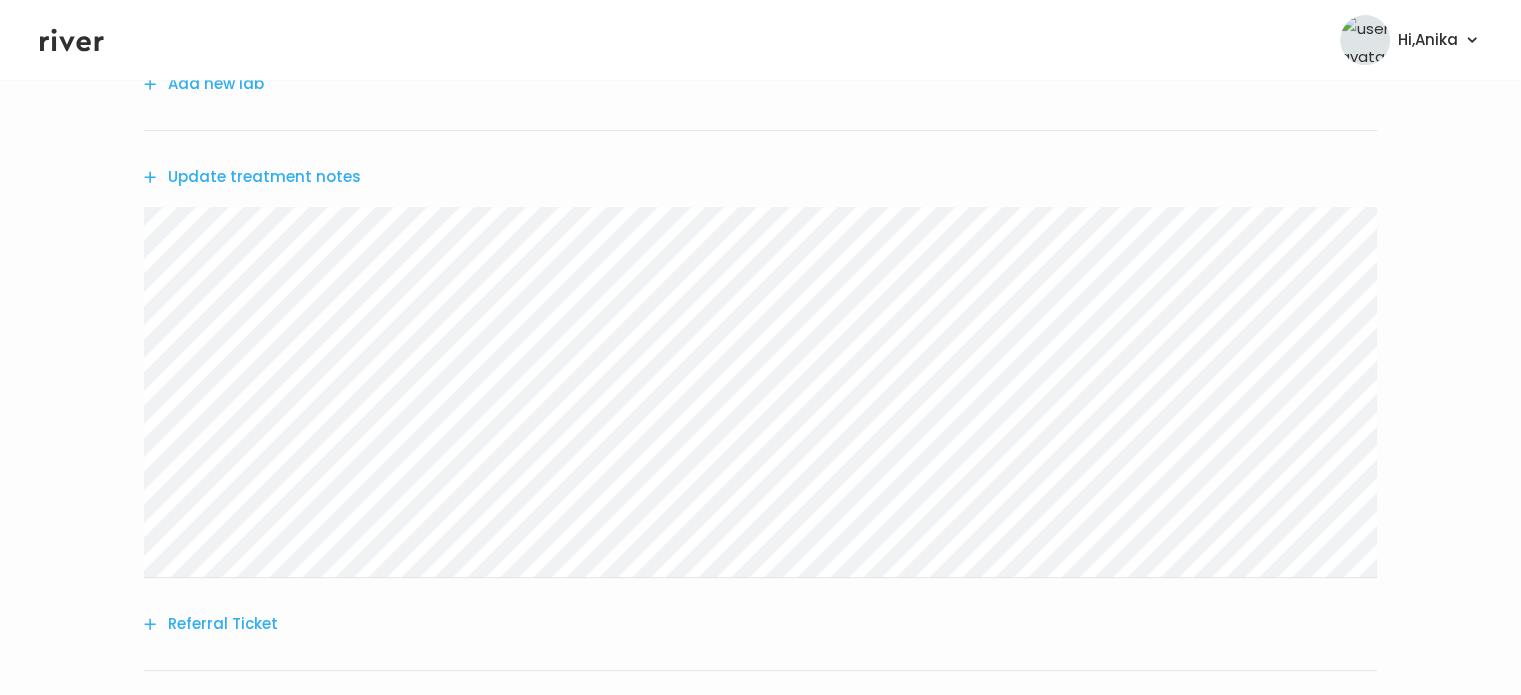 scroll, scrollTop: 716, scrollLeft: 0, axis: vertical 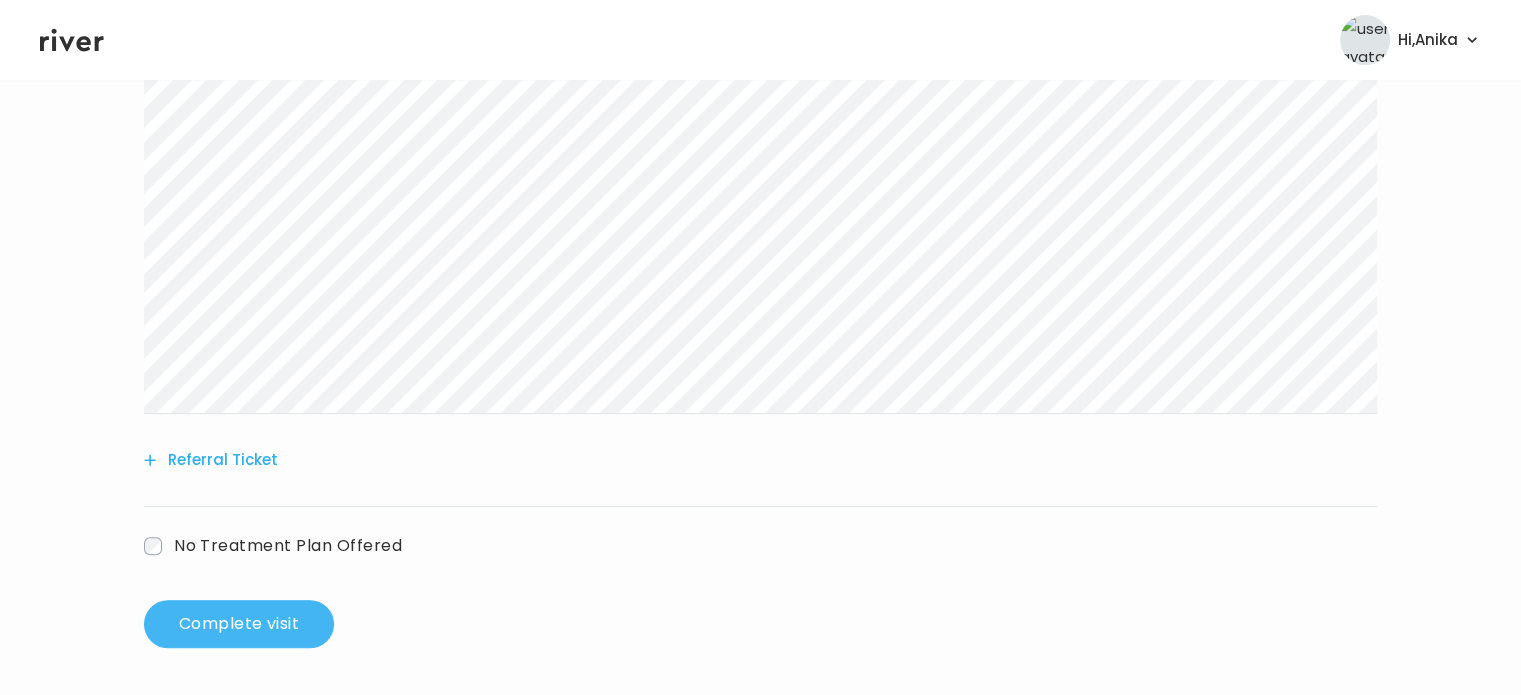 click on "Complete visit" at bounding box center [239, 624] 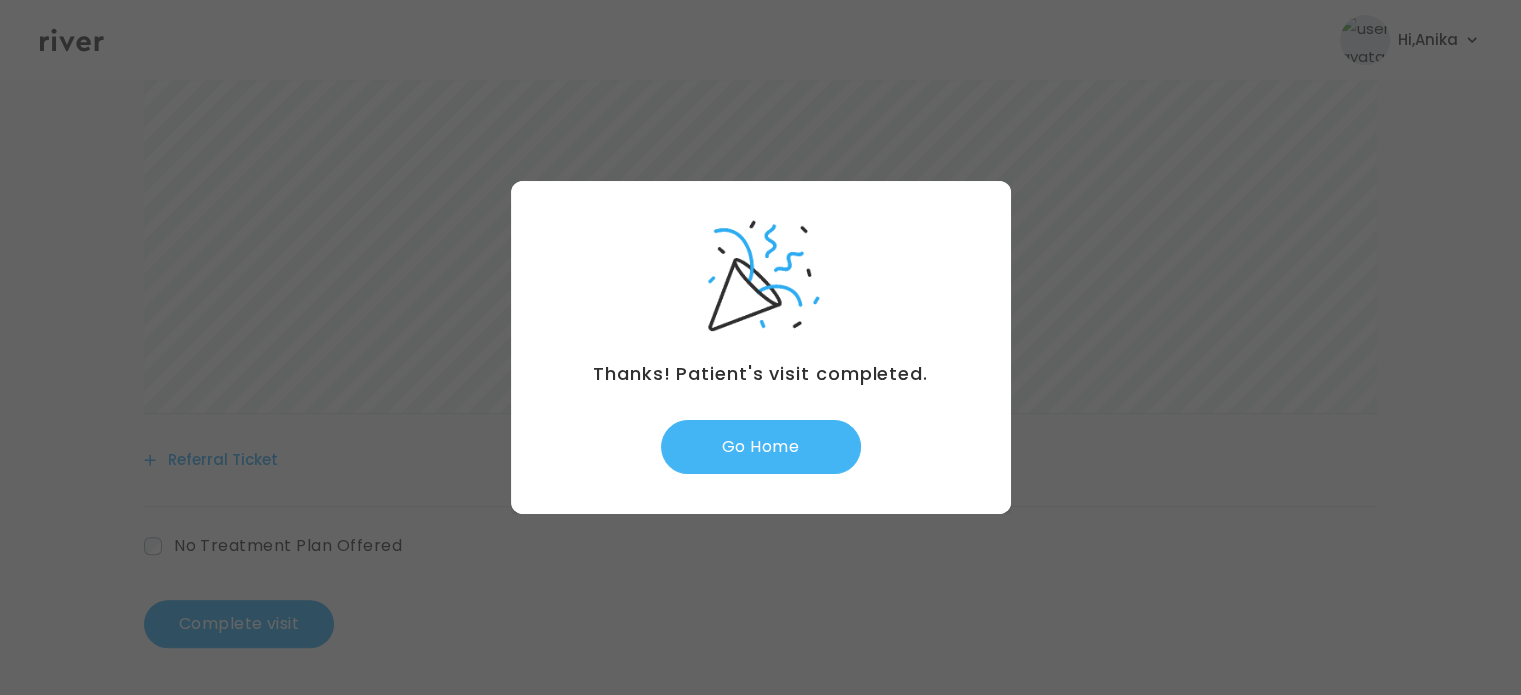 click on "Go Home" at bounding box center (761, 447) 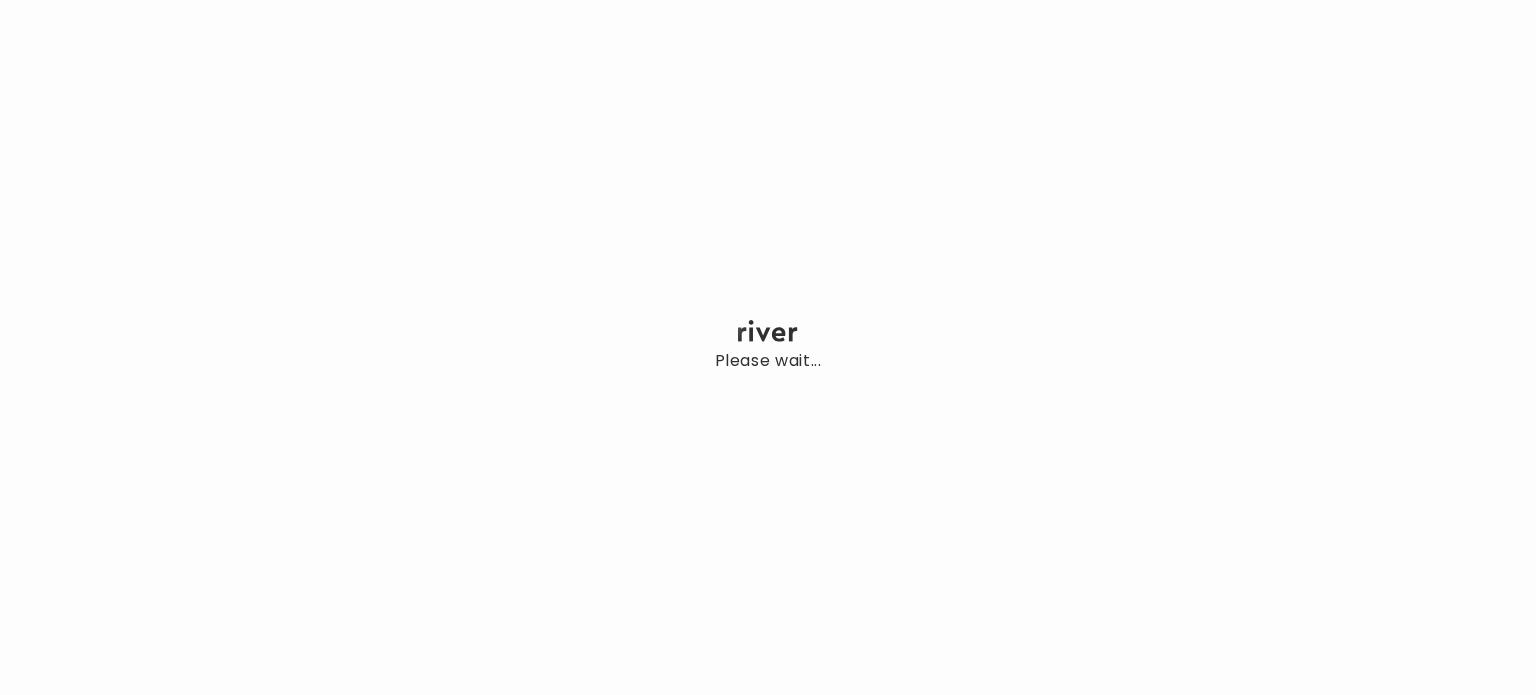 scroll, scrollTop: 0, scrollLeft: 0, axis: both 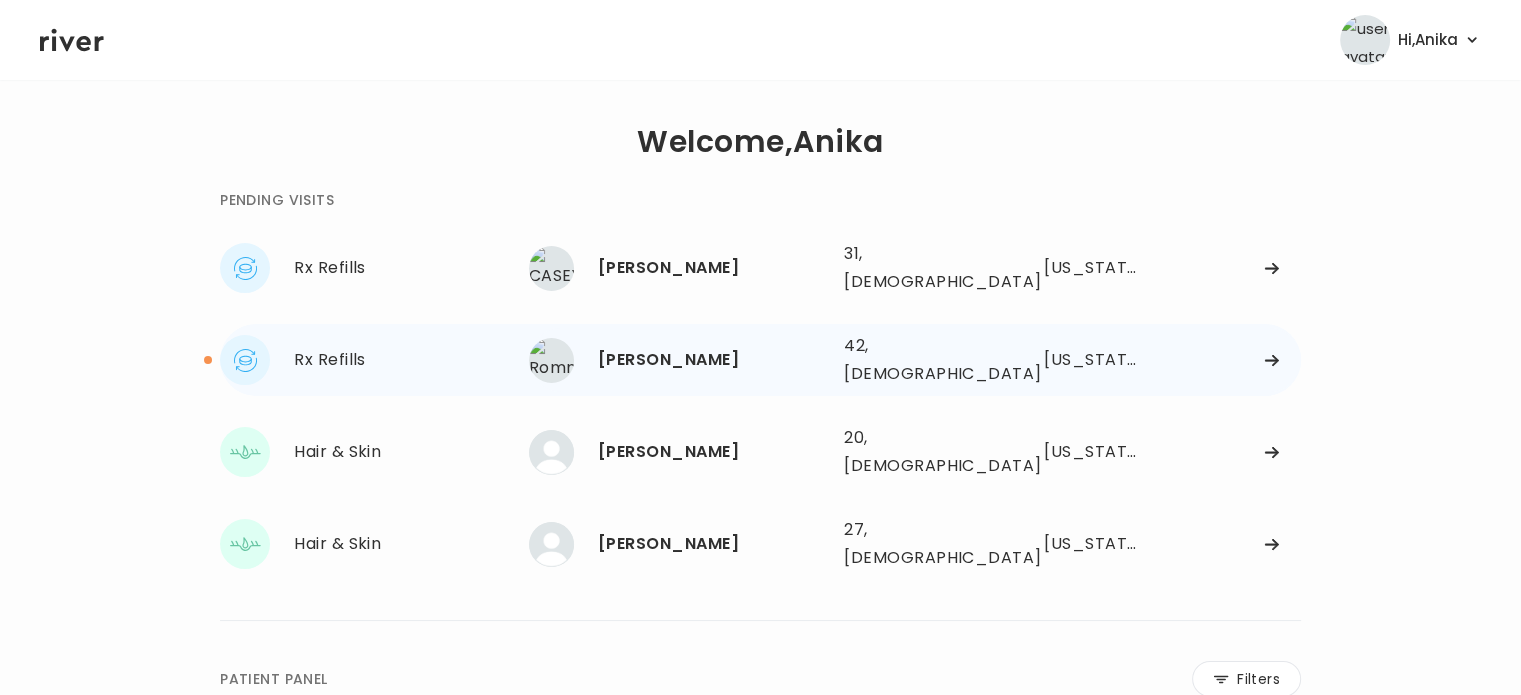 click on "[PERSON_NAME]" at bounding box center (713, 360) 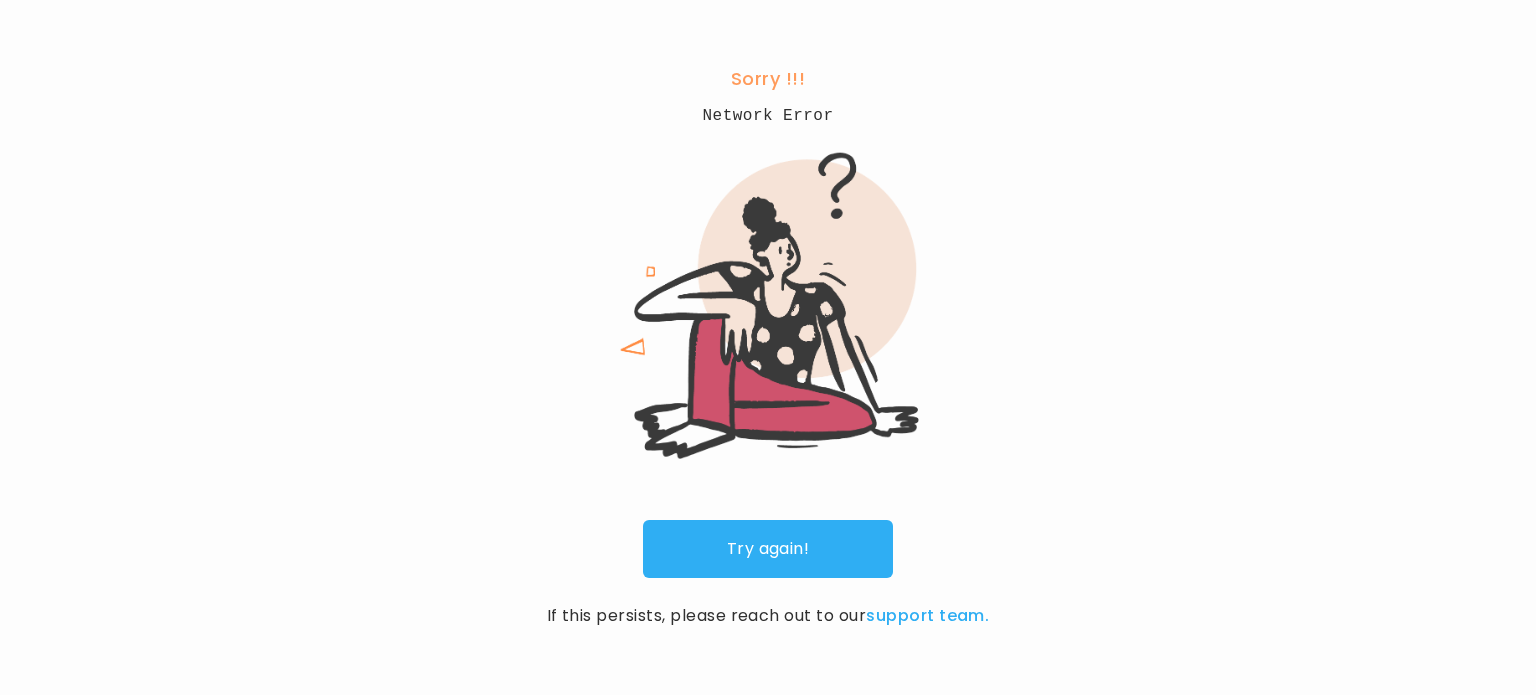 click on "Try again!" at bounding box center [768, 549] 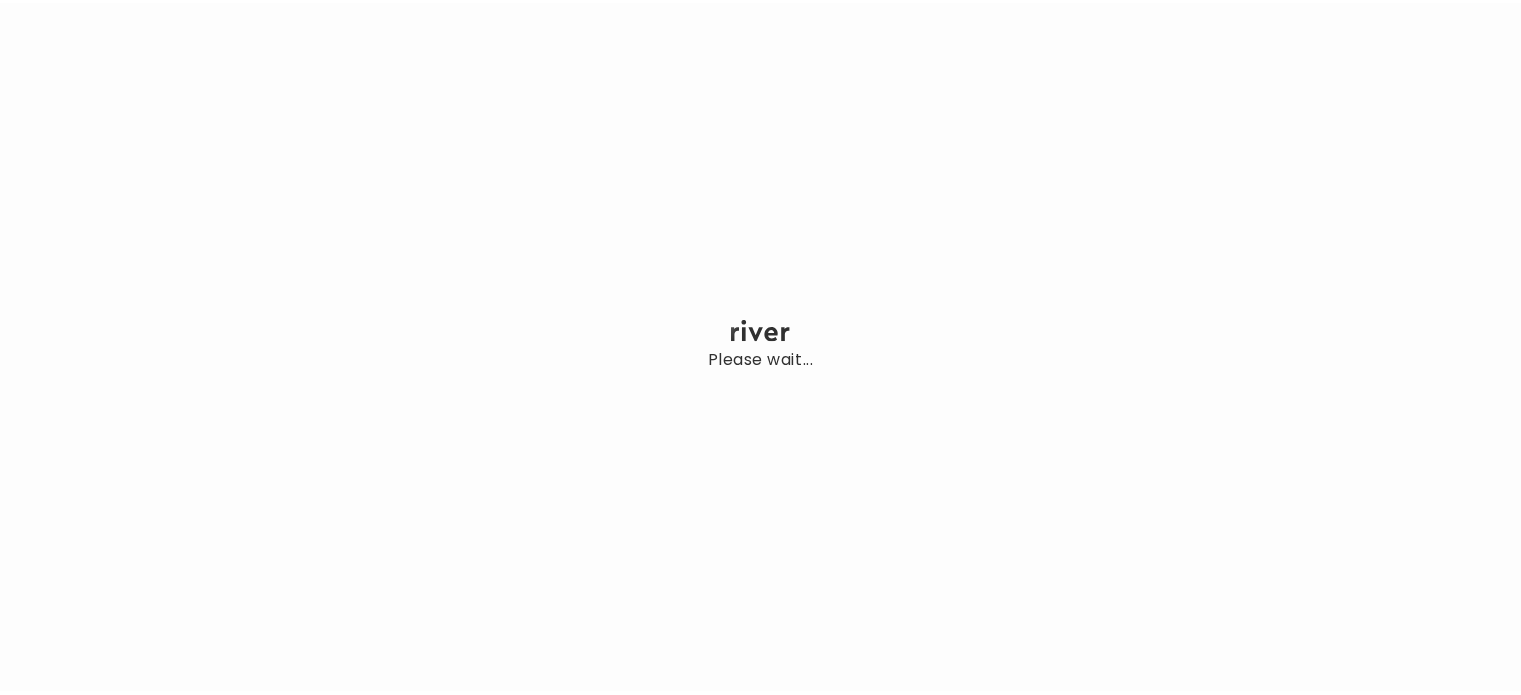 scroll, scrollTop: 0, scrollLeft: 0, axis: both 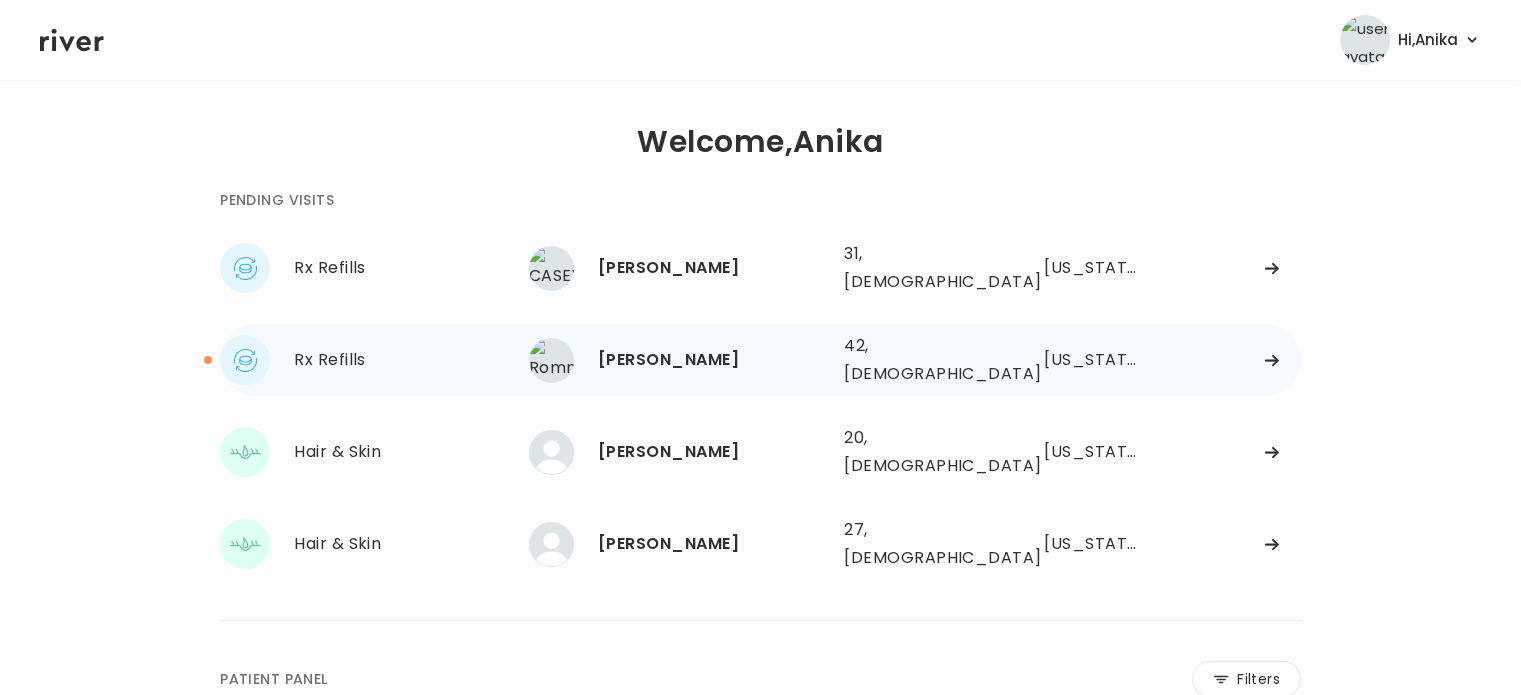 click on "[PERSON_NAME]" at bounding box center (713, 360) 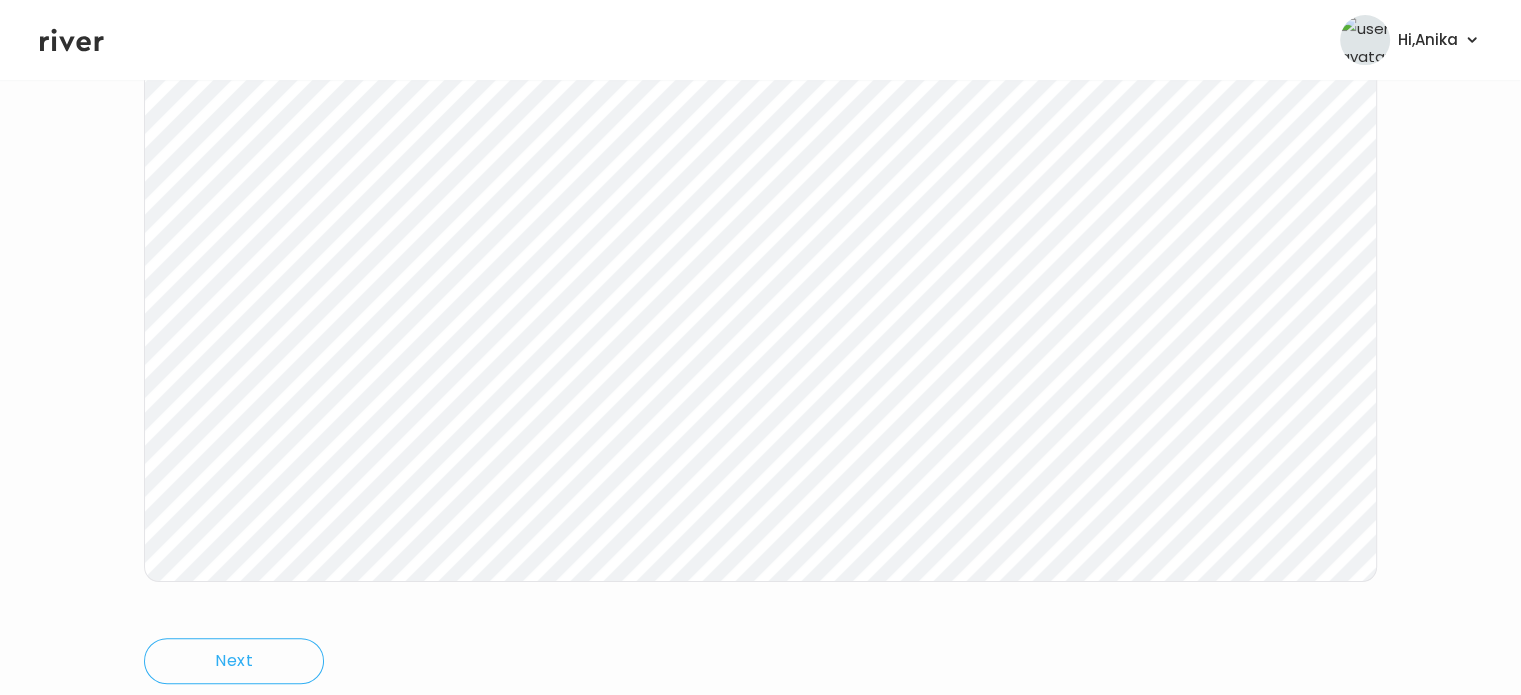 scroll, scrollTop: 352, scrollLeft: 0, axis: vertical 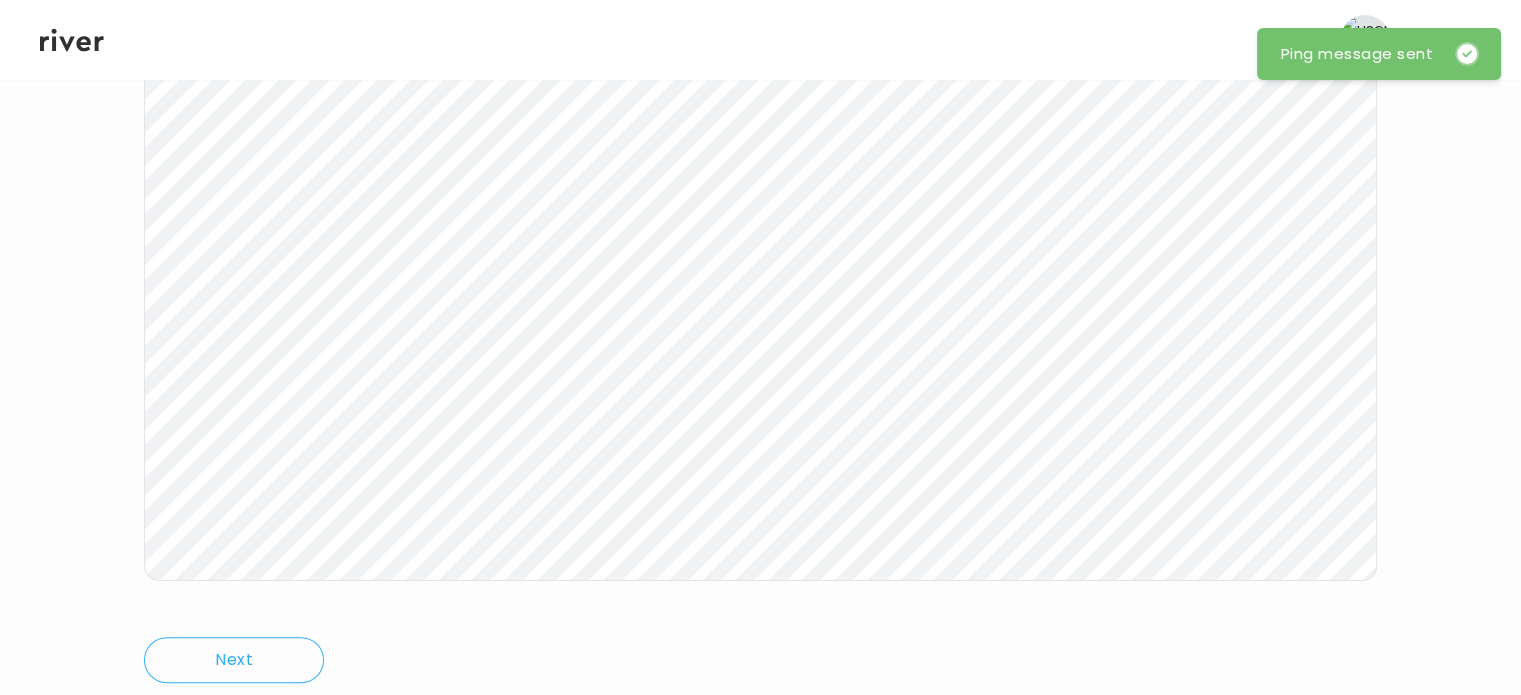 click 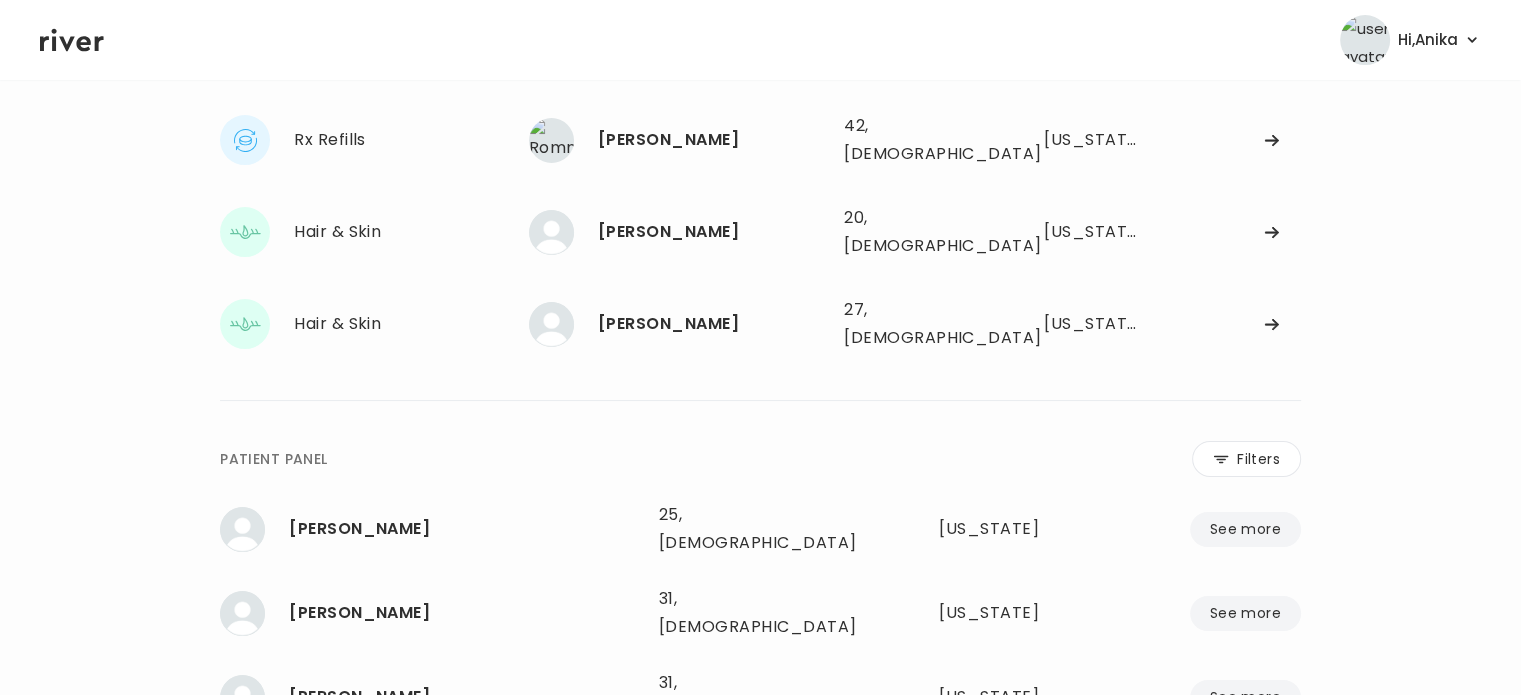 scroll, scrollTop: 212, scrollLeft: 0, axis: vertical 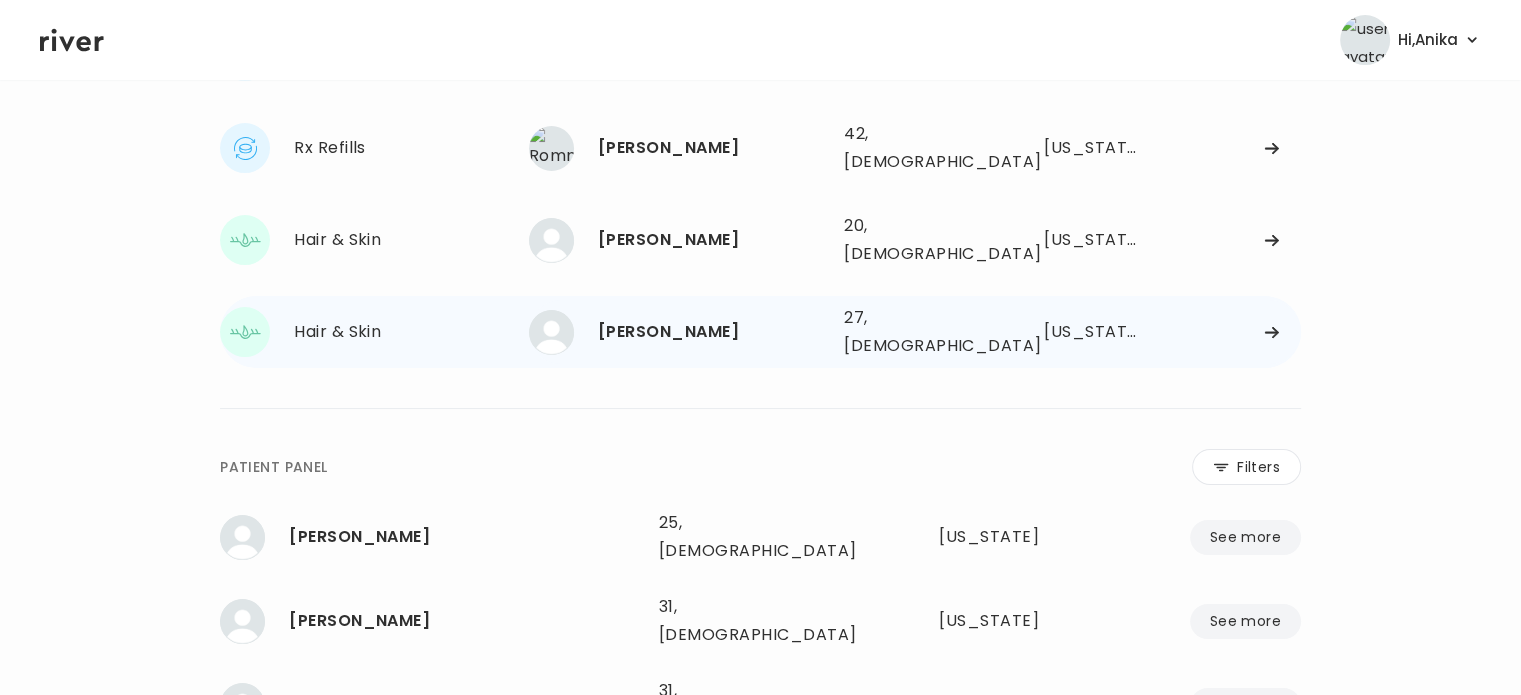 click on "[PERSON_NAME]" at bounding box center [713, 332] 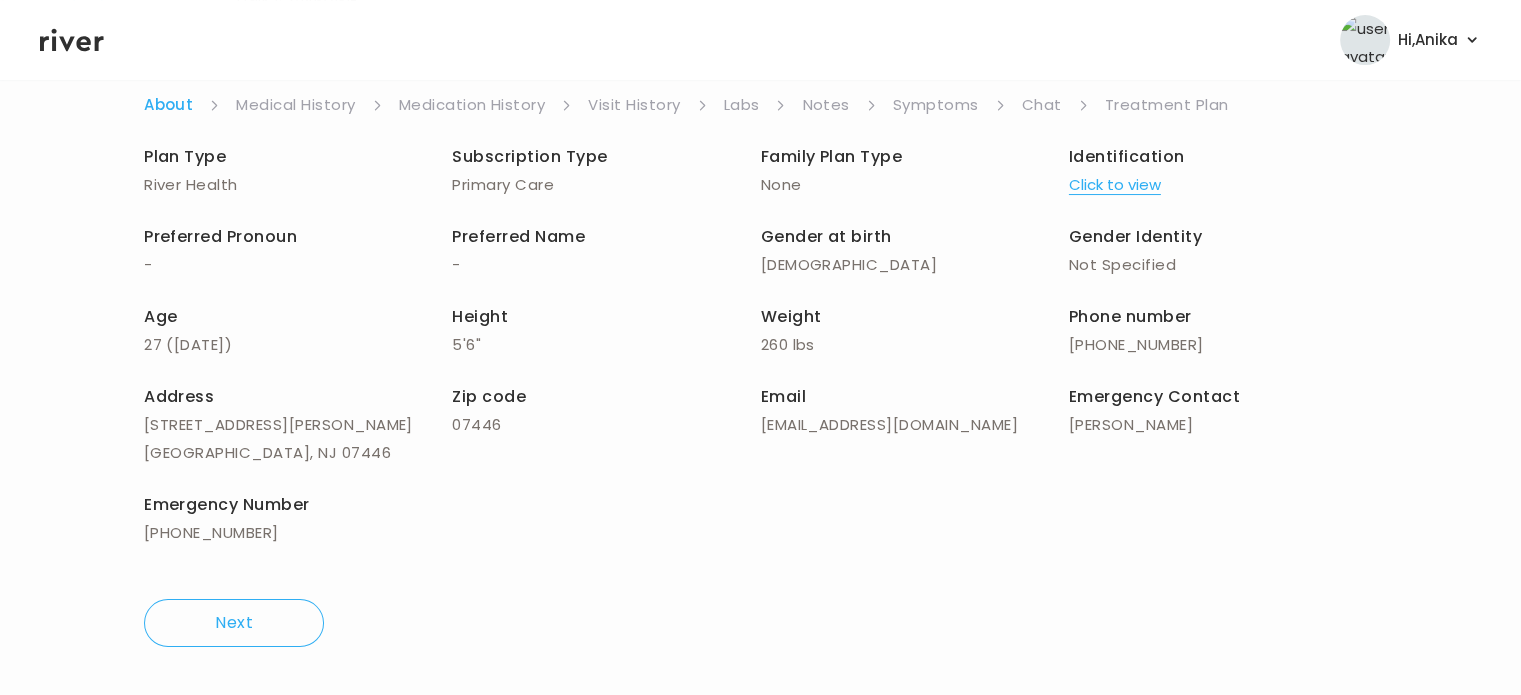 scroll, scrollTop: 173, scrollLeft: 0, axis: vertical 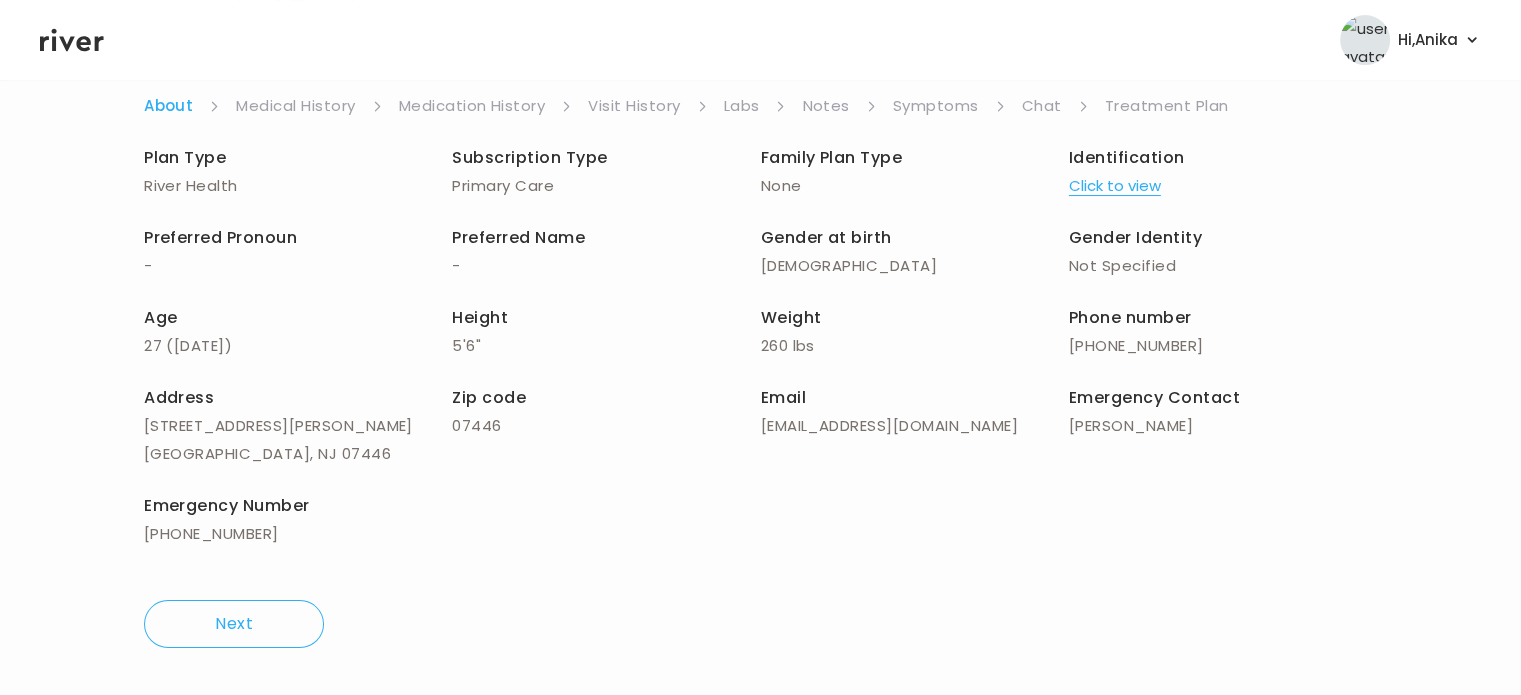 click on "Symptoms" at bounding box center [936, 106] 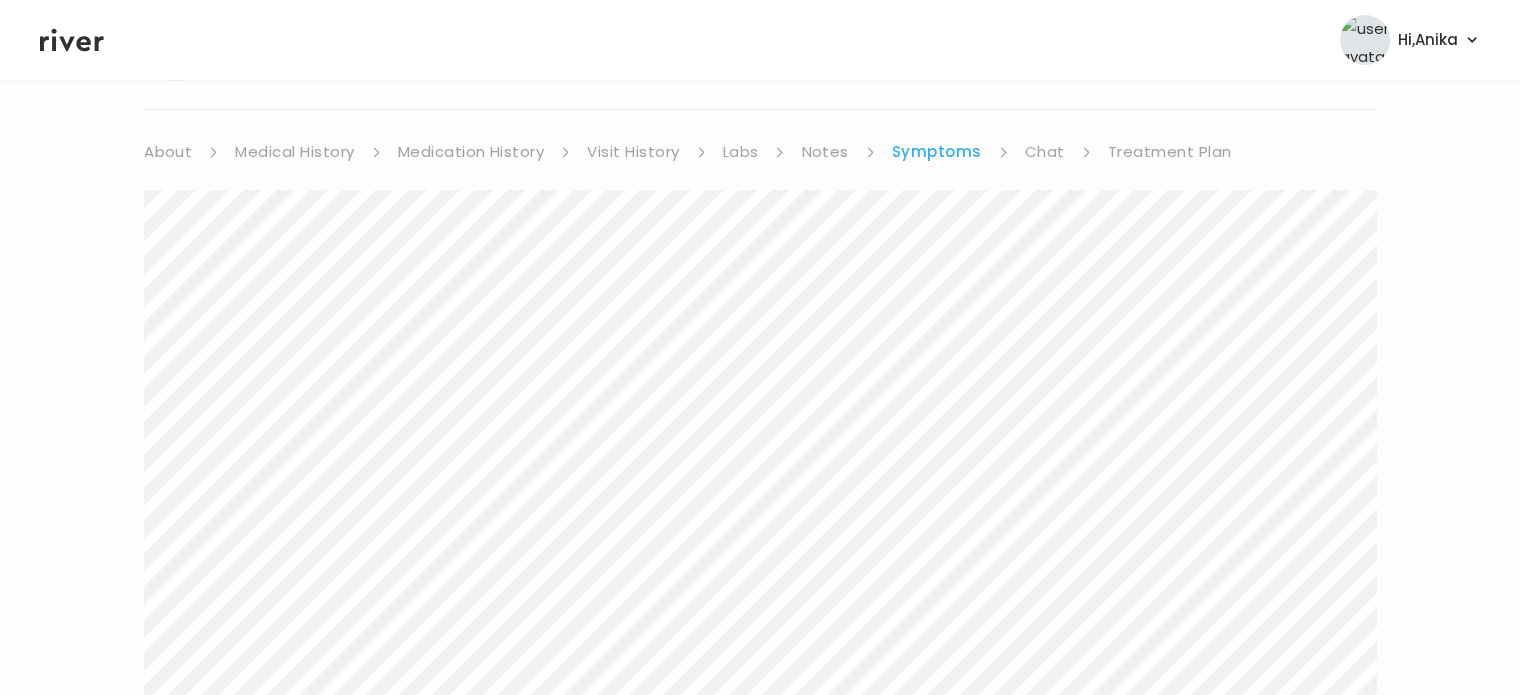 scroll, scrollTop: 0, scrollLeft: 0, axis: both 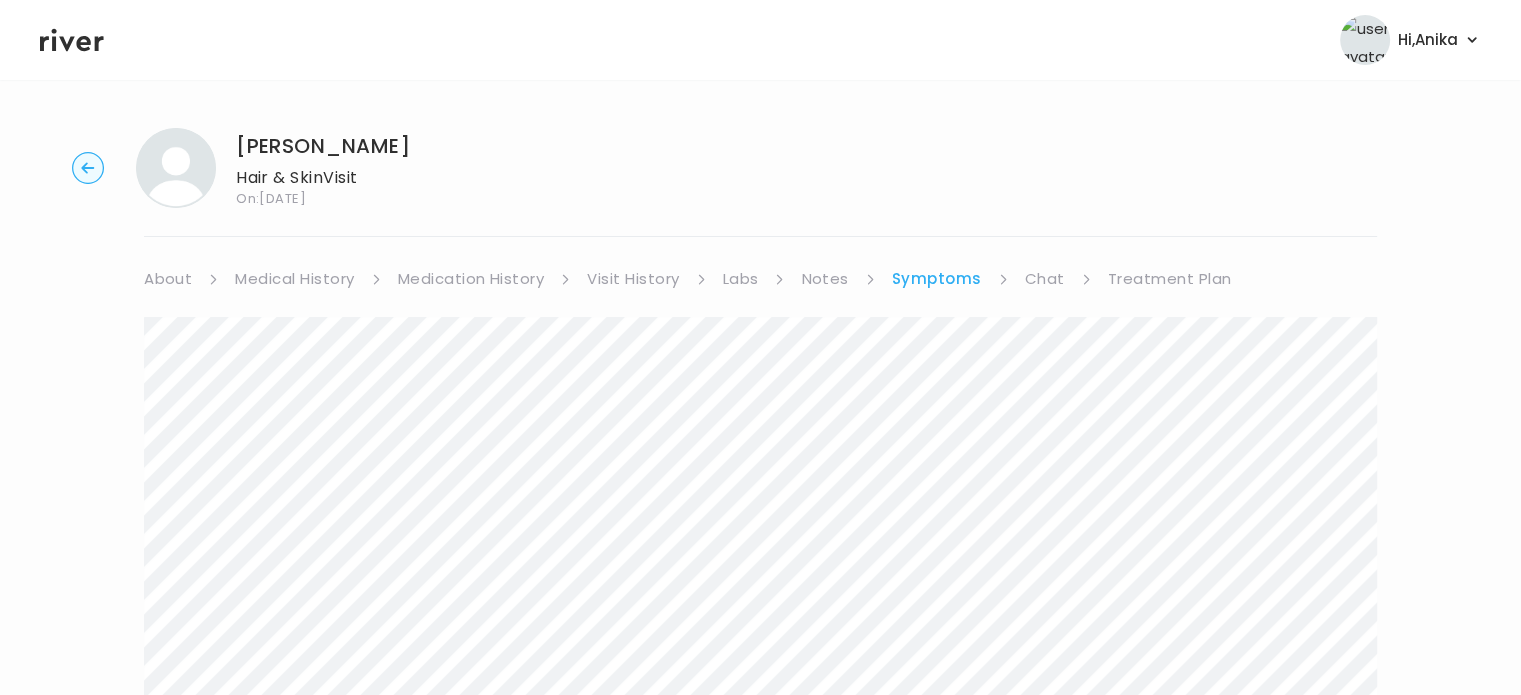 click on "Visit History" at bounding box center [633, 279] 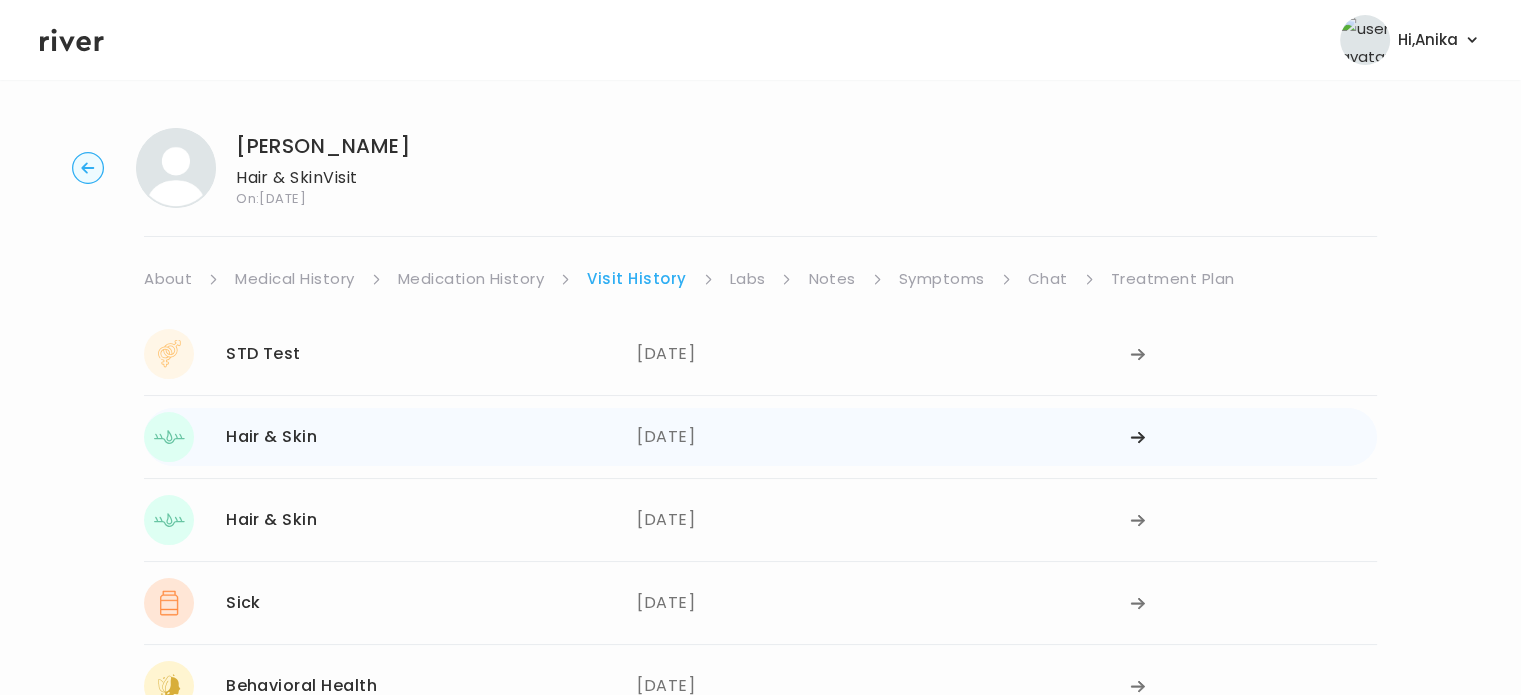 click on "06/03/2025" at bounding box center (883, 437) 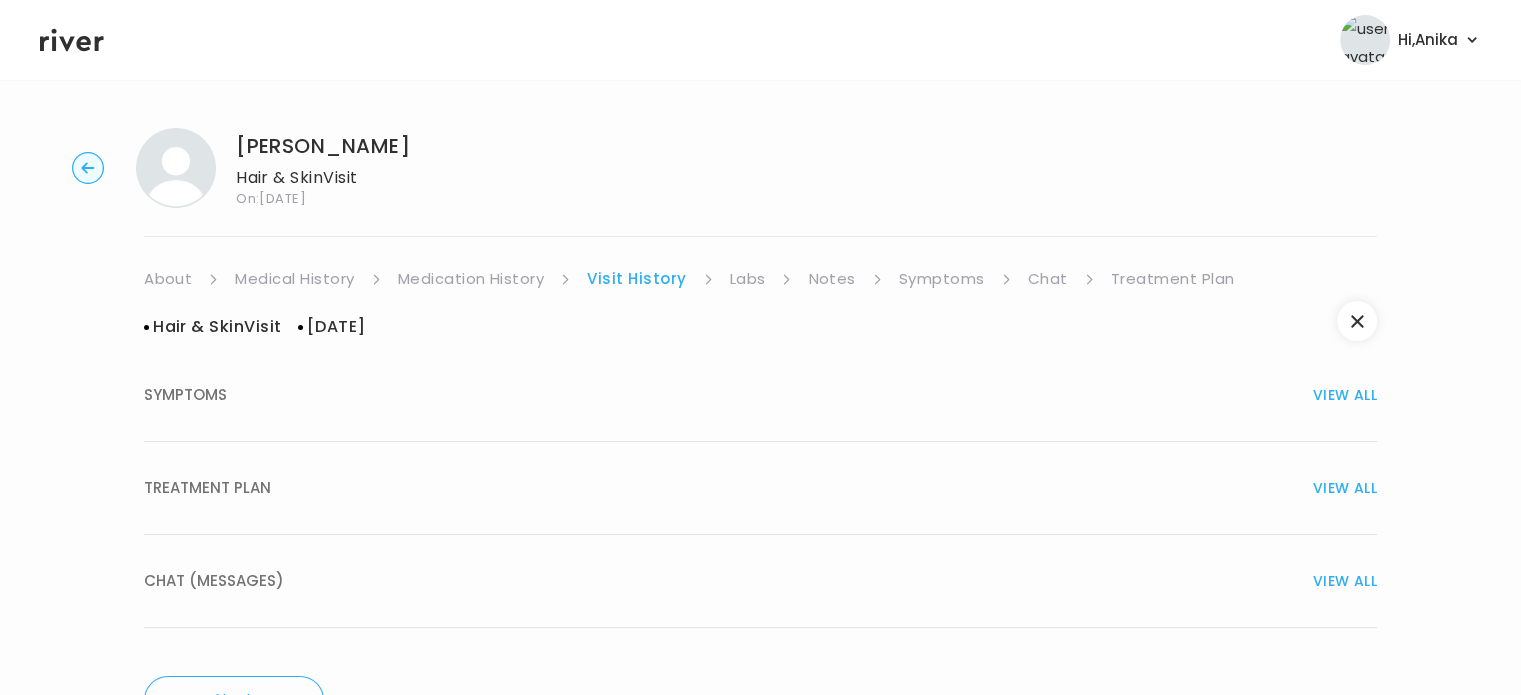 click on "TREATMENT PLAN VIEW ALL" at bounding box center (760, 488) 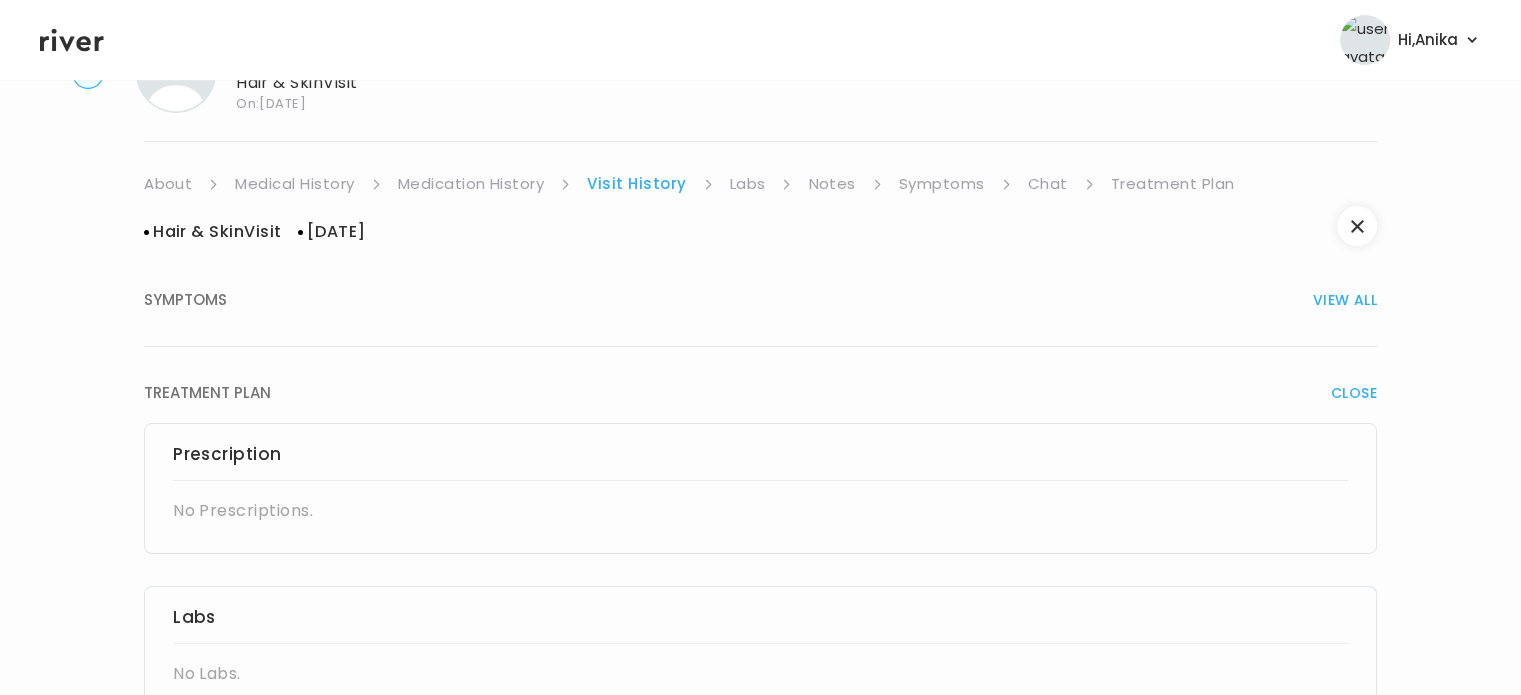 scroll, scrollTop: 92, scrollLeft: 0, axis: vertical 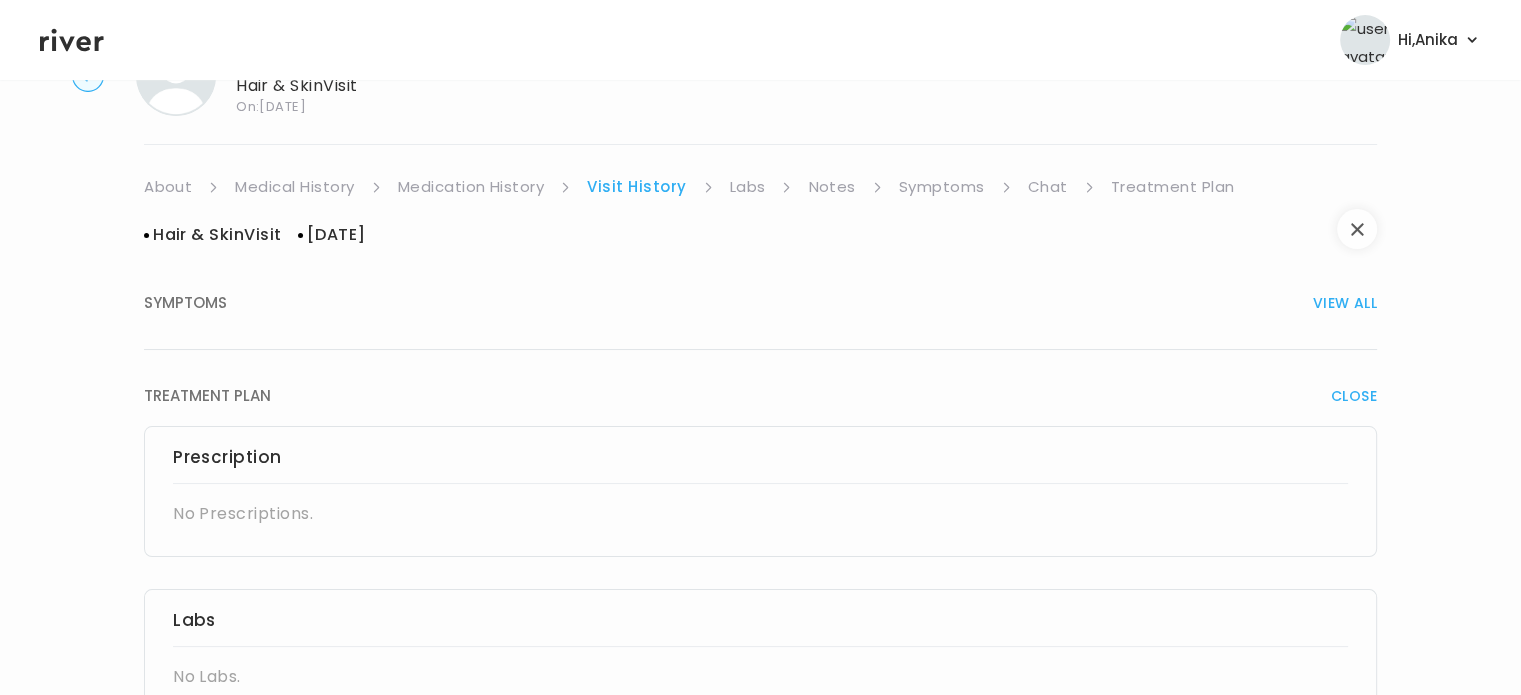 click 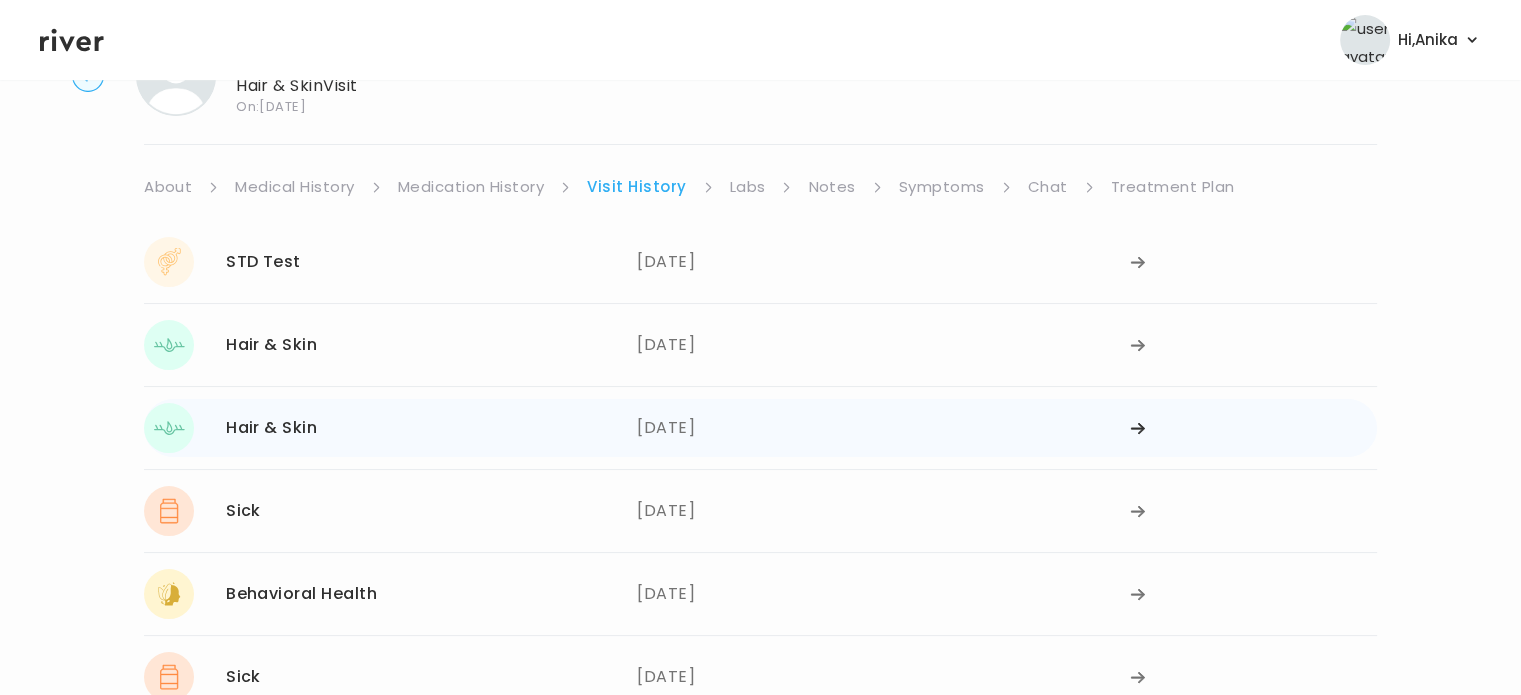 click on "05/29/2025" at bounding box center (883, 428) 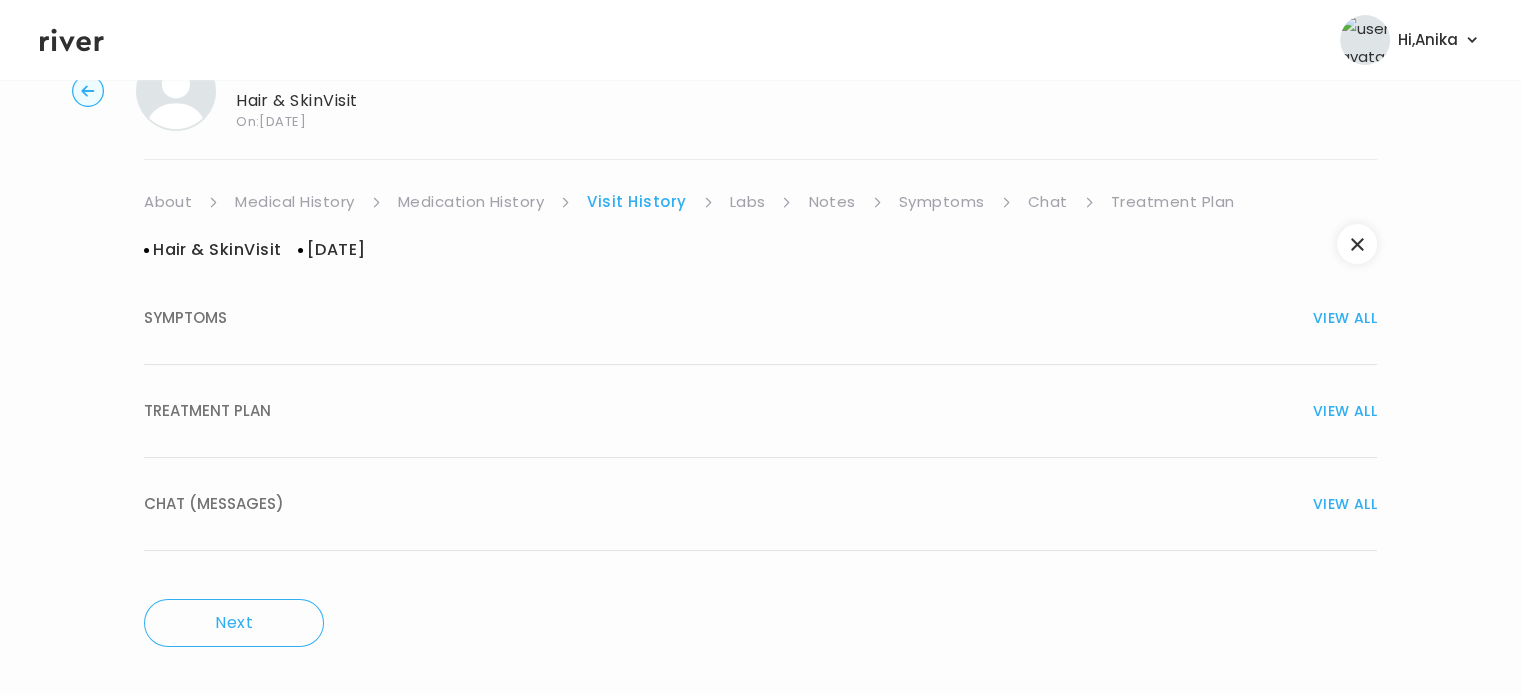 scroll, scrollTop: 0, scrollLeft: 0, axis: both 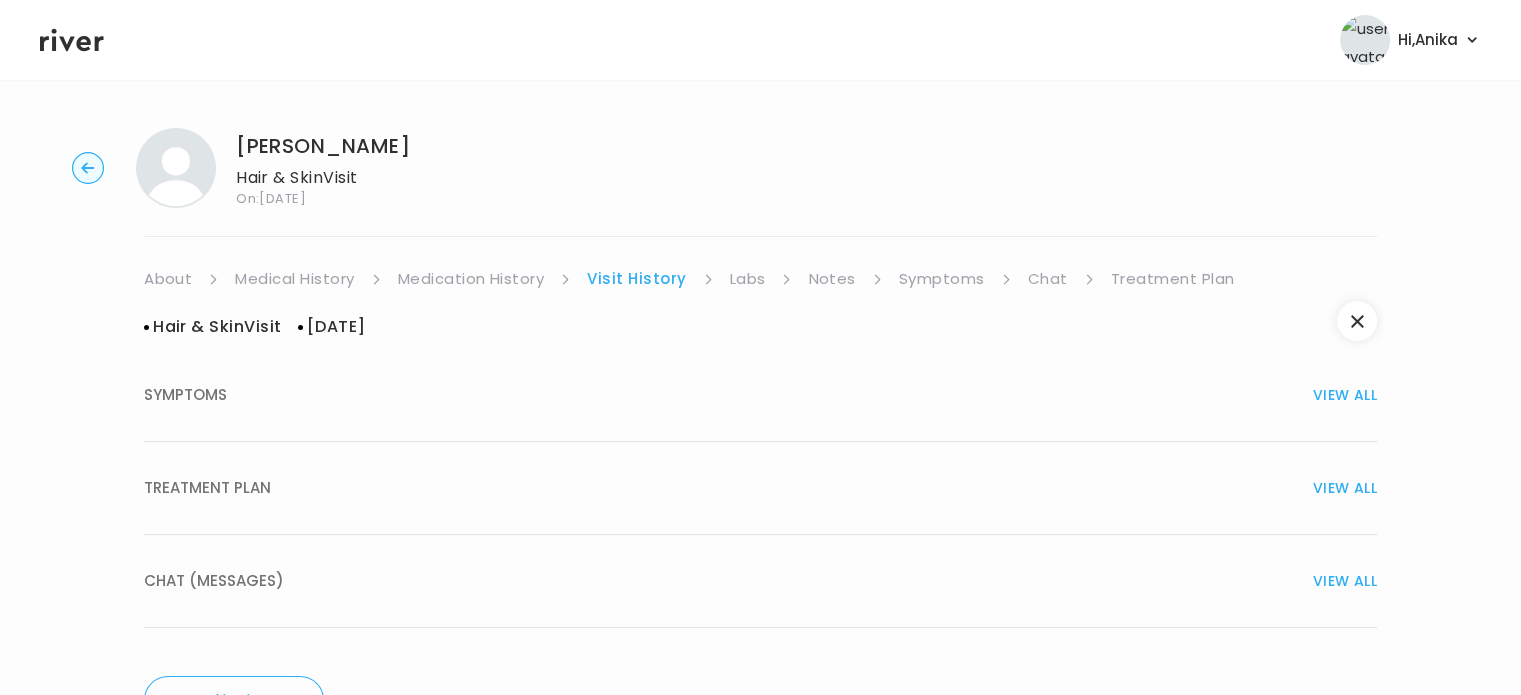 click on "VIEW ALL" at bounding box center [1345, 488] 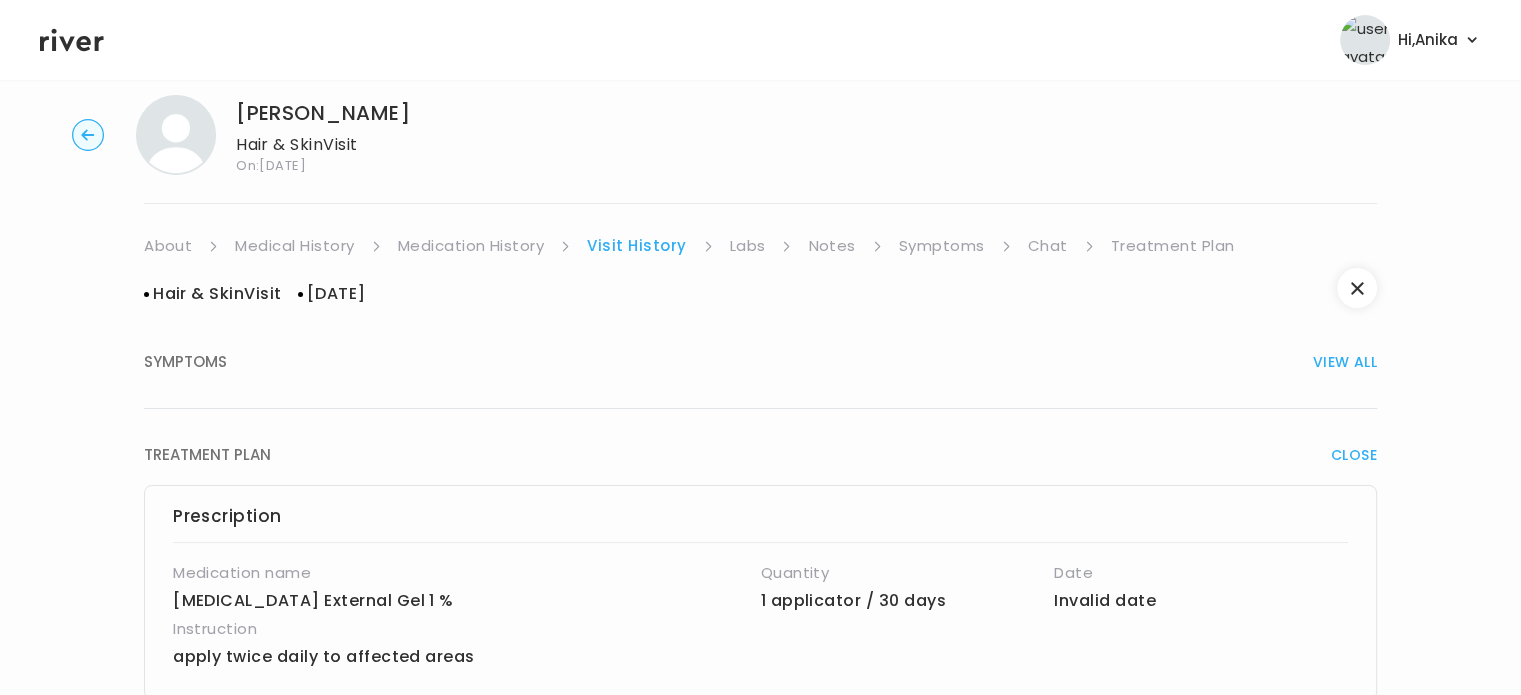 scroll, scrollTop: 0, scrollLeft: 0, axis: both 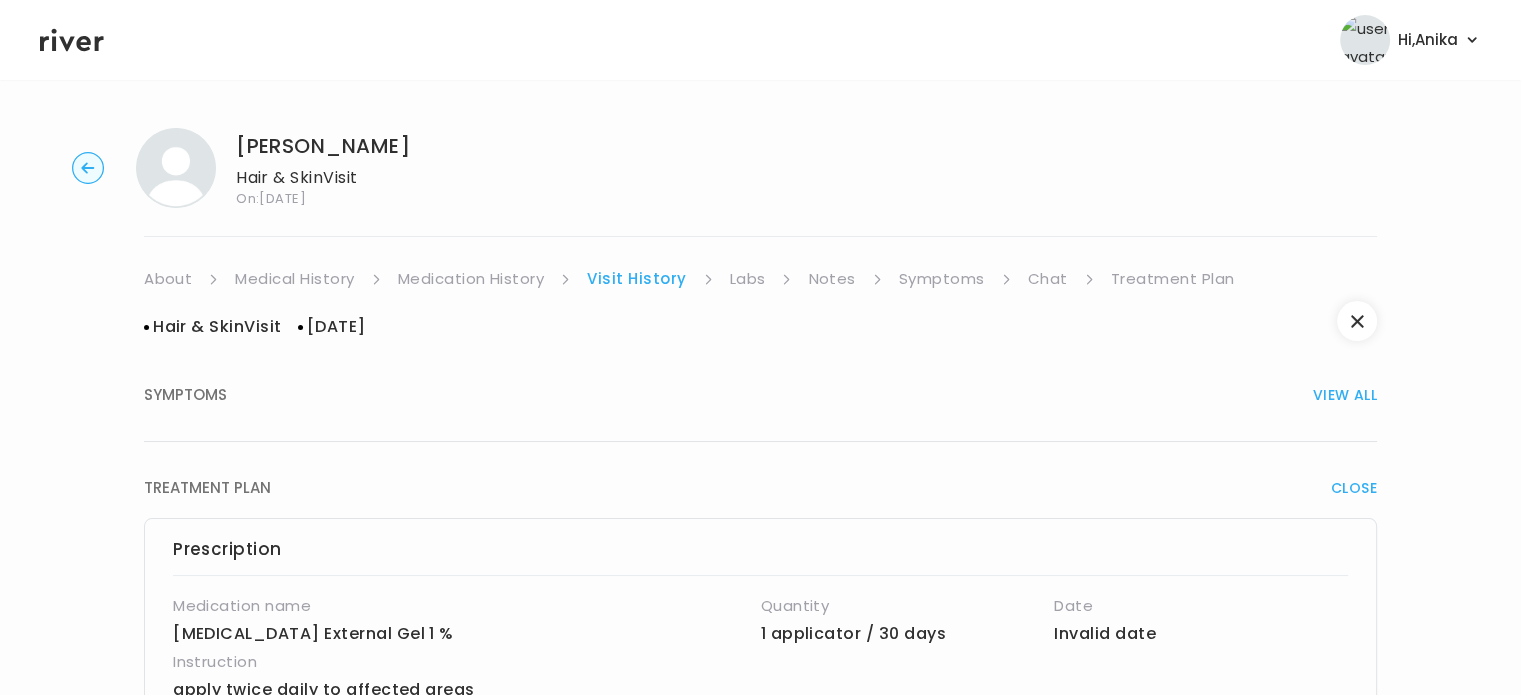 click on "Chat" at bounding box center [1048, 279] 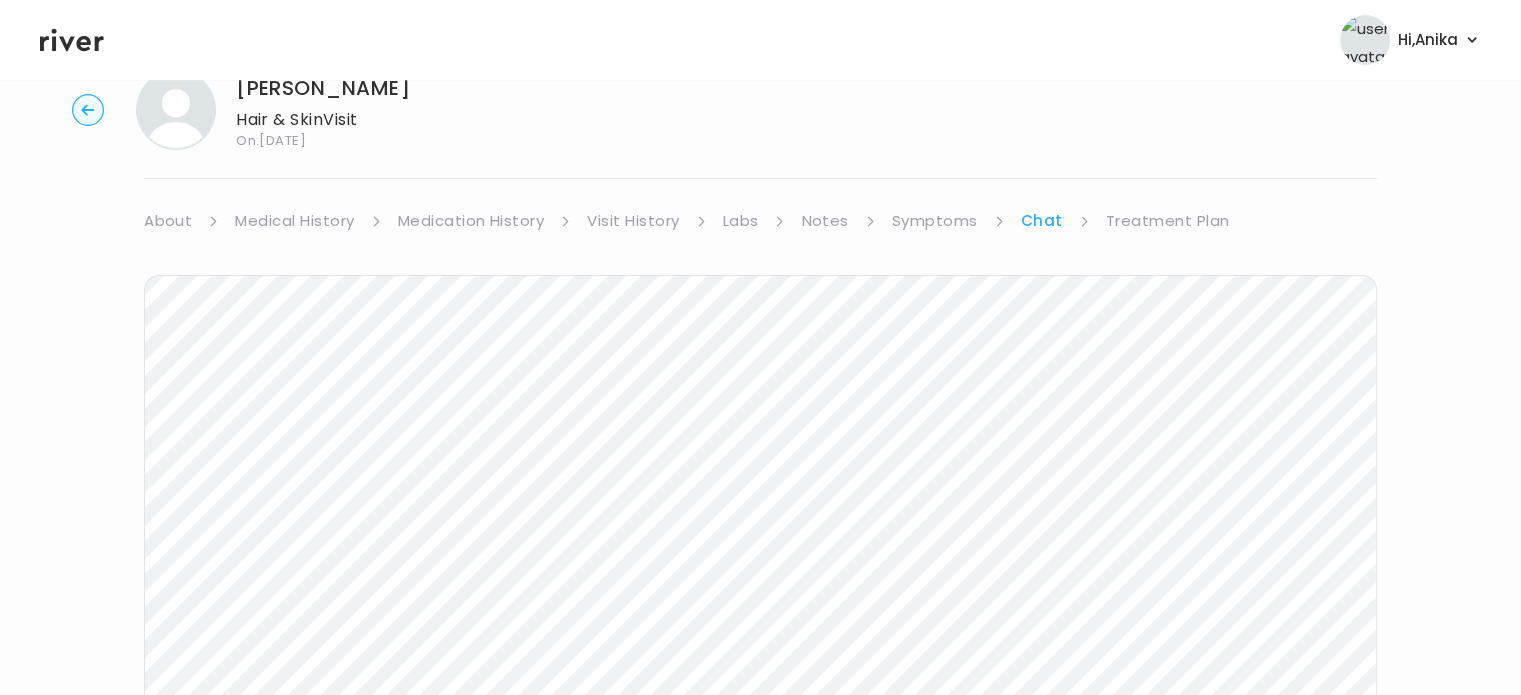 scroll, scrollTop: 0, scrollLeft: 0, axis: both 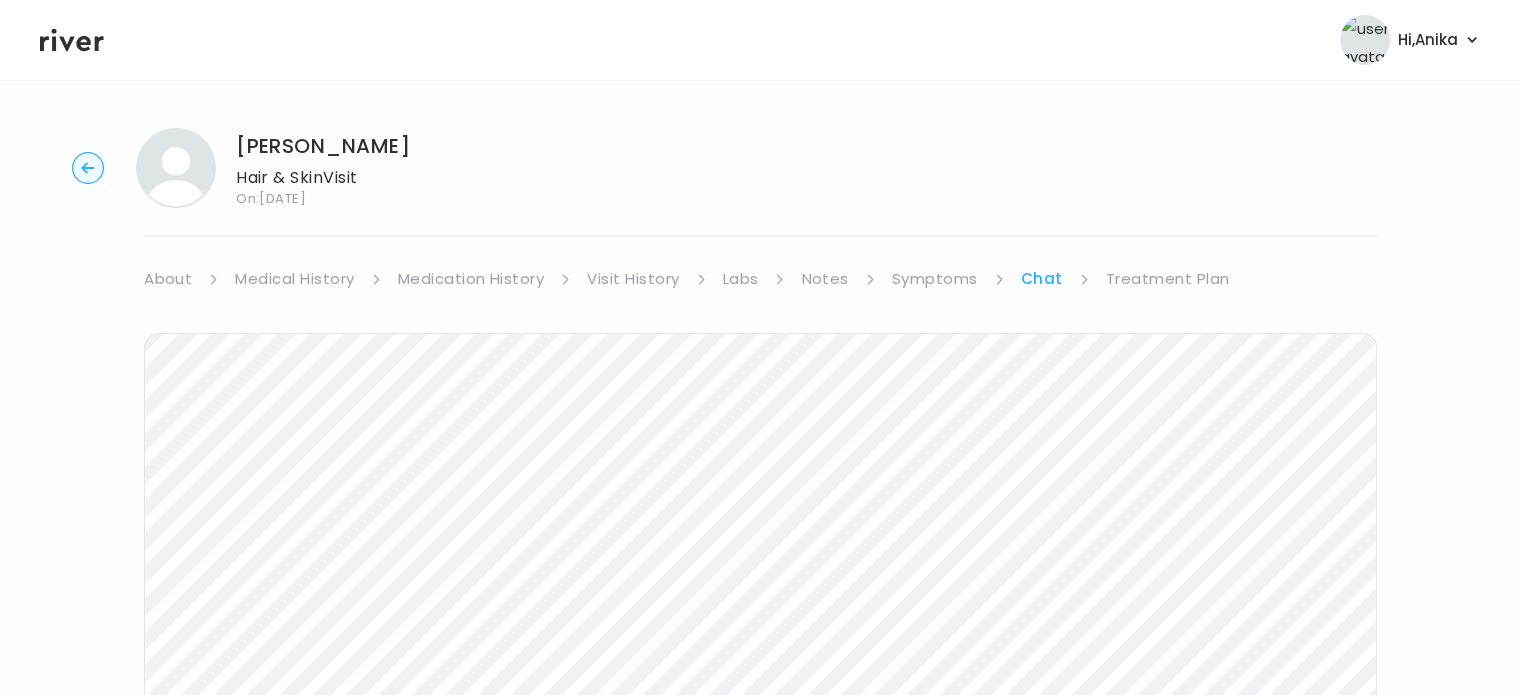 click 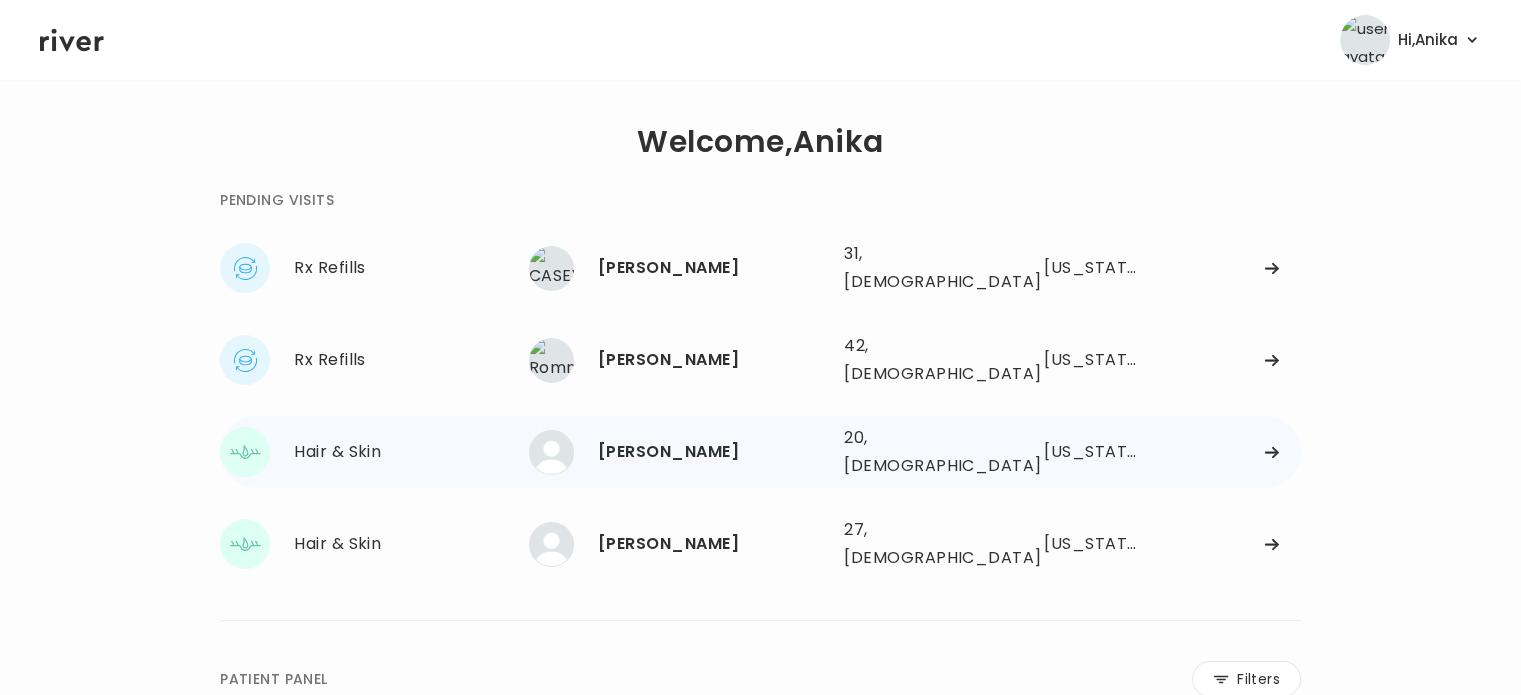 click on "[PERSON_NAME]" at bounding box center (713, 452) 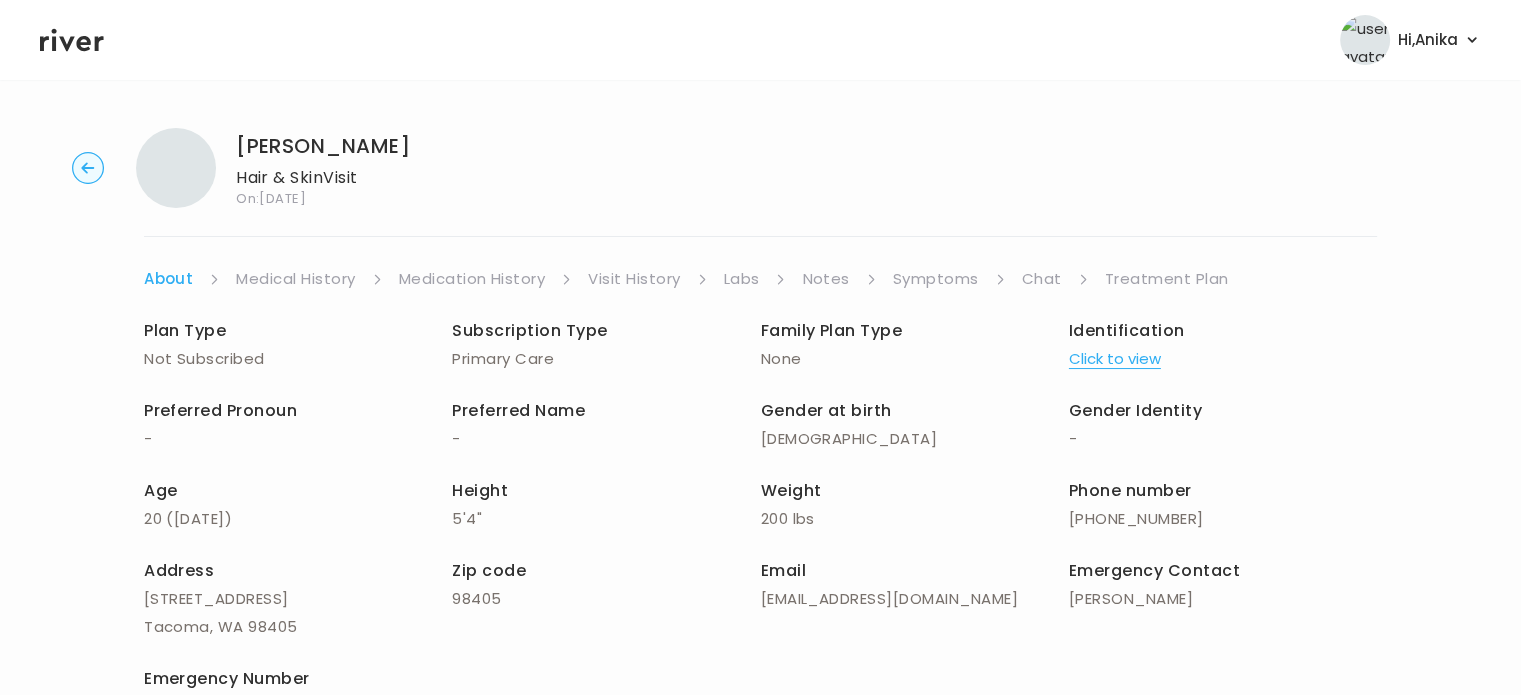 click on "Click to view" at bounding box center (1115, 359) 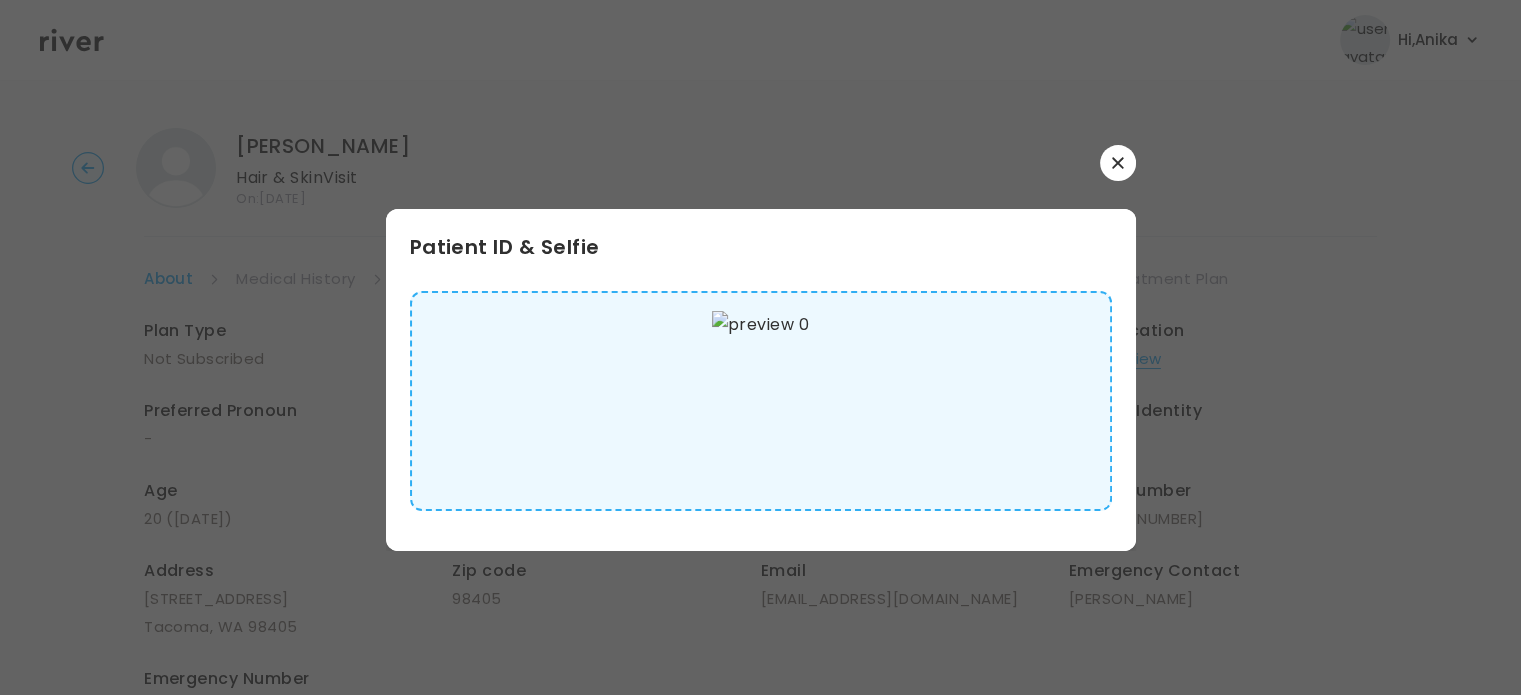 click 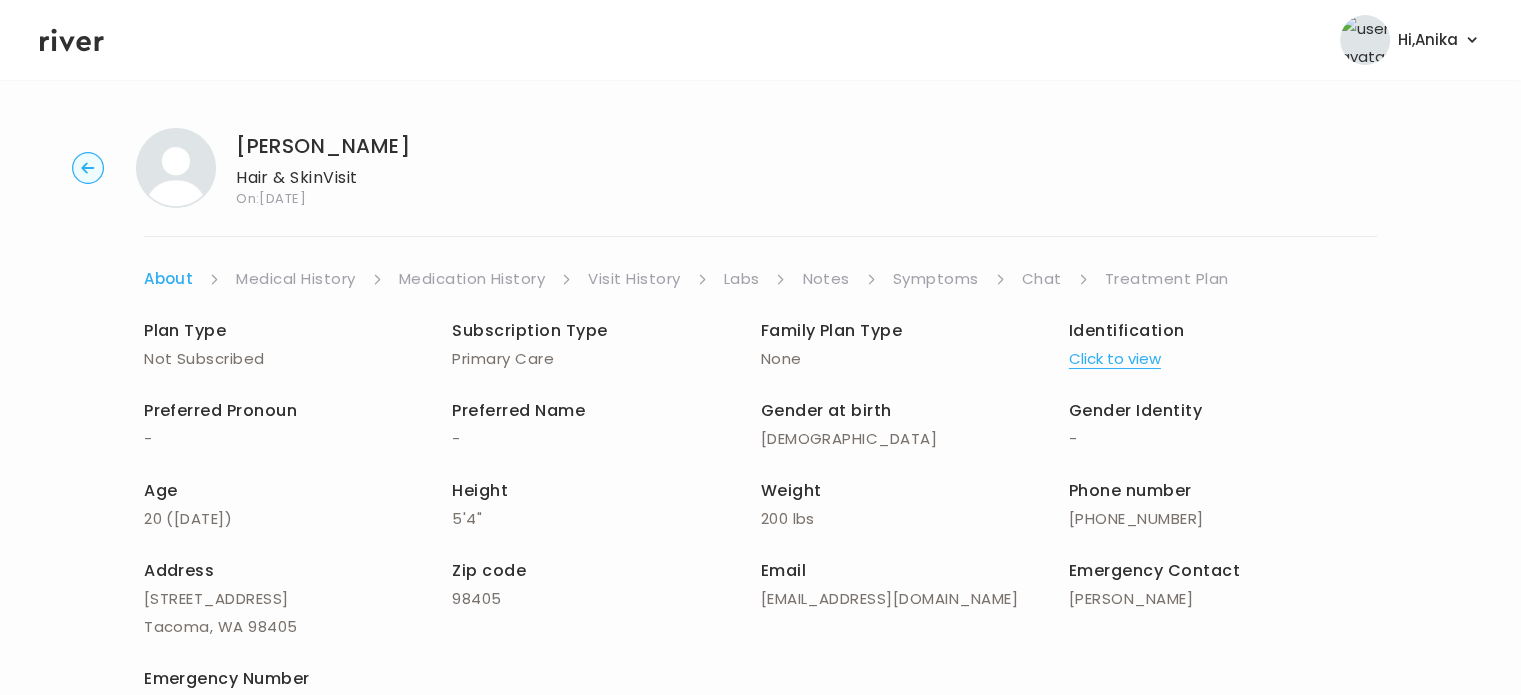 click on "Medical History" at bounding box center (295, 279) 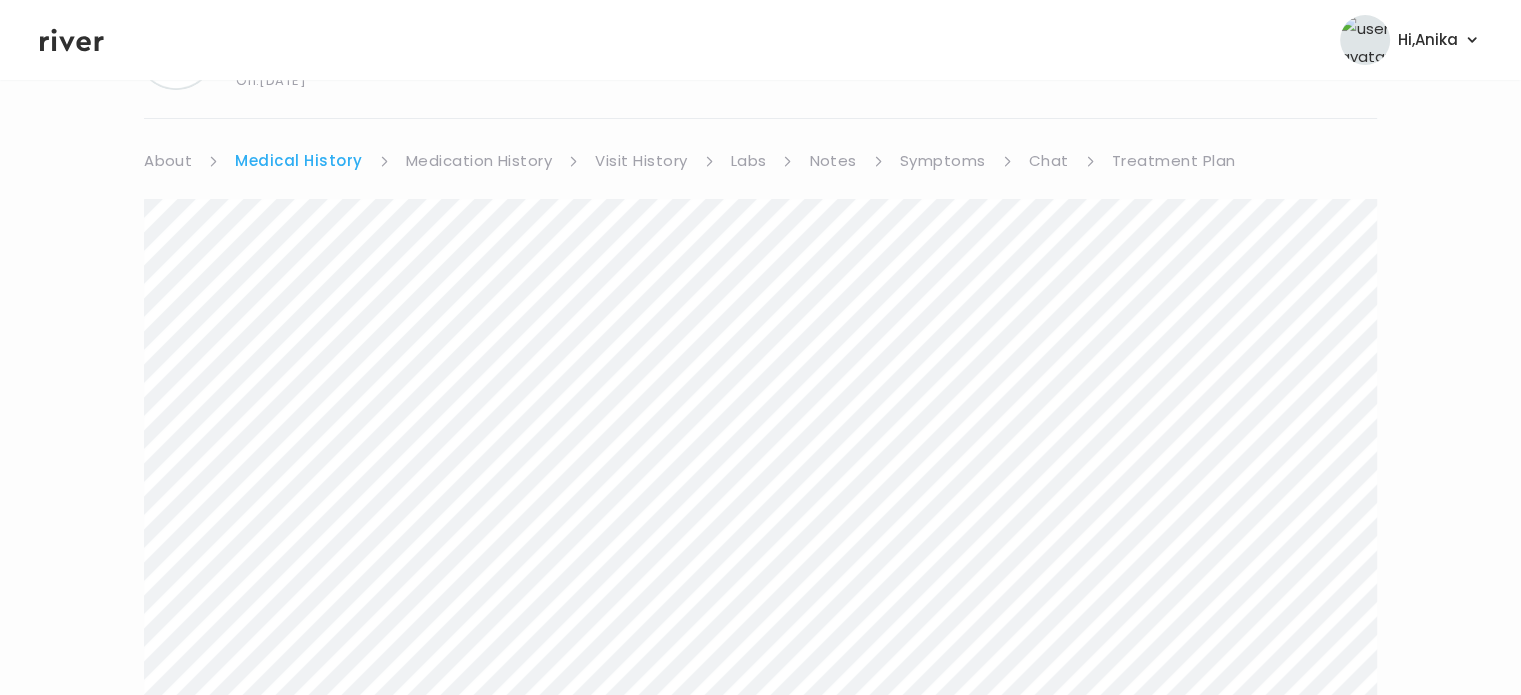 scroll, scrollTop: 97, scrollLeft: 0, axis: vertical 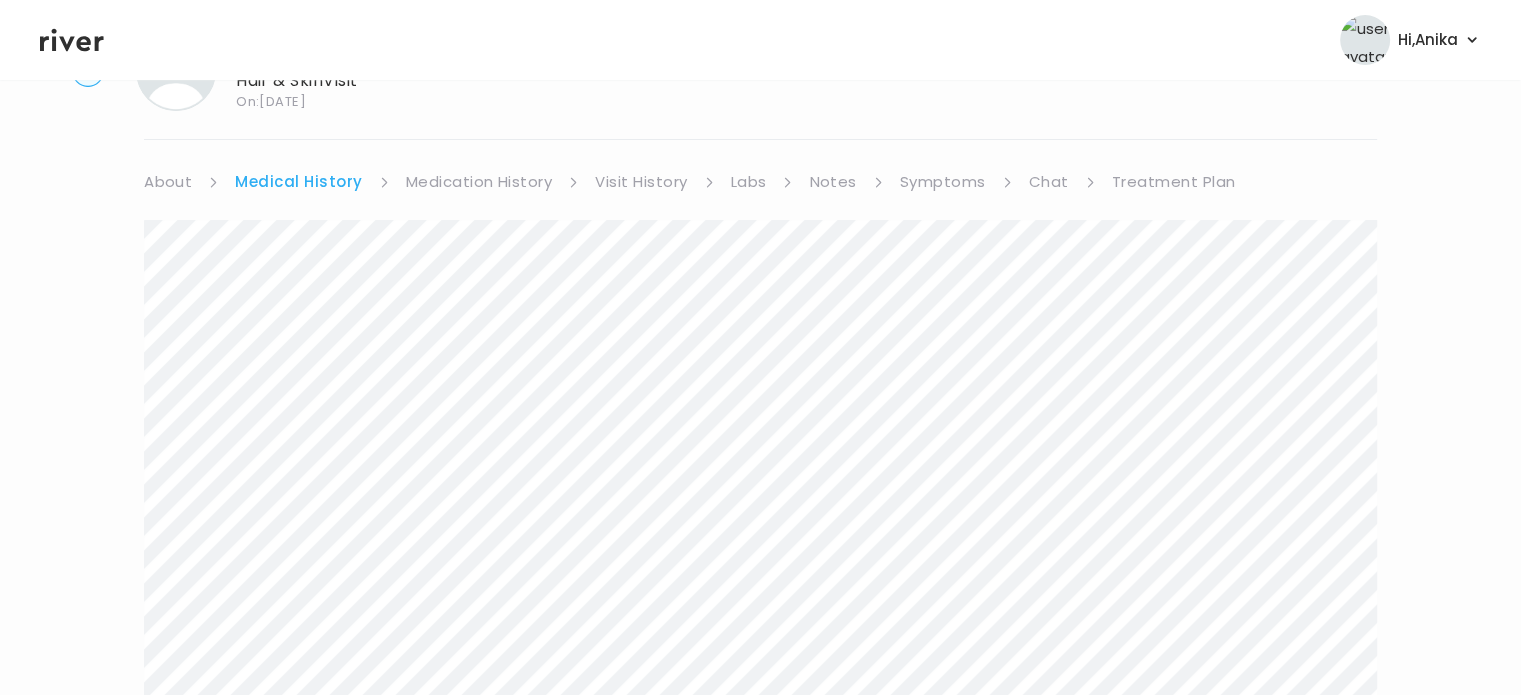 click on "Medication History" at bounding box center [479, 182] 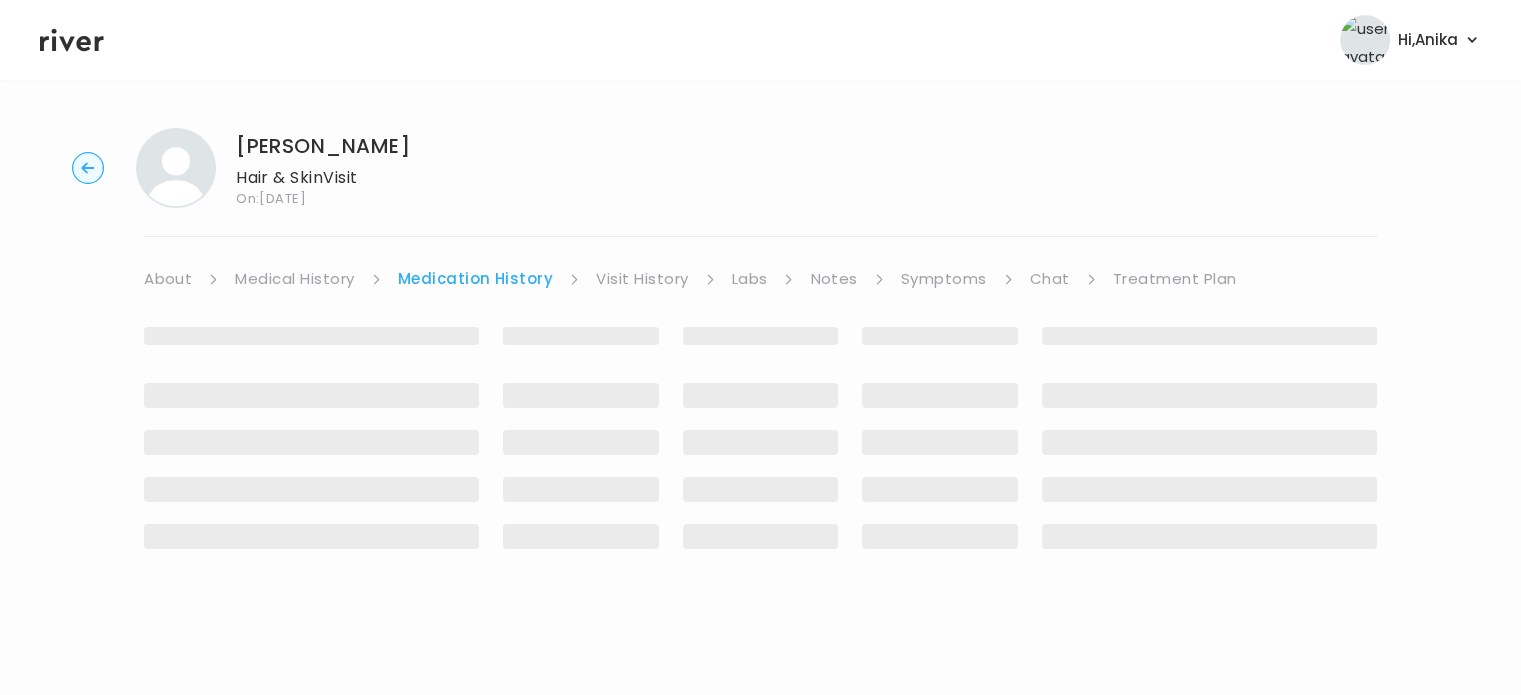 scroll, scrollTop: 0, scrollLeft: 0, axis: both 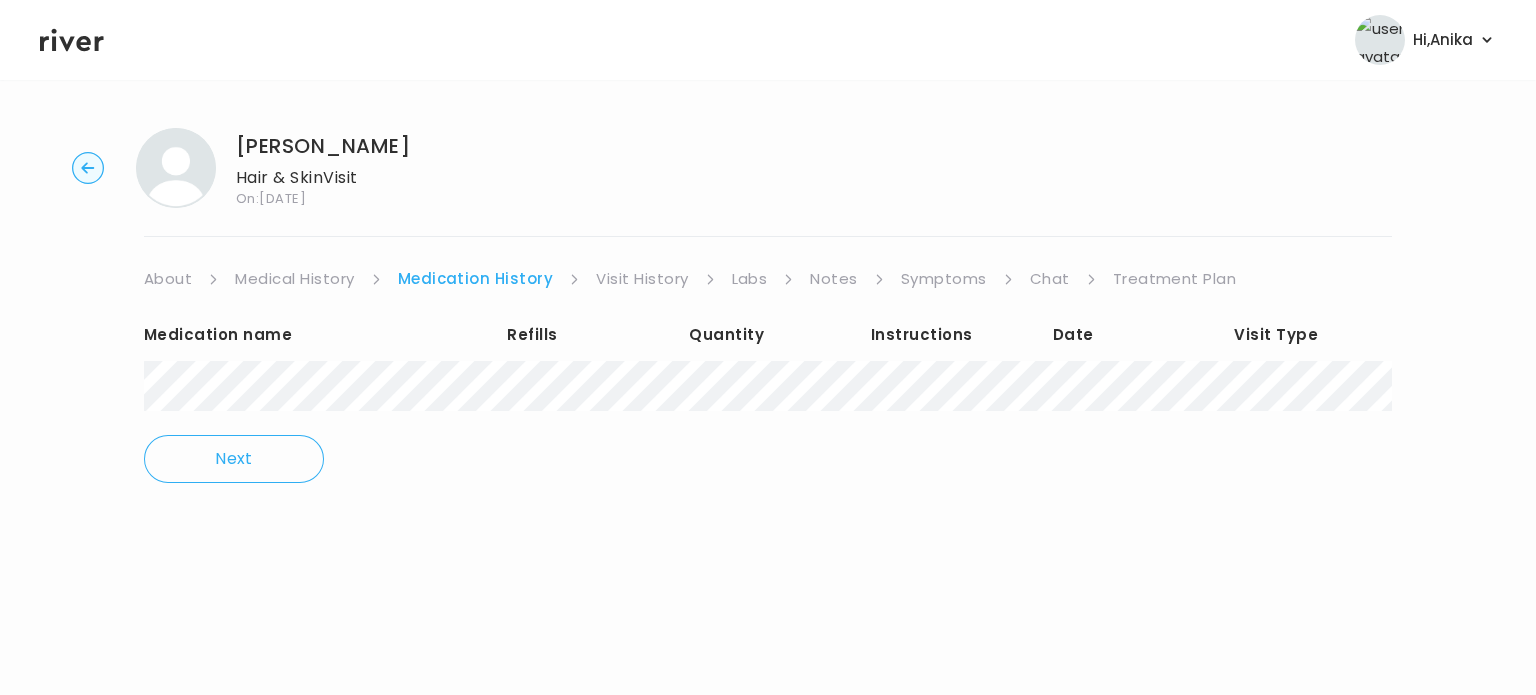 click on "Visit History" at bounding box center (642, 279) 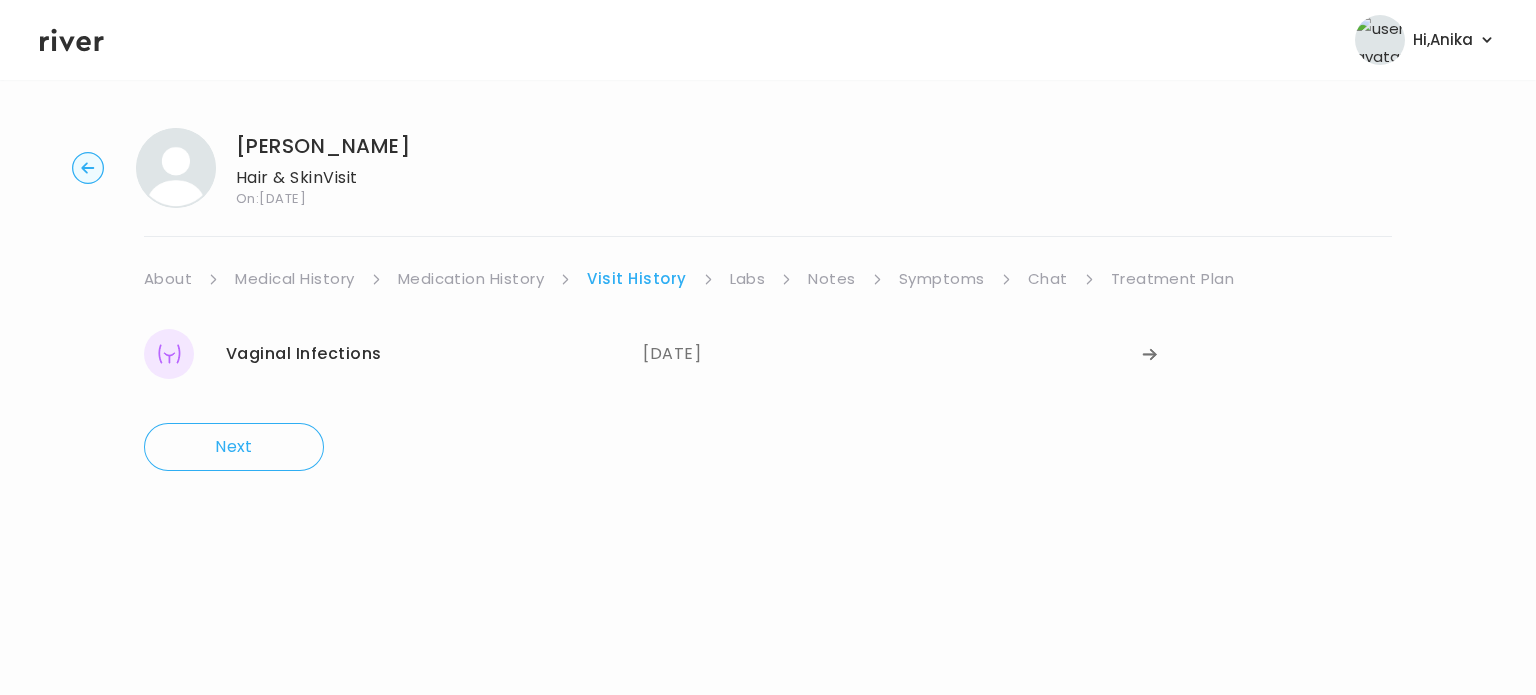 click on "Labs" at bounding box center [748, 279] 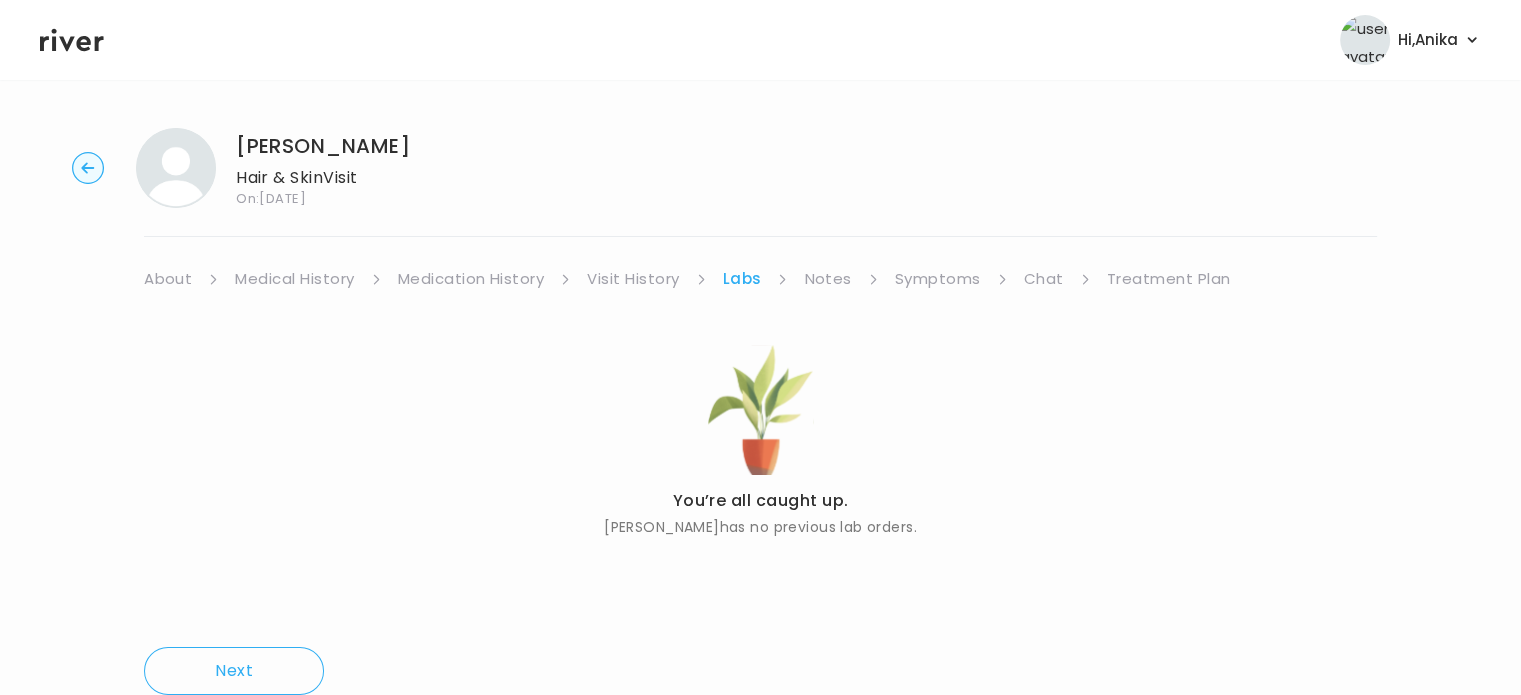 click on "Notes" at bounding box center (827, 279) 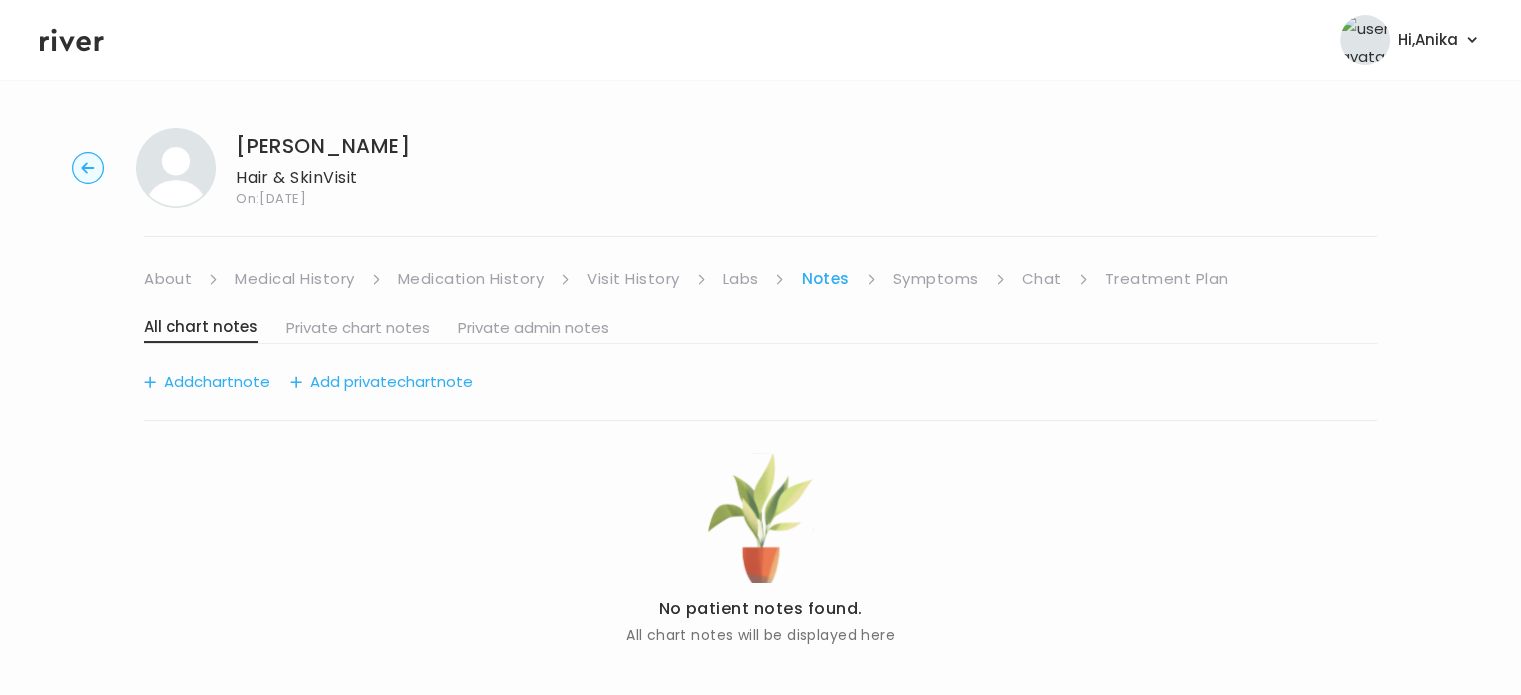 click on "Symptoms" at bounding box center [936, 279] 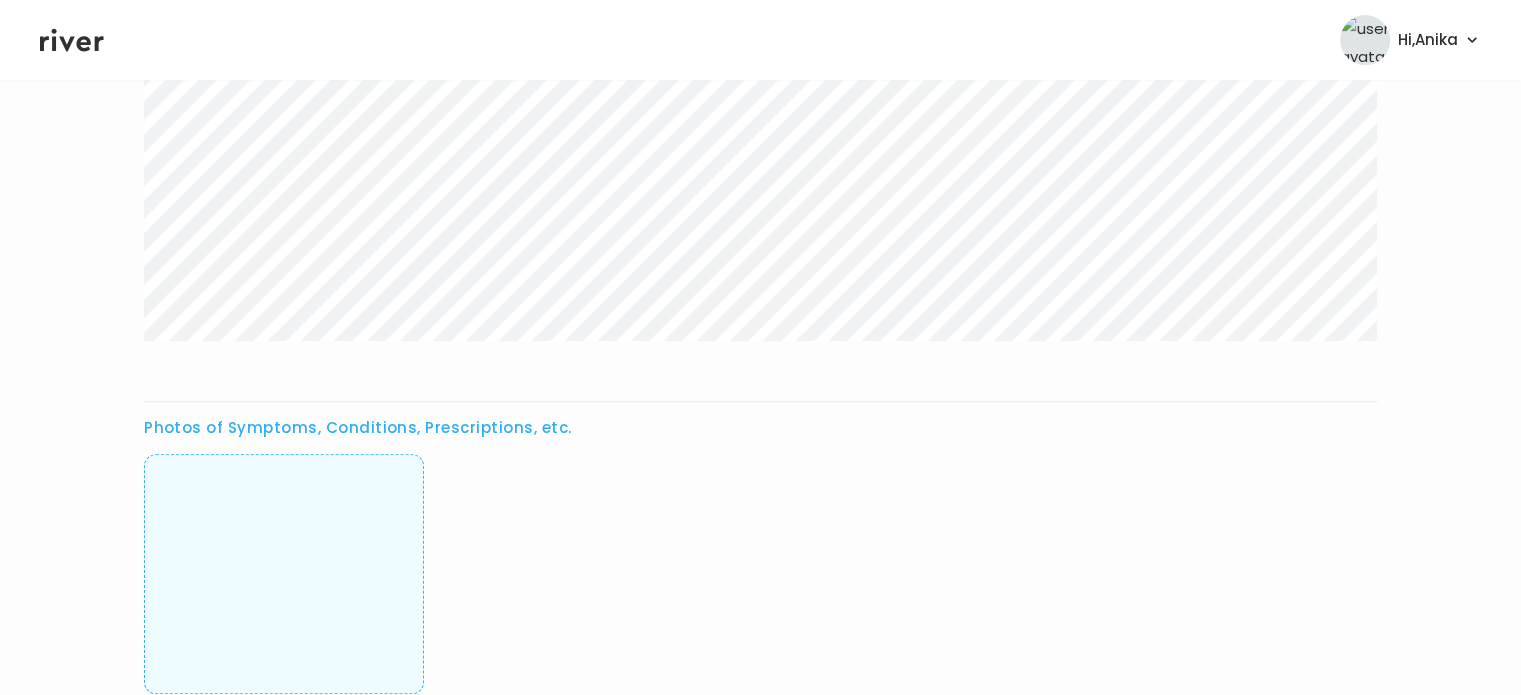 scroll, scrollTop: 764, scrollLeft: 0, axis: vertical 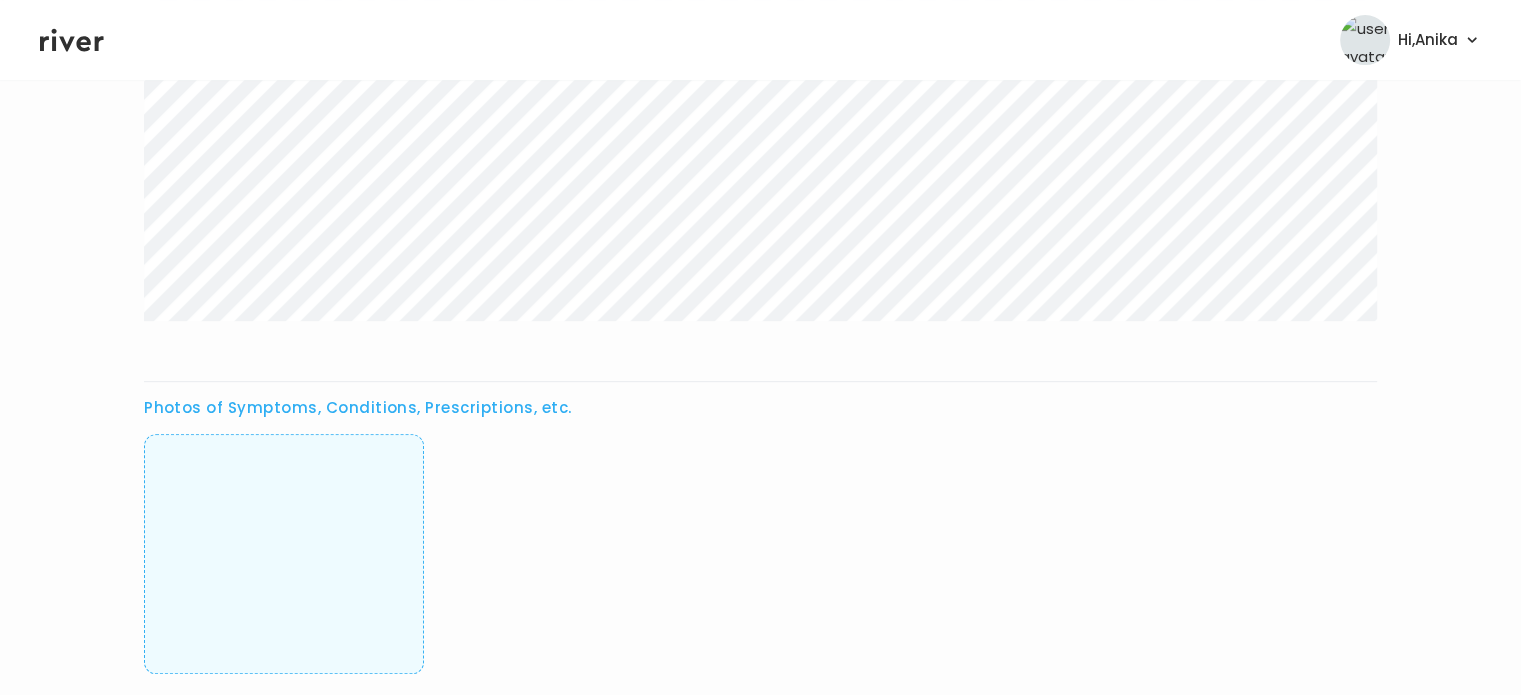 click at bounding box center [284, 554] 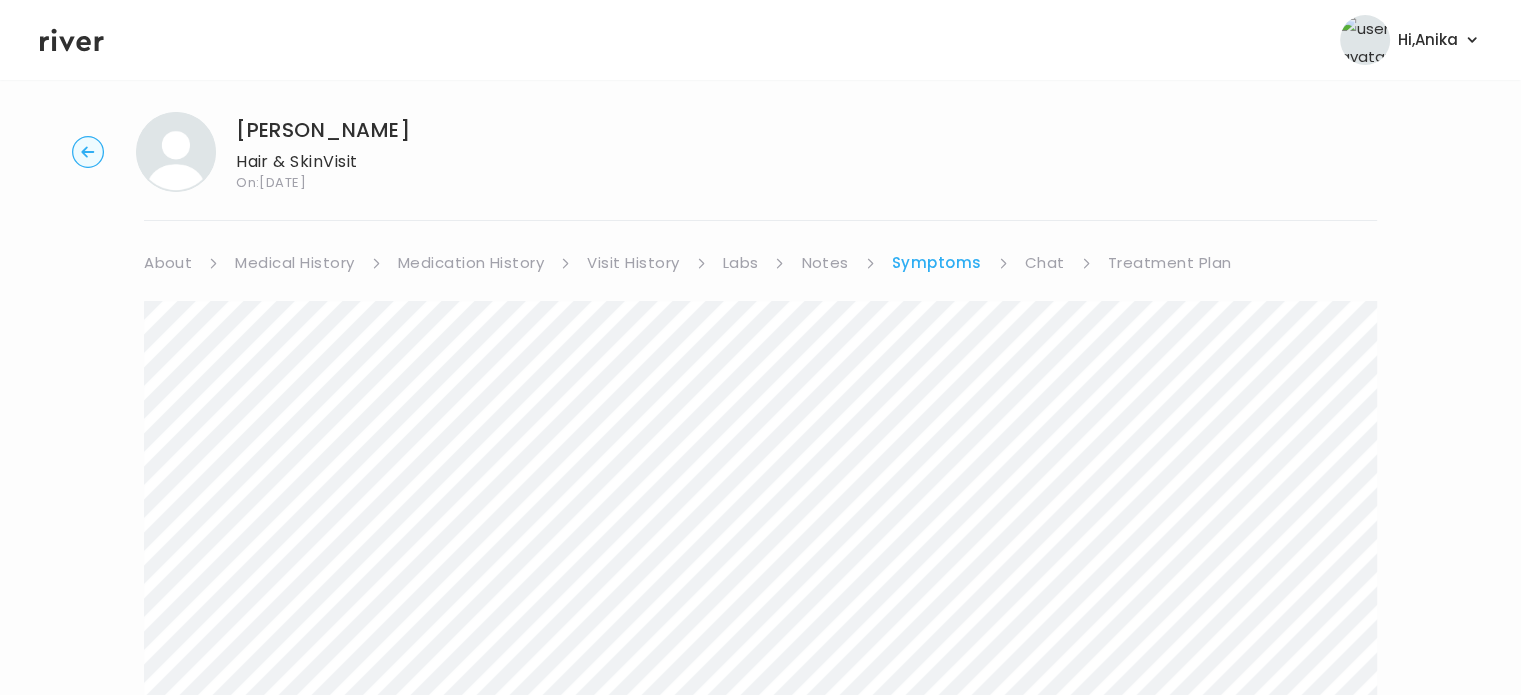 scroll, scrollTop: 0, scrollLeft: 0, axis: both 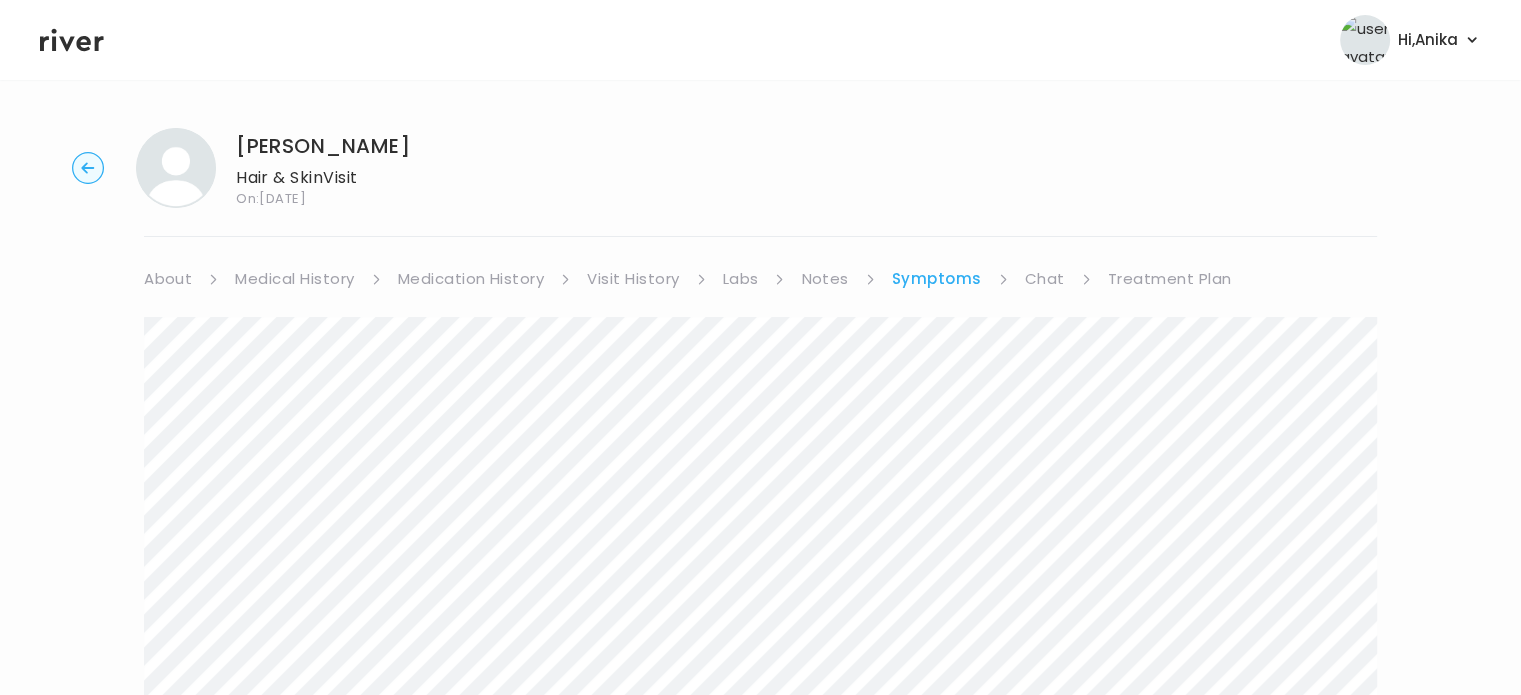 click on "Chat" at bounding box center (1045, 279) 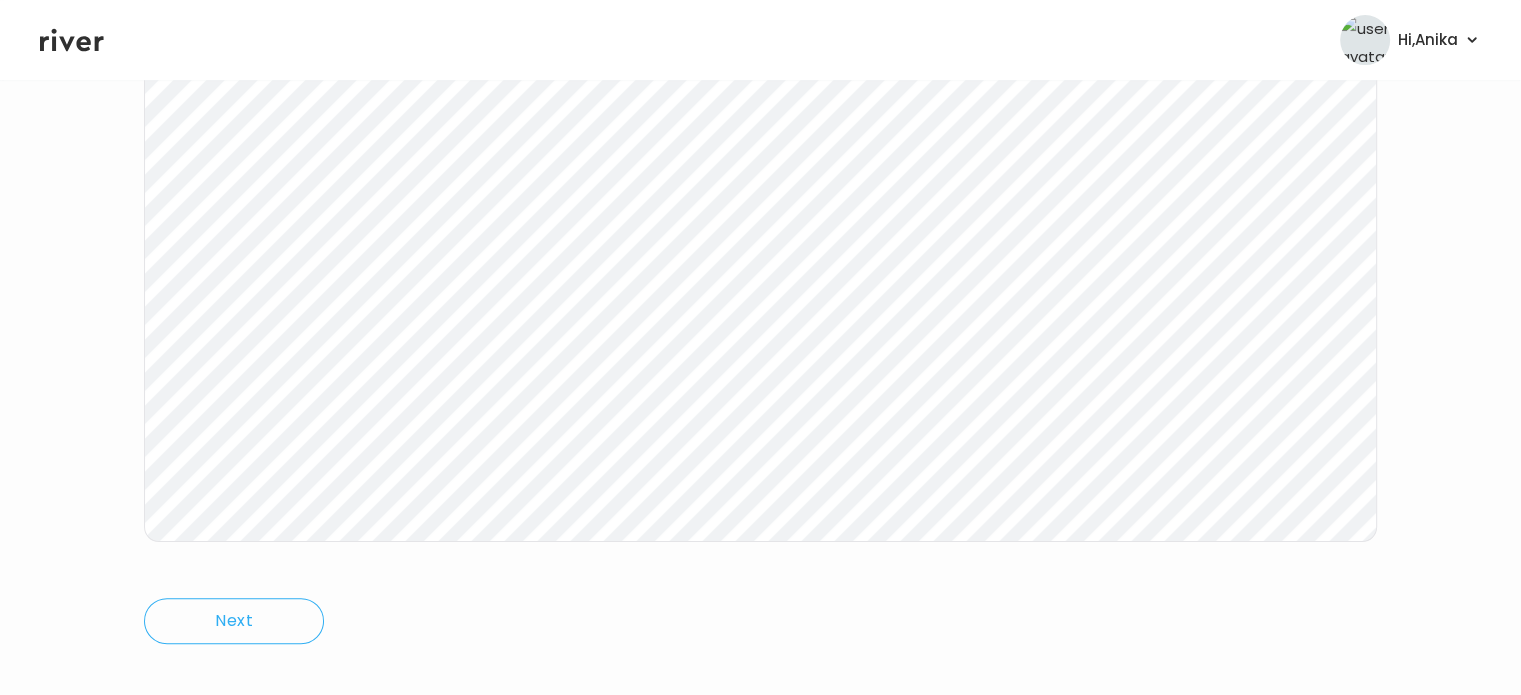 scroll, scrollTop: 415, scrollLeft: 0, axis: vertical 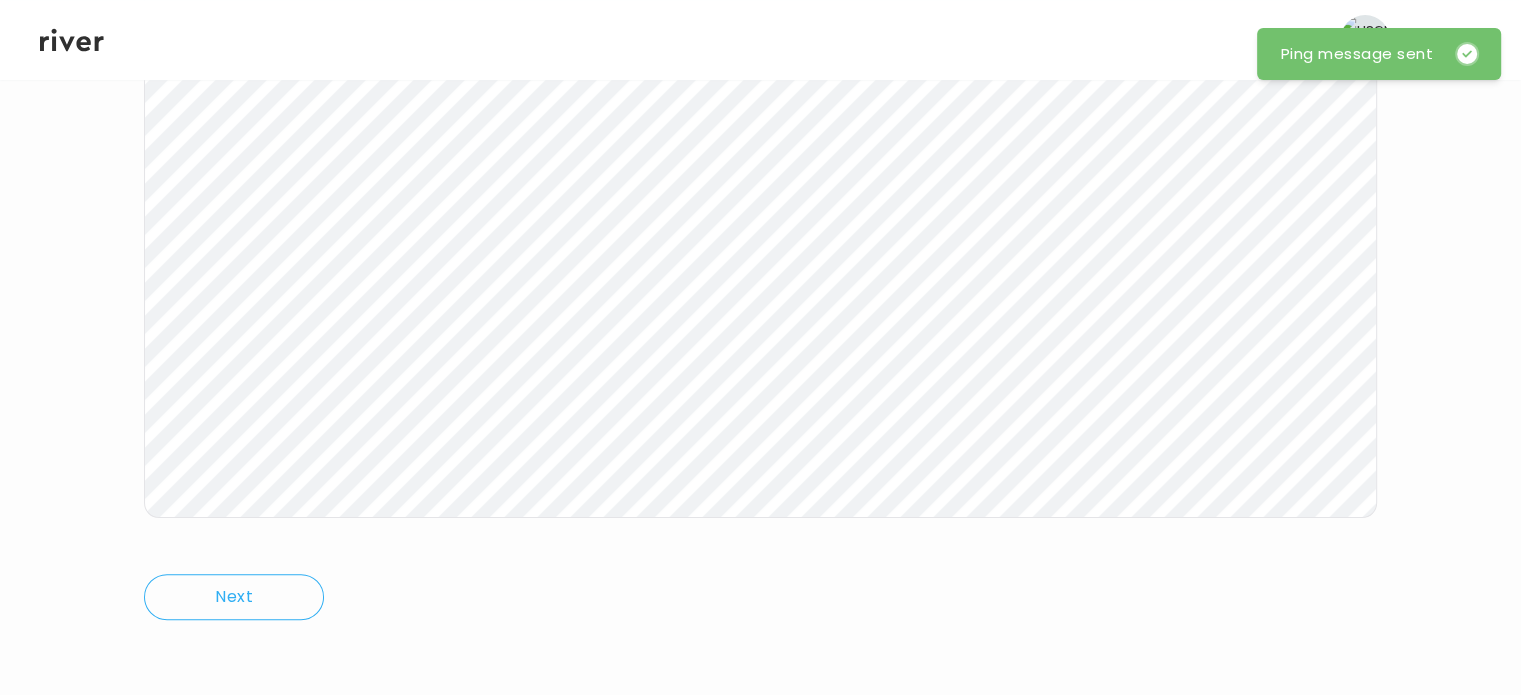 click 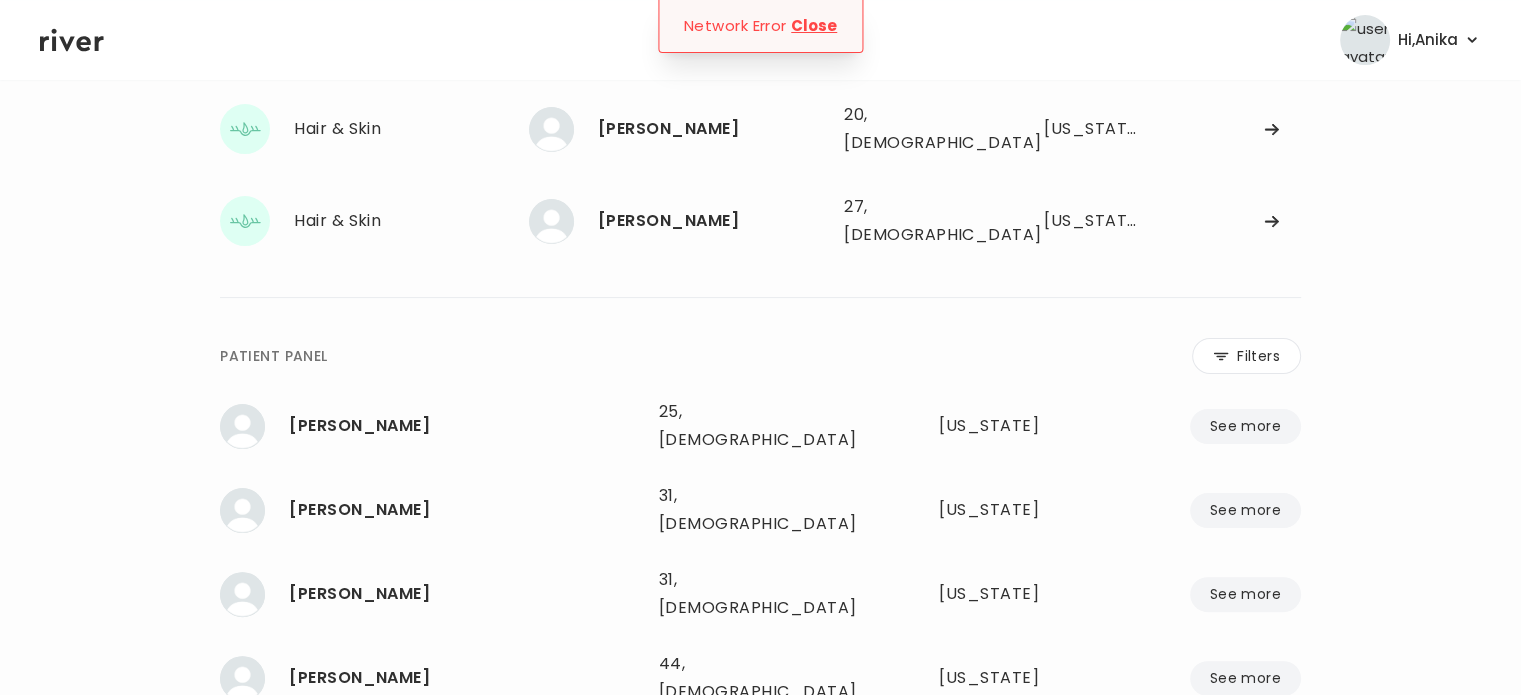 click on "Close" at bounding box center (814, 26) 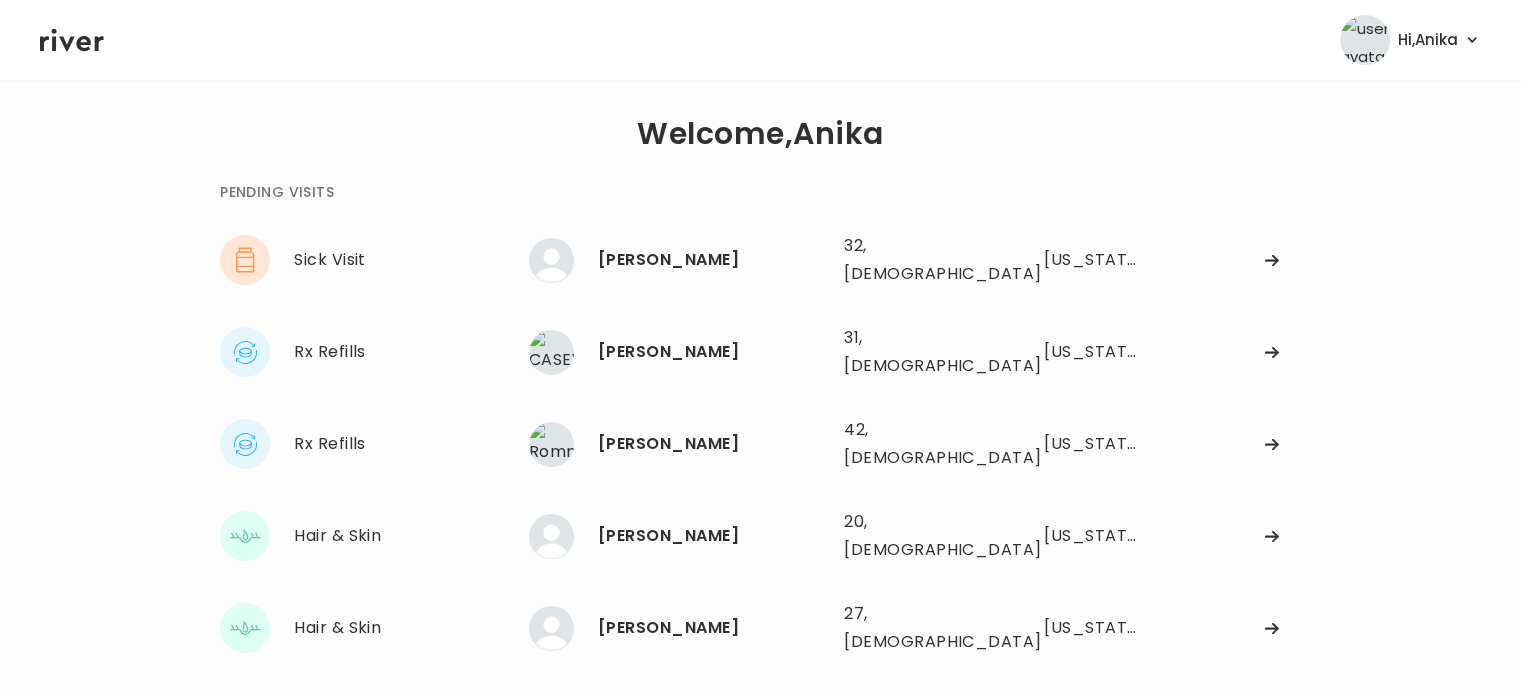 scroll, scrollTop: 0, scrollLeft: 0, axis: both 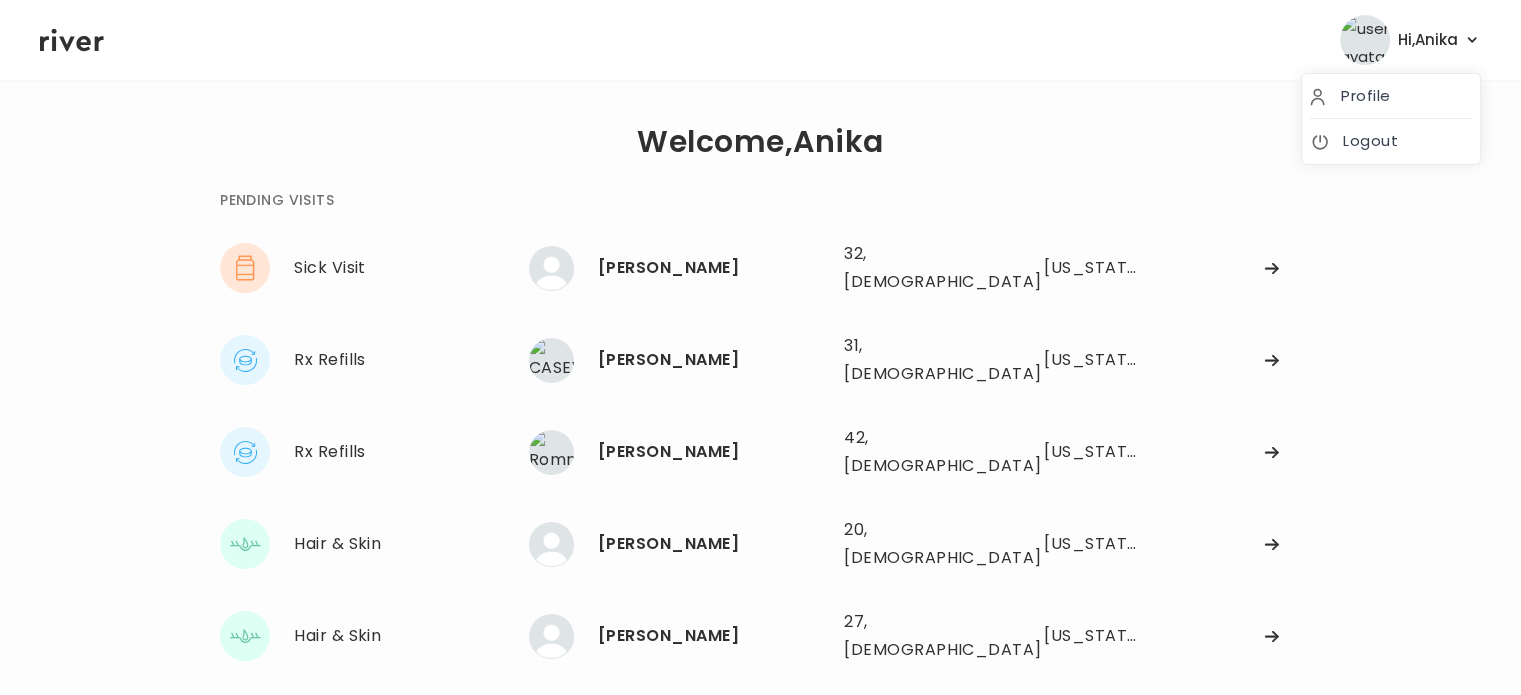 click on "Hi,  Anika" at bounding box center (1428, 40) 